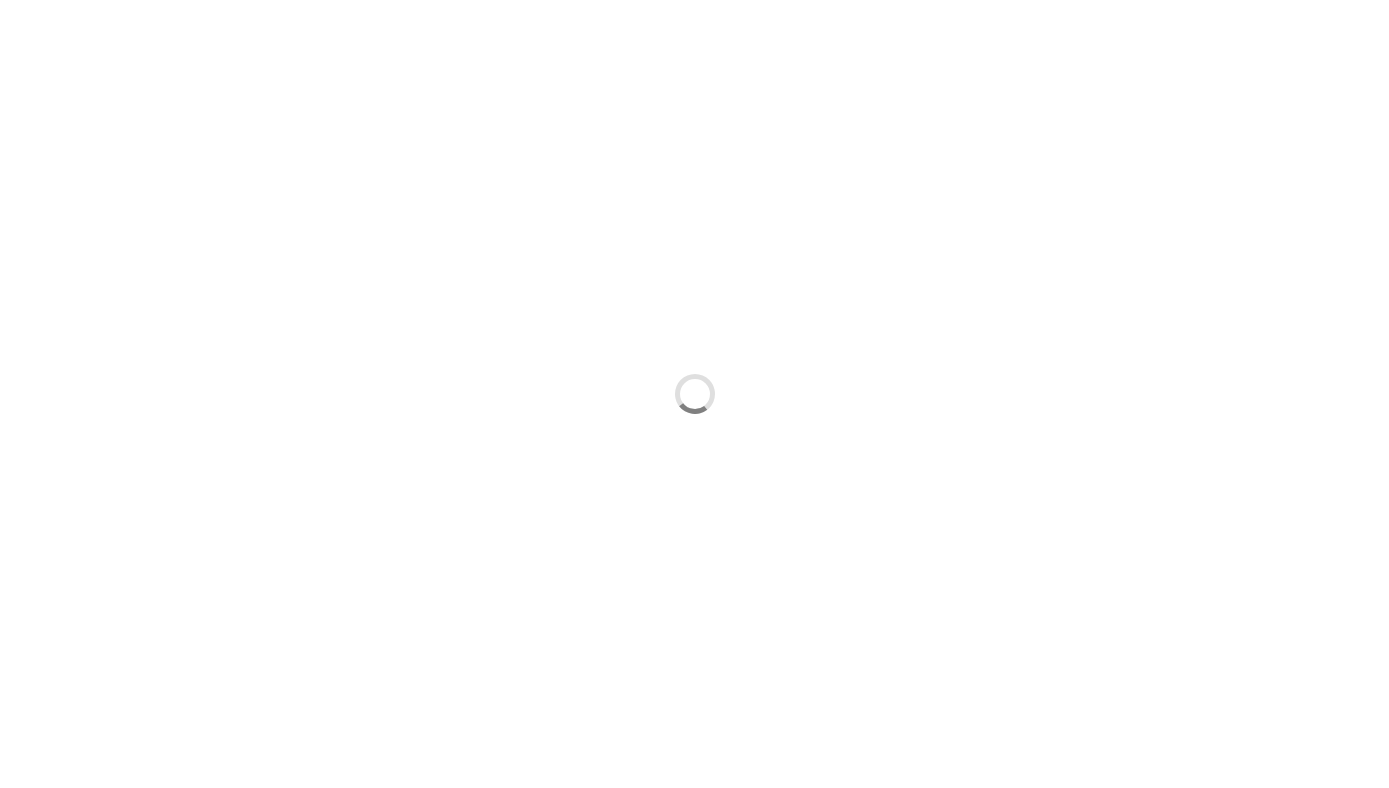 scroll, scrollTop: 0, scrollLeft: 0, axis: both 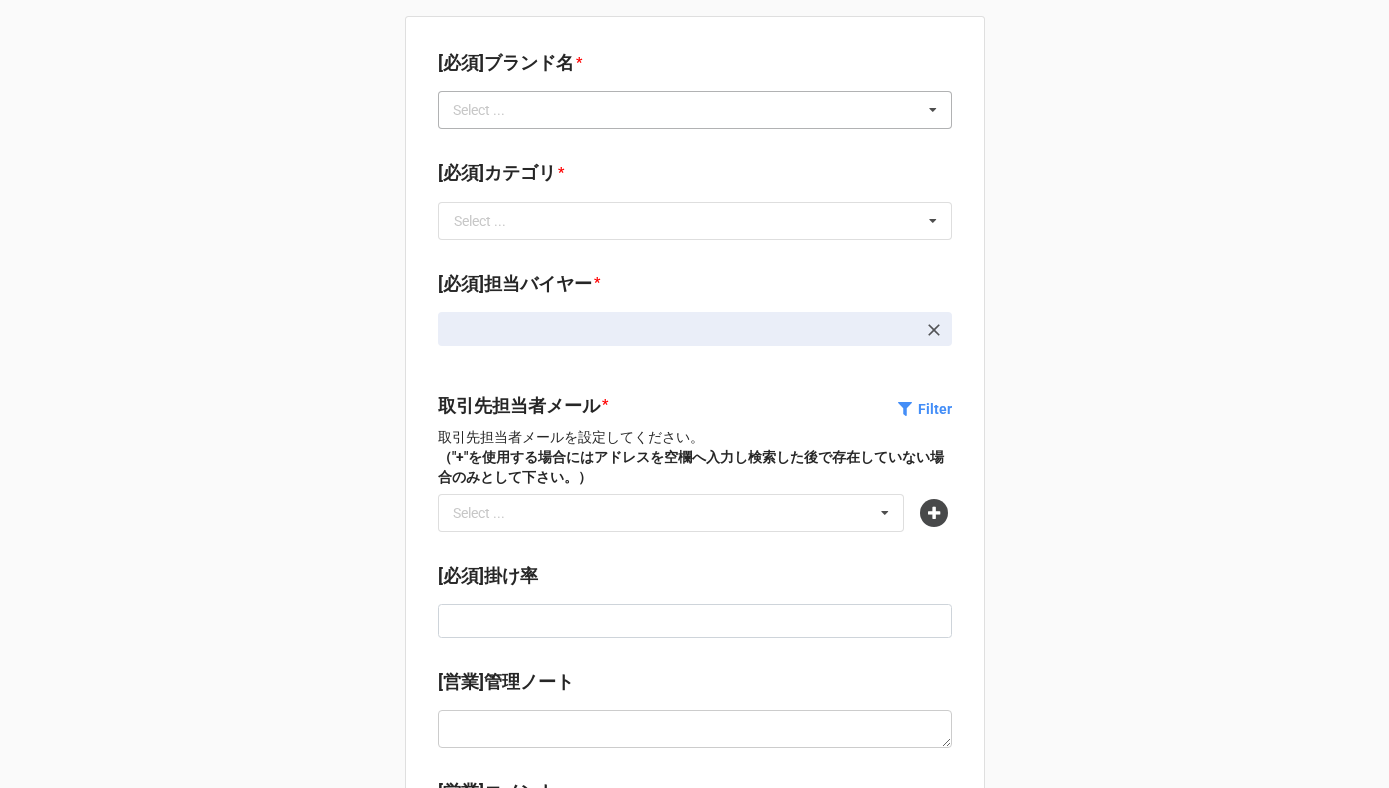 click on "Select ..." at bounding box center (491, 110) 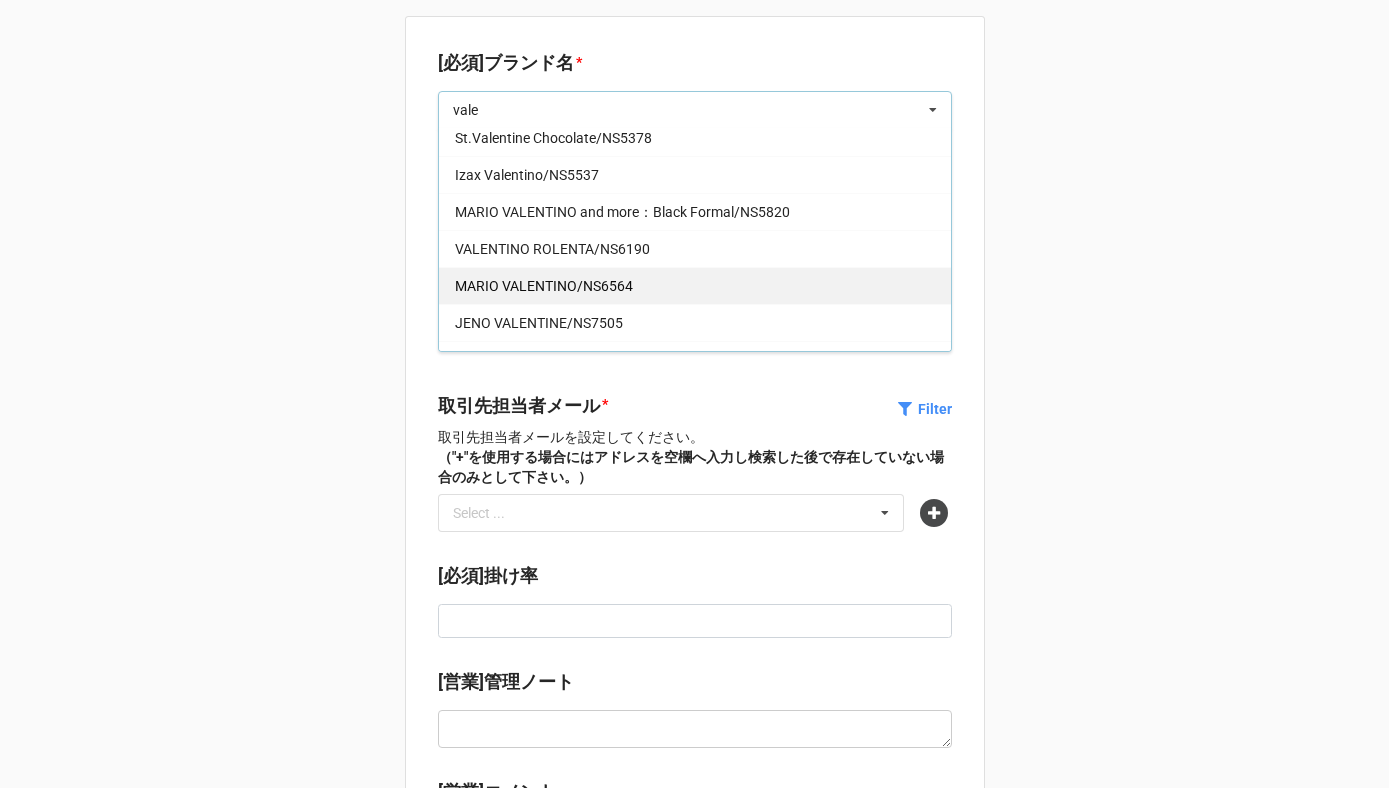 scroll, scrollTop: 331, scrollLeft: 0, axis: vertical 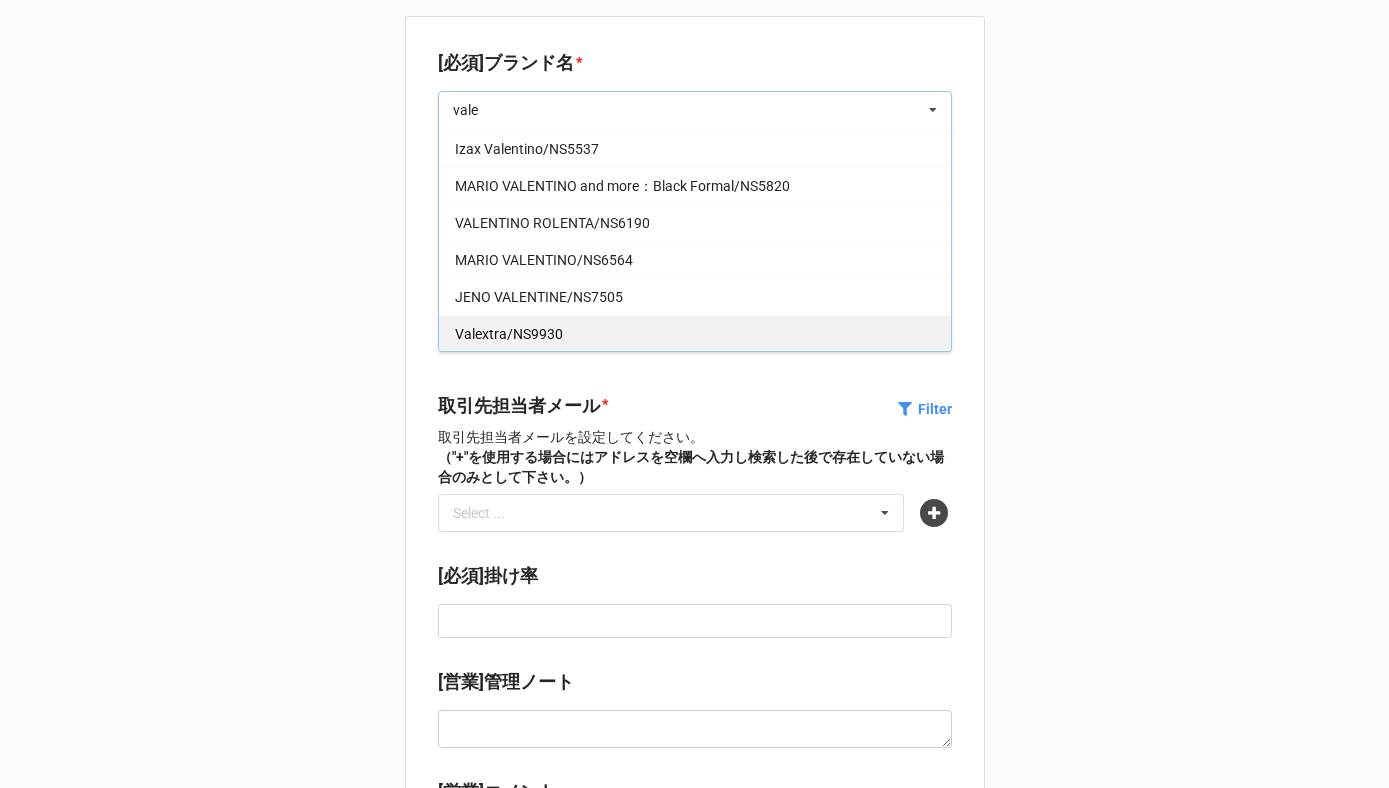 type on "vale" 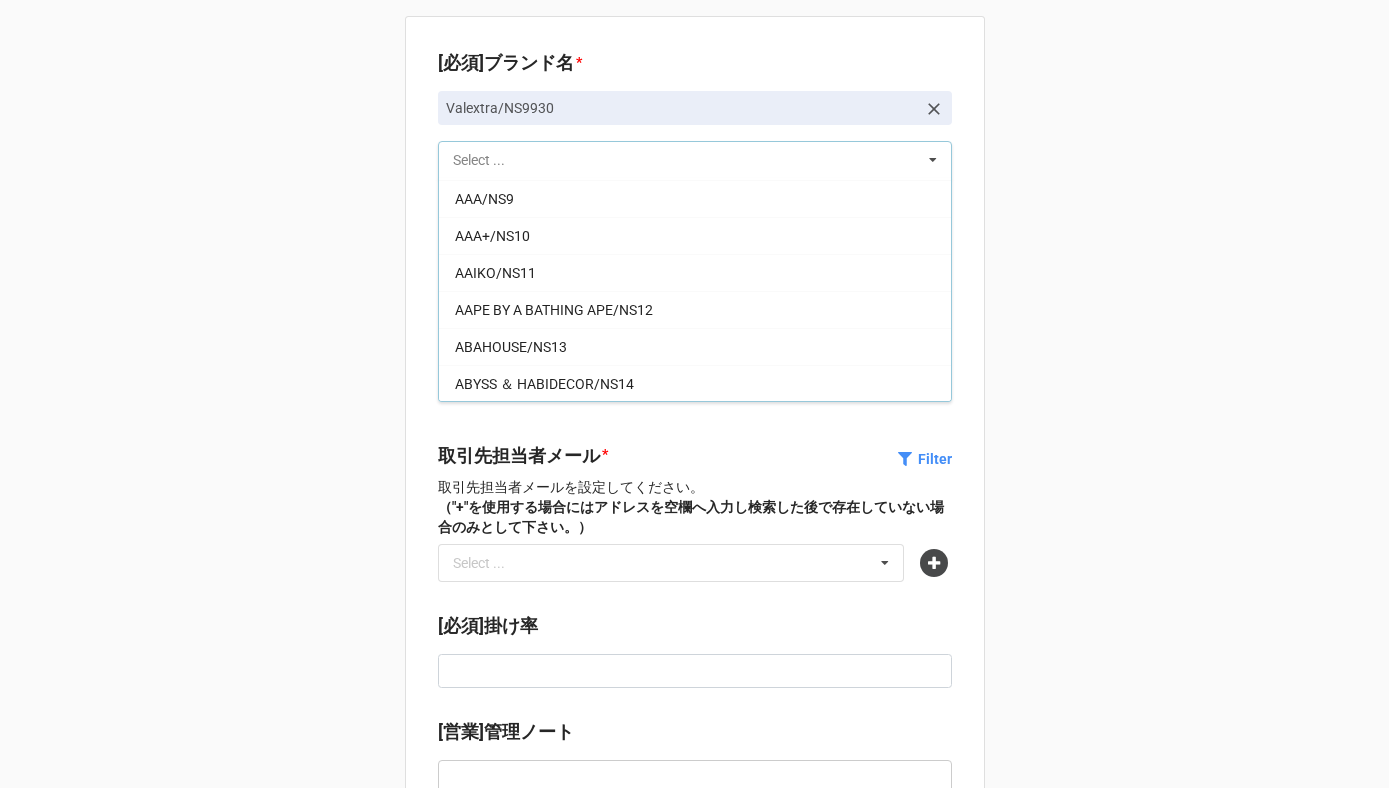 scroll, scrollTop: 4771, scrollLeft: 0, axis: vertical 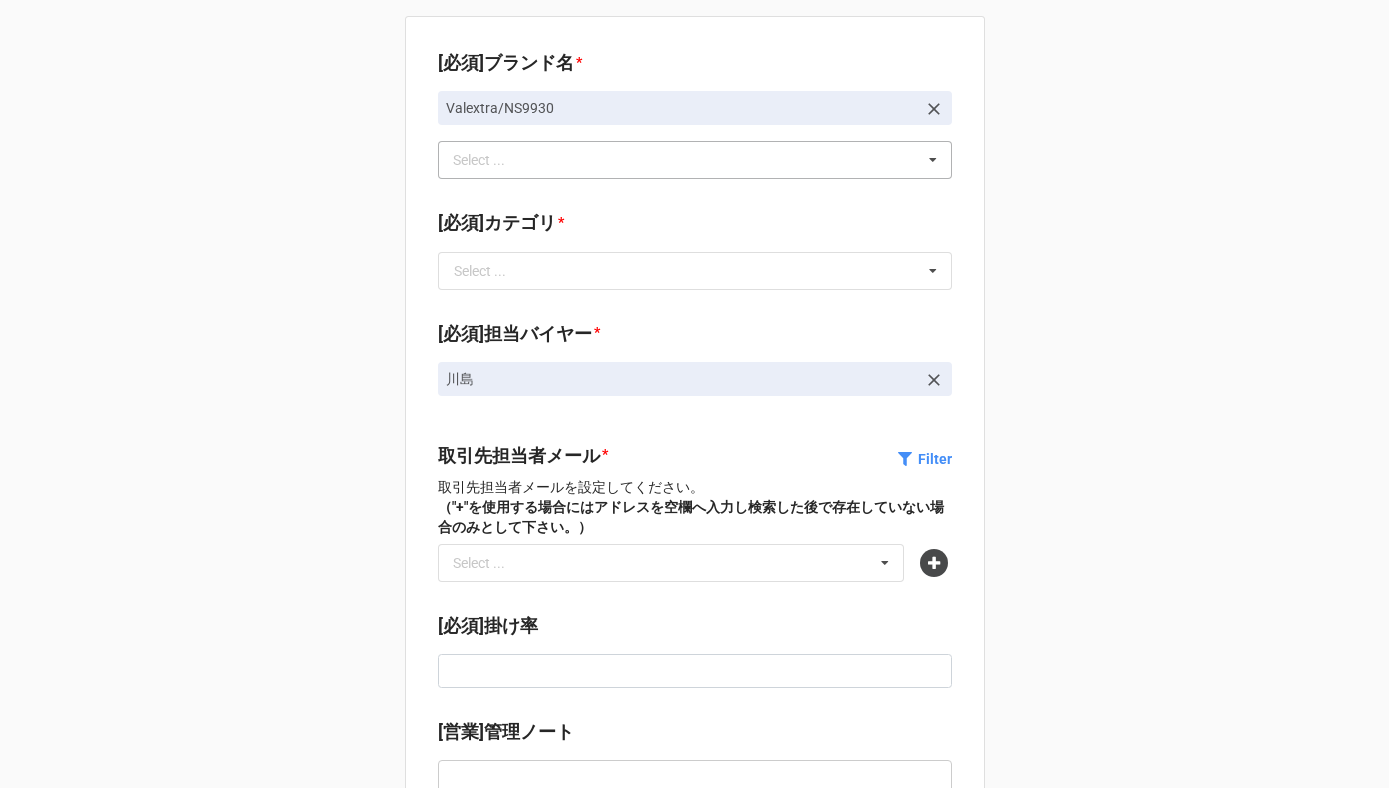 click on "[必須]ブランド名 * Valextra/NS9930 vale Select ... Maison Kitsuné/NS9883 Test/NS0 CANOVER/NS1 A BATHING APE/NS2 A VONTADE/NS3 A'LAISE/NS4 A.P.C./NS6 A.W.A/NS7 A/X ARMANI EXCHANGE/NS8 AAA/NS9 AAA+/NS10 AAIKO/NS11 AAPE BY A BATHING APE/NS12 ABAHOUSE/NS13 ABYSS ＆ HABIDECOR/NS14 ACANTHUS/NS15 ACE PRONARD/NS16 ACME FURNITURE/NS17 ADDICT/NS18 ADDISON/NS19 ADER/NS20 ADIEU/NS21 ADIEU TRISTESSE/NS22 ADORE/NS23 ADPOSION/NS24 AG/NS25 AG by aquagirl/NS26 AG/ADRIANO GOLDSCHMIED/NS27 AGATHA PARIS/NS28 AGOSTO SHOP/NS29 AHCAHCUM.muchacha/NS30 AHKAH/NS31 AHMAD TEA/NS32 AIGLE/NS33 AIGNER/NS34 AIUEO/NS35 AKM/NS36 ALAIN FIGARET/NS37 ALAIN PATRIARCHE/NS38 ALBA ROSA/NS39 ALBEROBELLO/NS40 ALBUM/NS41 ALDEN/NS42 ALDIES/NS43 ALESSI/NS44 ALIFE DESIGN/NS45 ALMA TONUTTI/NS46 ALPHABET COLLECTION/NS47 AMACA/NS48 AMBUSH/NS49 AMERICAN RAG CIE/NS50 AMI Alexandre Mattiussi/NS51 AMIMOC/NS52 AMIW/NS53 AMORE DOLCE/NS54 AMOUR/NS55 ANACHRONORM/NS56 ANAP/NS57 ANAYI/NS58 ANDSUNS/NS59 ANGLAIS/NS60 ANGLOBAL SHOP/NS61 ANNA SUI/NS62 GOUTAL/NS65" at bounding box center [694, 967] 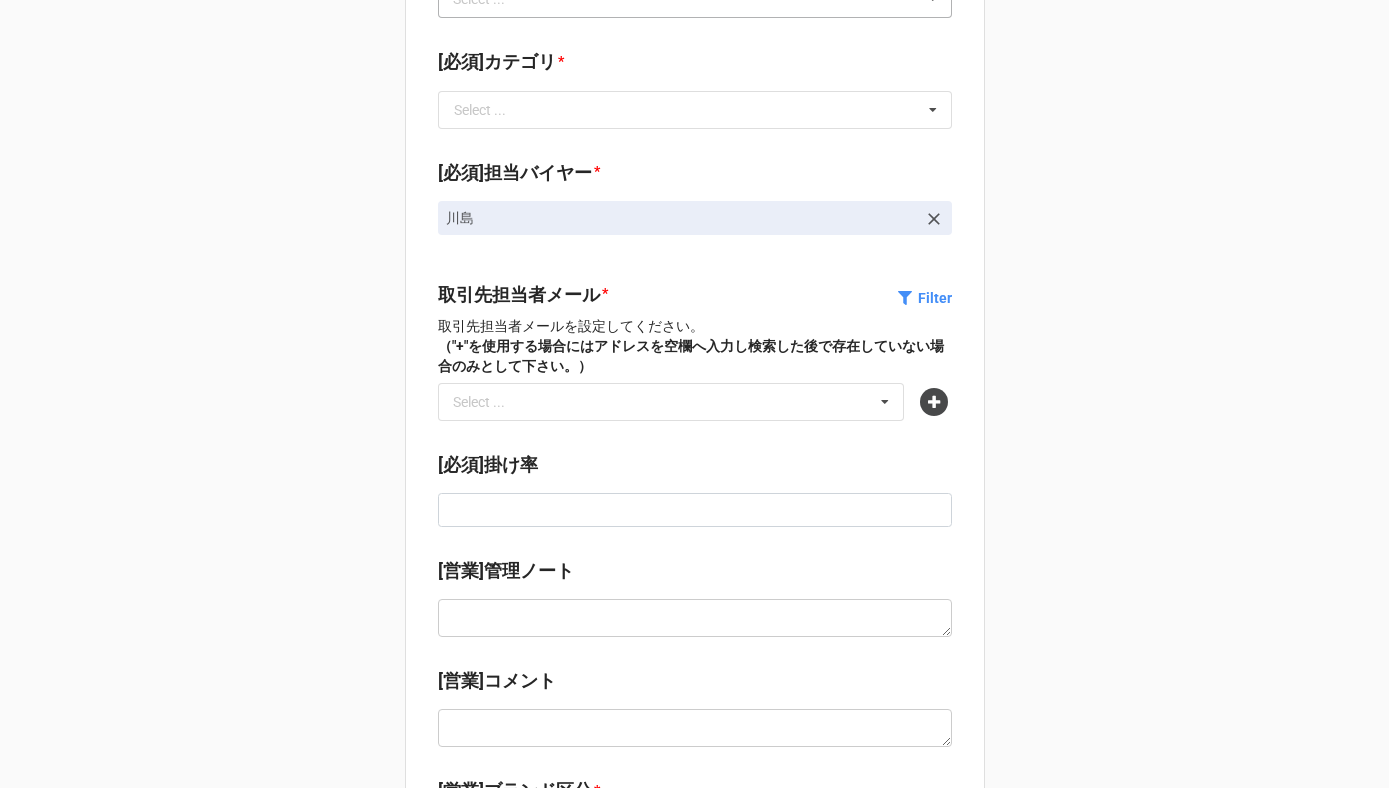 scroll, scrollTop: 175, scrollLeft: 0, axis: vertical 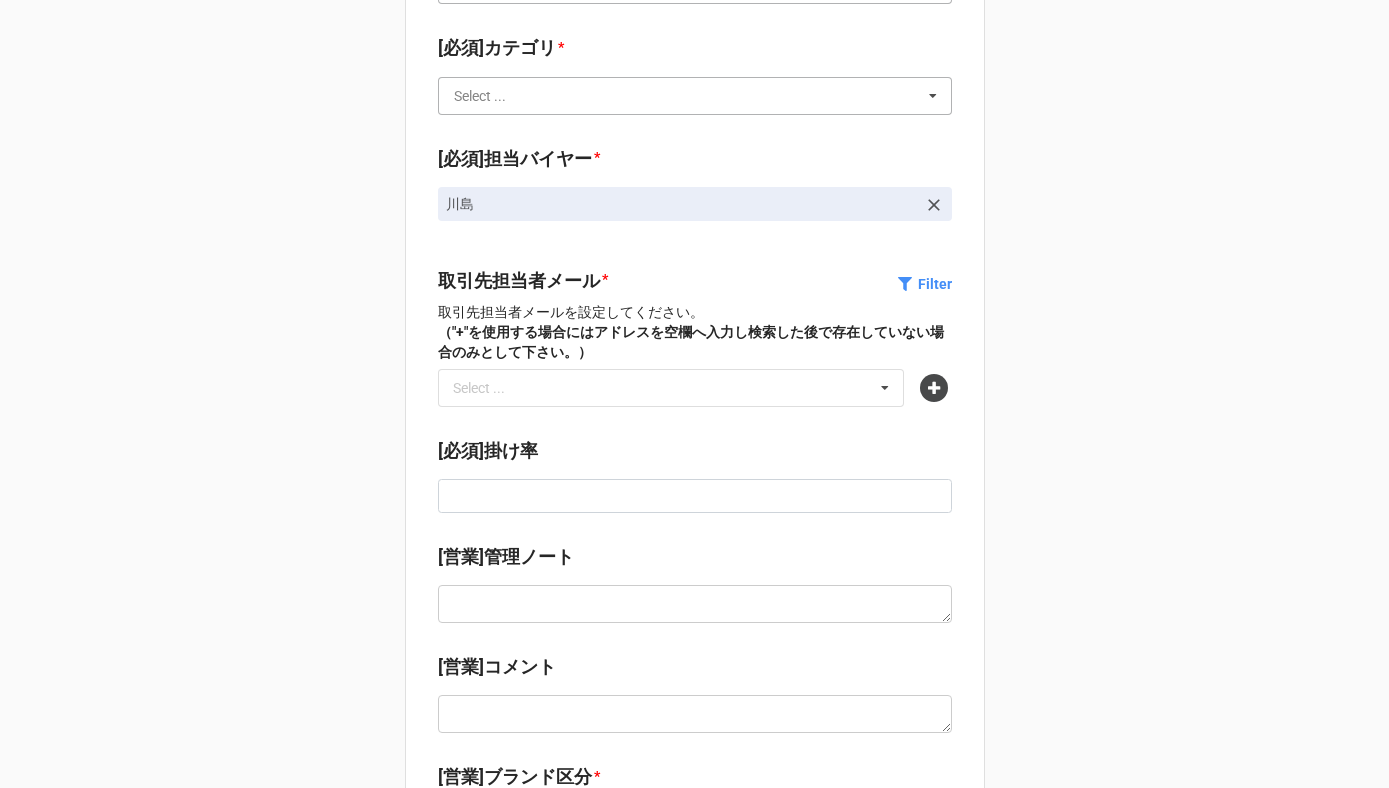 click at bounding box center (696, 96) 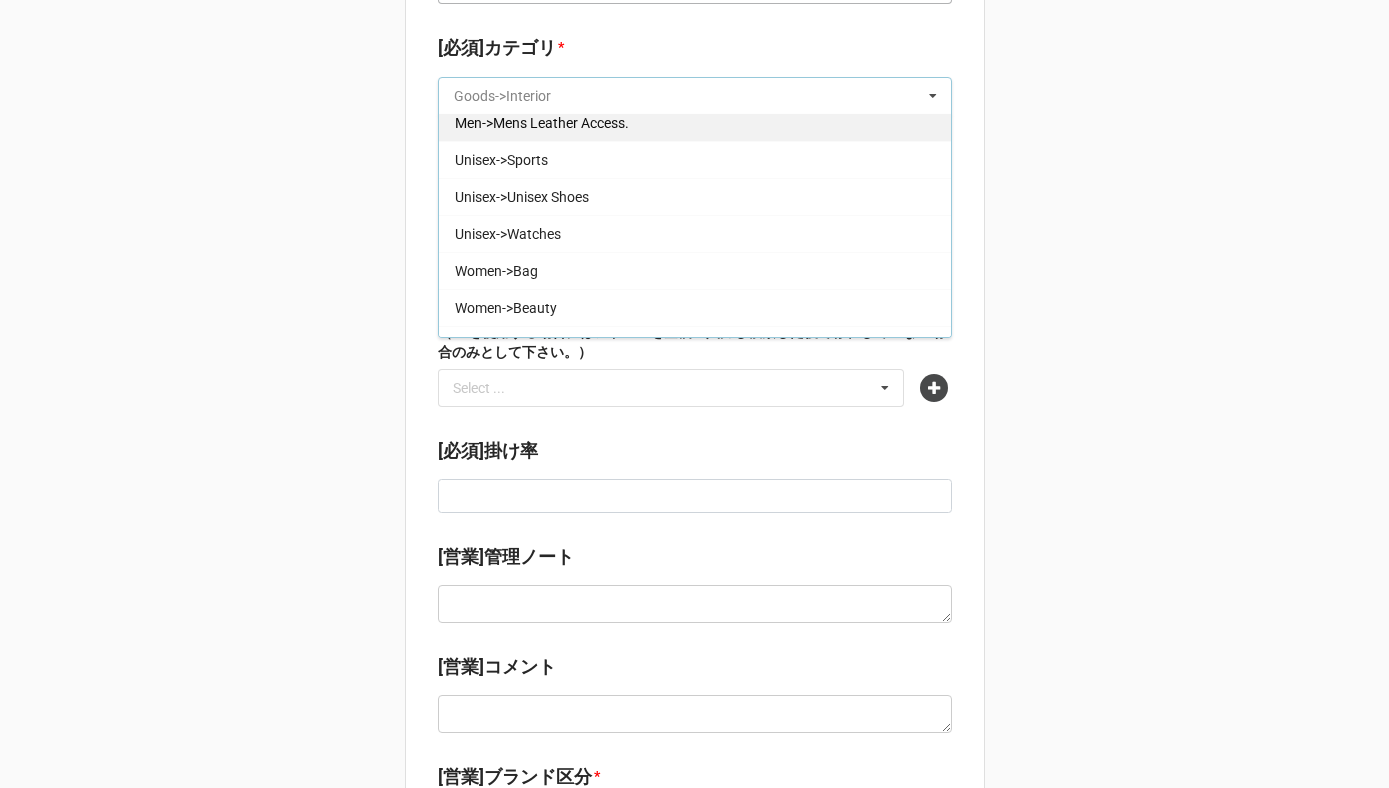 scroll, scrollTop: 471, scrollLeft: 0, axis: vertical 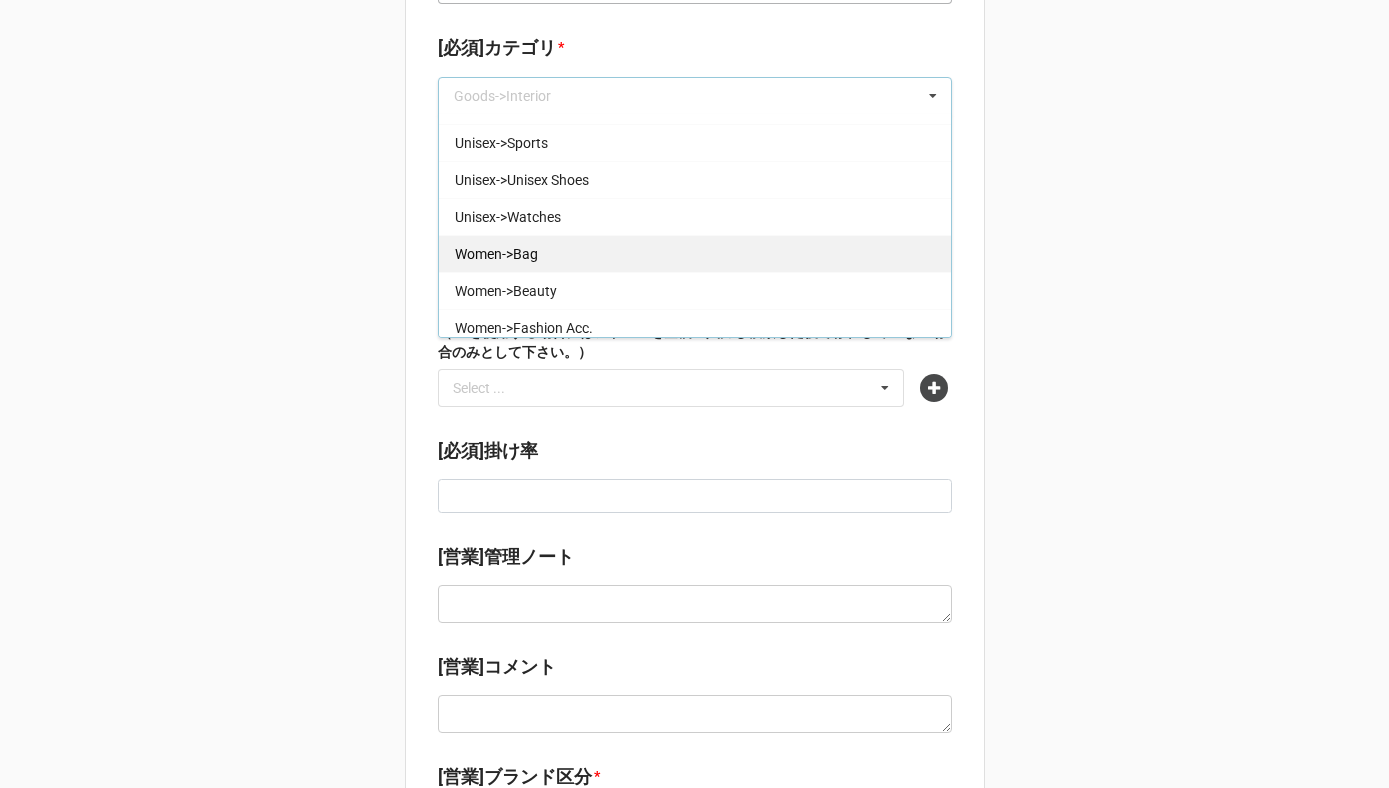 click on "Women->Bag" at bounding box center (695, 253) 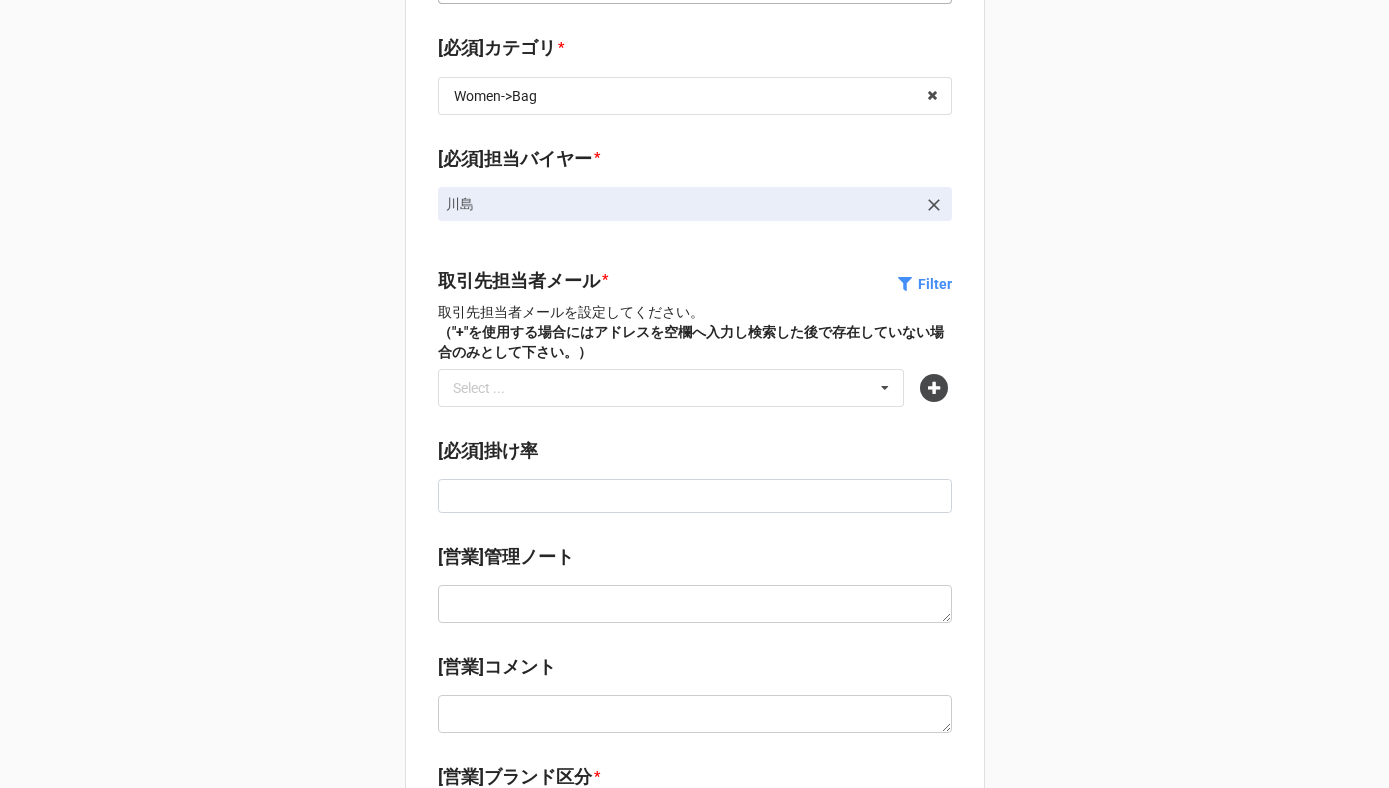 click on "[必須]ブランド名 * Valextra/NS9930 vale Select ... Maison Kitsuné/NS9883 Test/NS0 CANOVER/NS1 A BATHING APE/NS2 A VONTADE/NS3 A'LAISE/NS4 A.P.C./NS6 A.W.A/NS7 A/X ARMANI EXCHANGE/NS8 AAA/NS9 AAA+/NS10 AAIKO/NS11 AAPE BY A BATHING APE/NS12 ABAHOUSE/NS13 ABYSS ＆ HABIDECOR/NS14 ACANTHUS/NS15 ACE PRONARD/NS16 ACME FURNITURE/NS17 ADDICT/NS18 ADDISON/NS19 ADER/NS20 ADIEU/NS21 ADIEU TRISTESSE/NS22 ADORE/NS23 ADPOSION/NS24 AG/NS25 AG by aquagirl/NS26 AG/ADRIANO GOLDSCHMIED/NS27 AGATHA PARIS/NS28 AGOSTO SHOP/NS29 AHCAHCUM.muchacha/NS30 AHKAH/NS31 AHMAD TEA/NS32 AIGLE/NS33 AIGNER/NS34 AIUEO/NS35 AKM/NS36 ALAIN FIGARET/NS37 ALAIN PATRIARCHE/NS38 ALBA ROSA/NS39 ALBEROBELLO/NS40 ALBUM/NS41 ALDEN/NS42 ALDIES/NS43 ALESSI/NS44 ALIFE DESIGN/NS45 ALMA TONUTTI/NS46 ALPHABET COLLECTION/NS47 AMACA/NS48 AMBUSH/NS49 AMERICAN RAG CIE/NS50 AMI Alexandre Mattiussi/NS51 AMIMOC/NS52 AMIW/NS53 AMORE DOLCE/NS54 AMOUR/NS55 ANACHRONORM/NS56 ANAP/NS57 ANAYI/NS58 ANDSUNS/NS59 ANGLAIS/NS60 ANGLOBAL SHOP/NS61 ANNA SUI/NS62 GOUTAL/NS65" at bounding box center [694, 792] 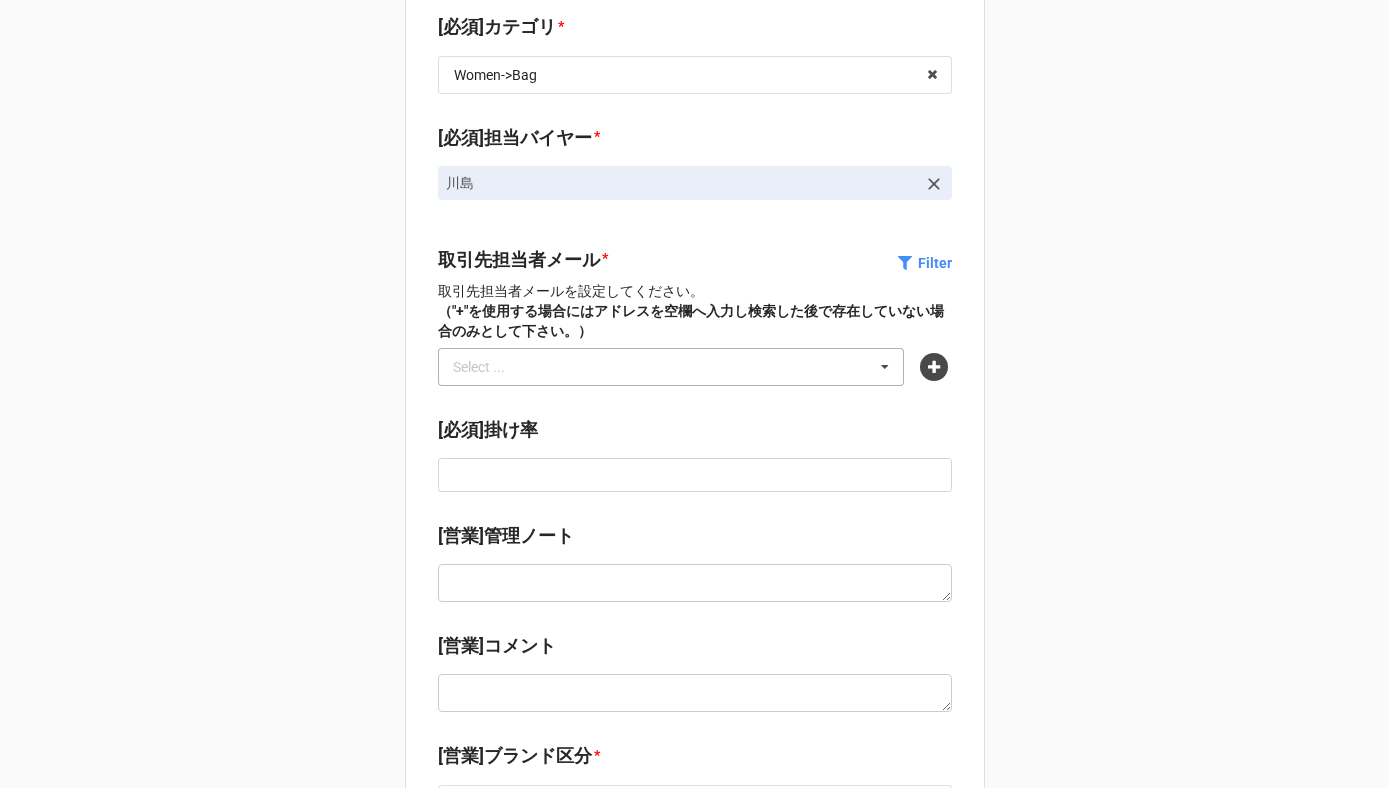 click on "Select ..." at bounding box center (491, 366) 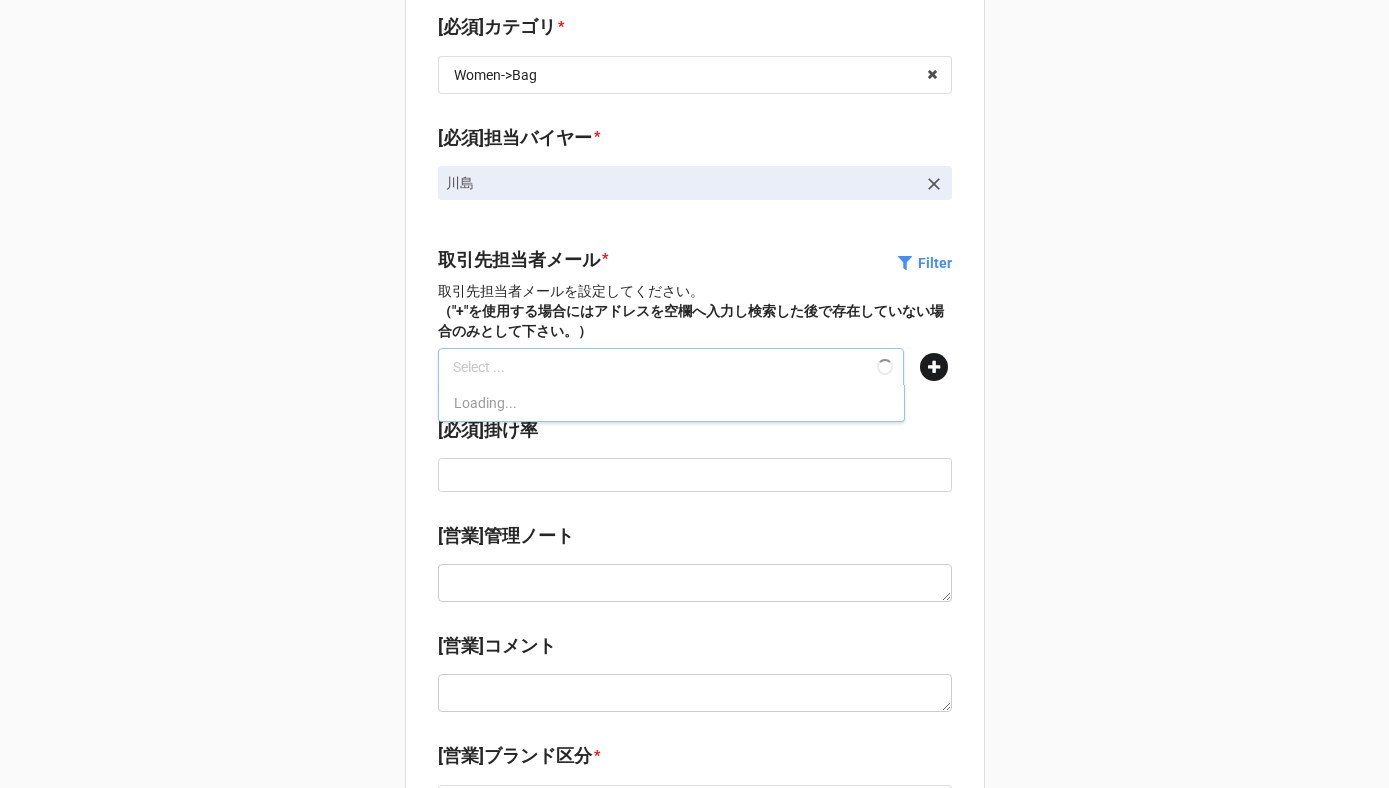 click at bounding box center (934, 367) 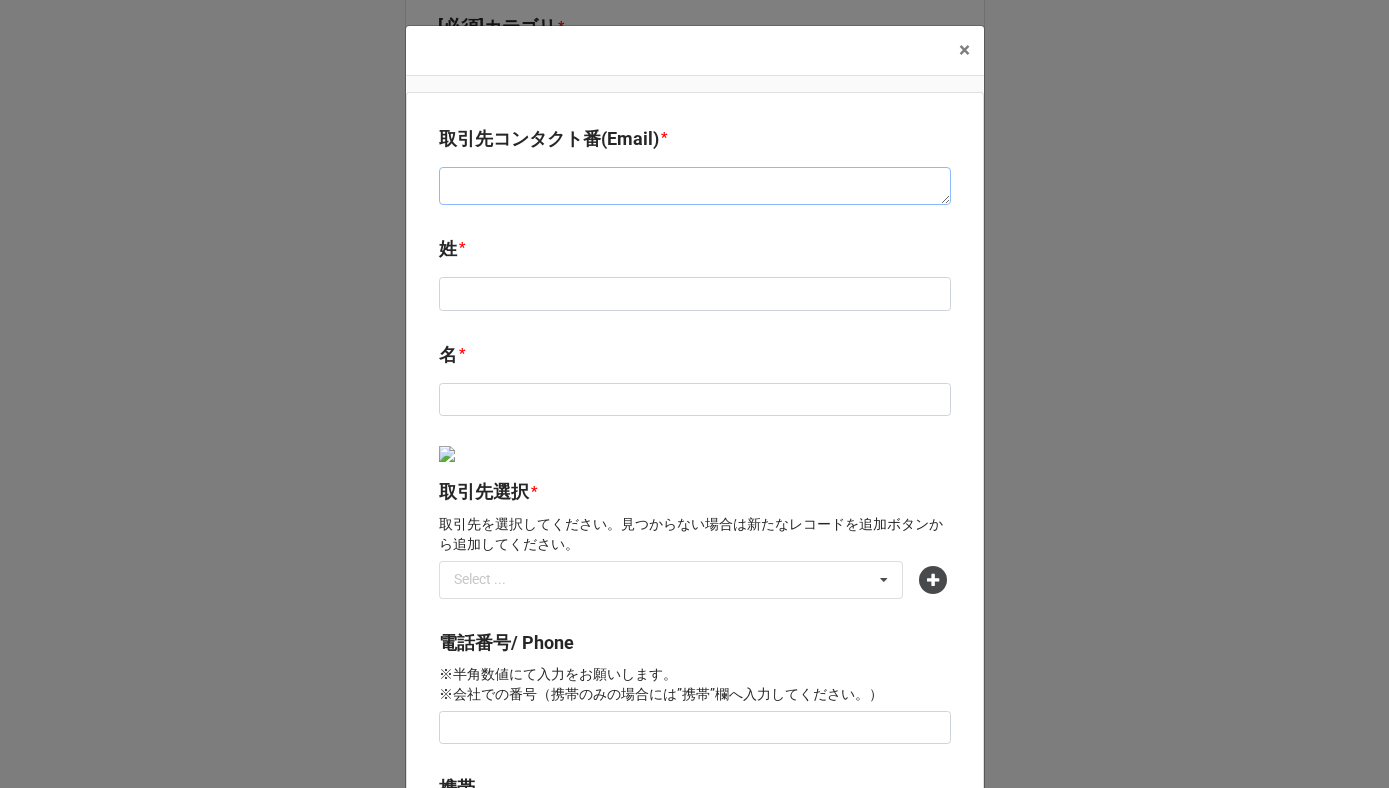 click at bounding box center [695, 186] 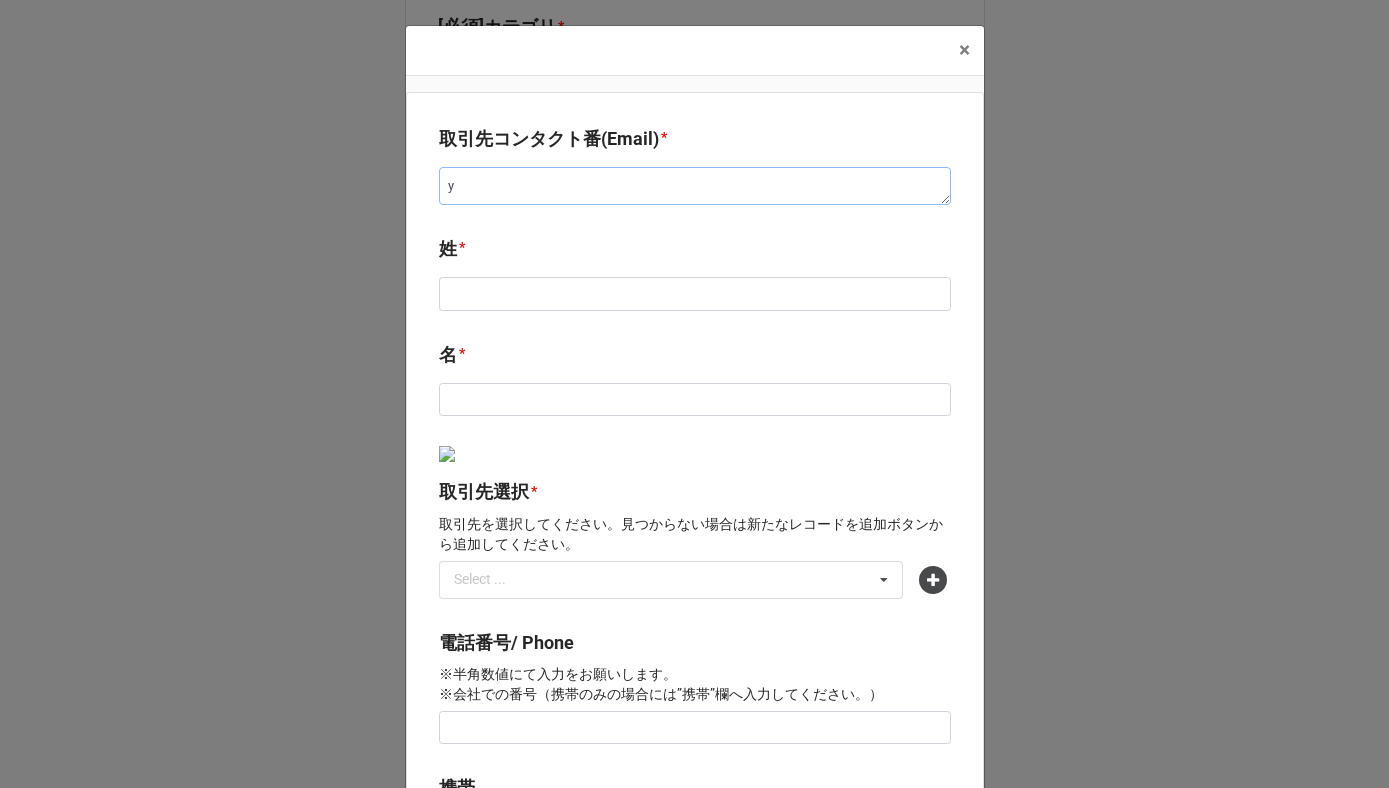 type on "x" 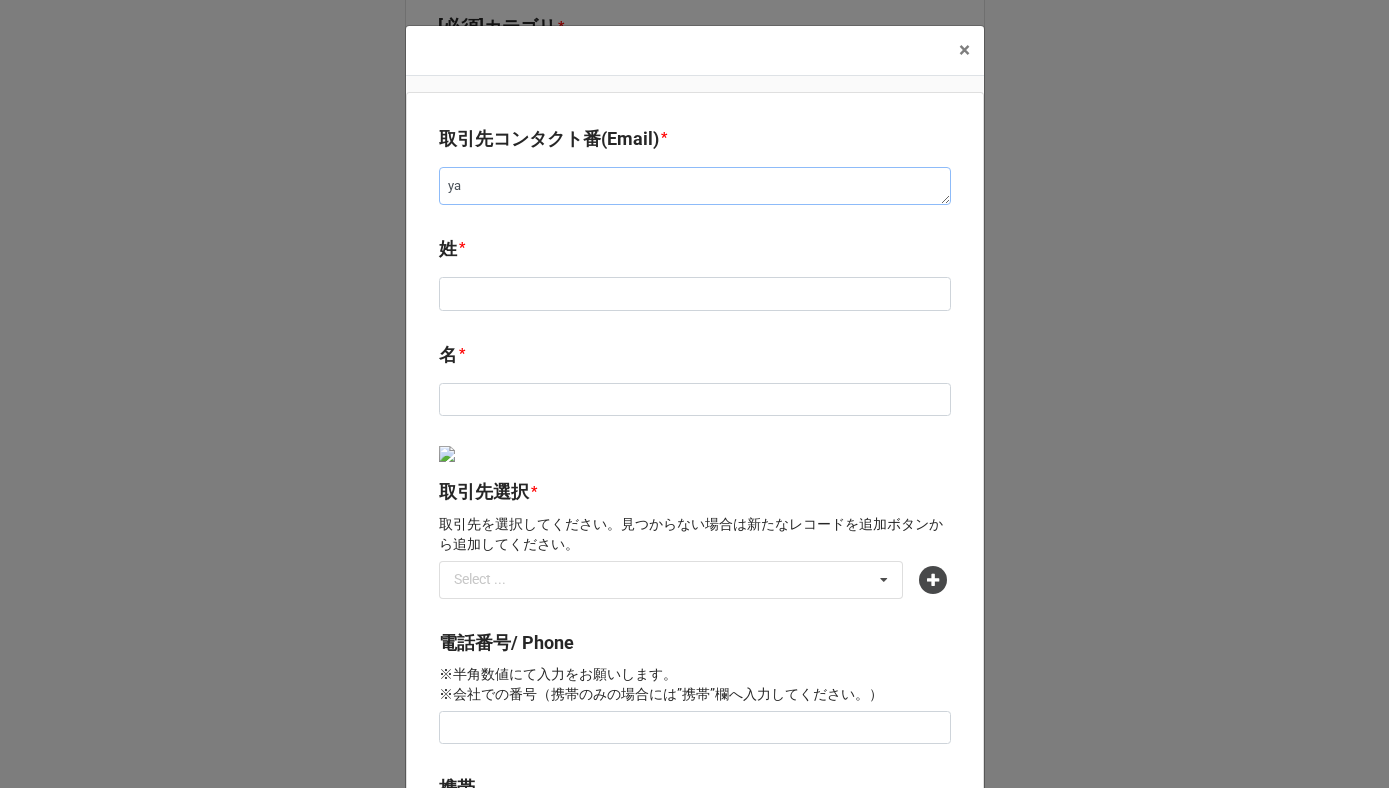 type on "x" 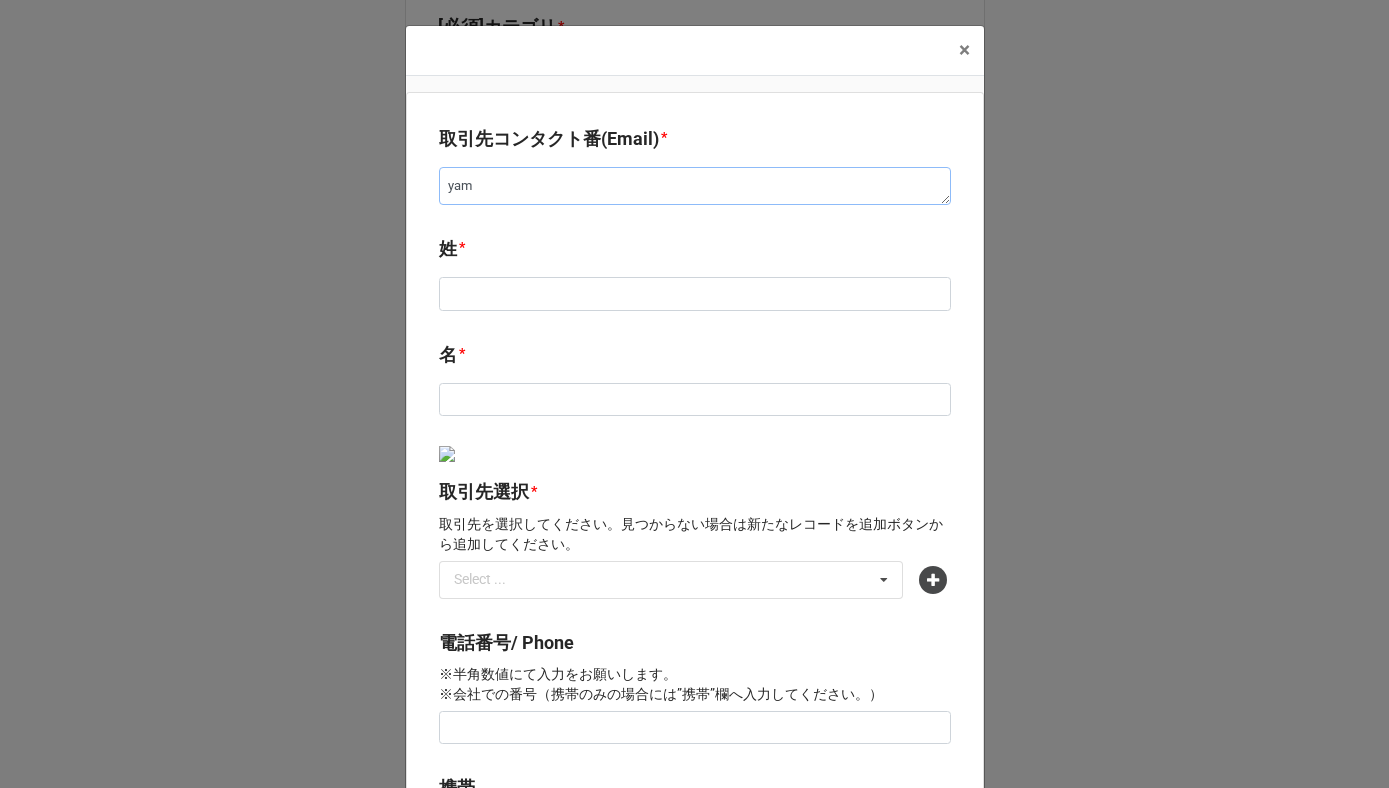 type on "x" 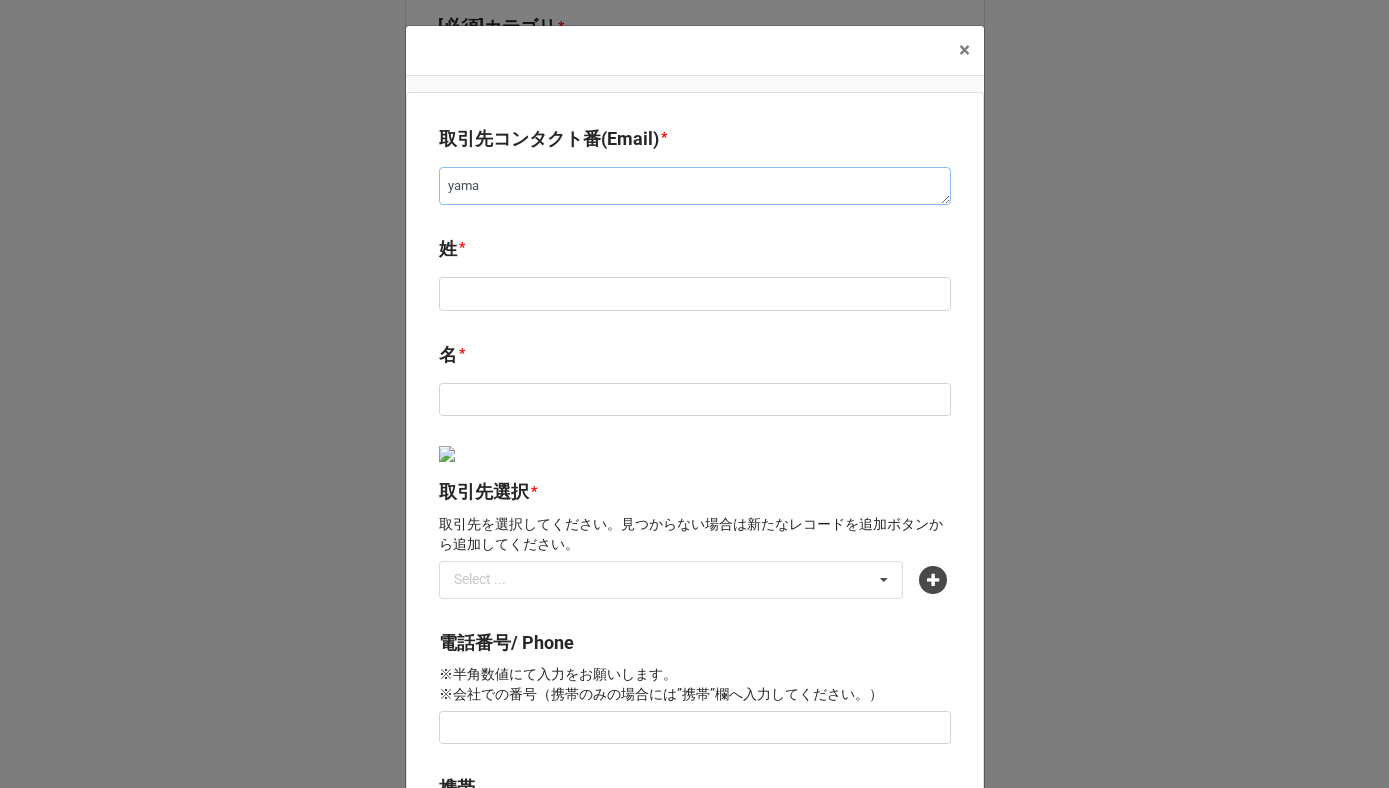 type on "x" 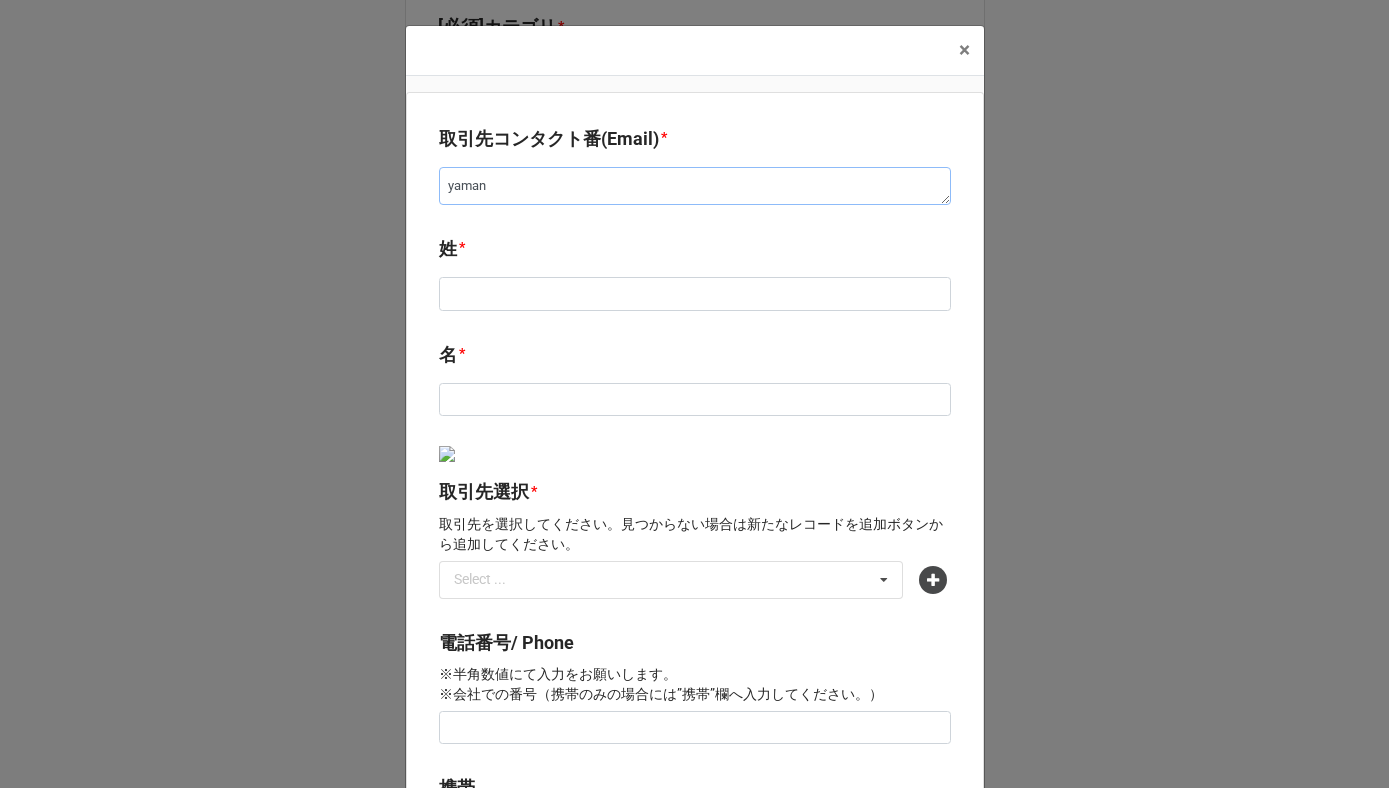 type on "yamane" 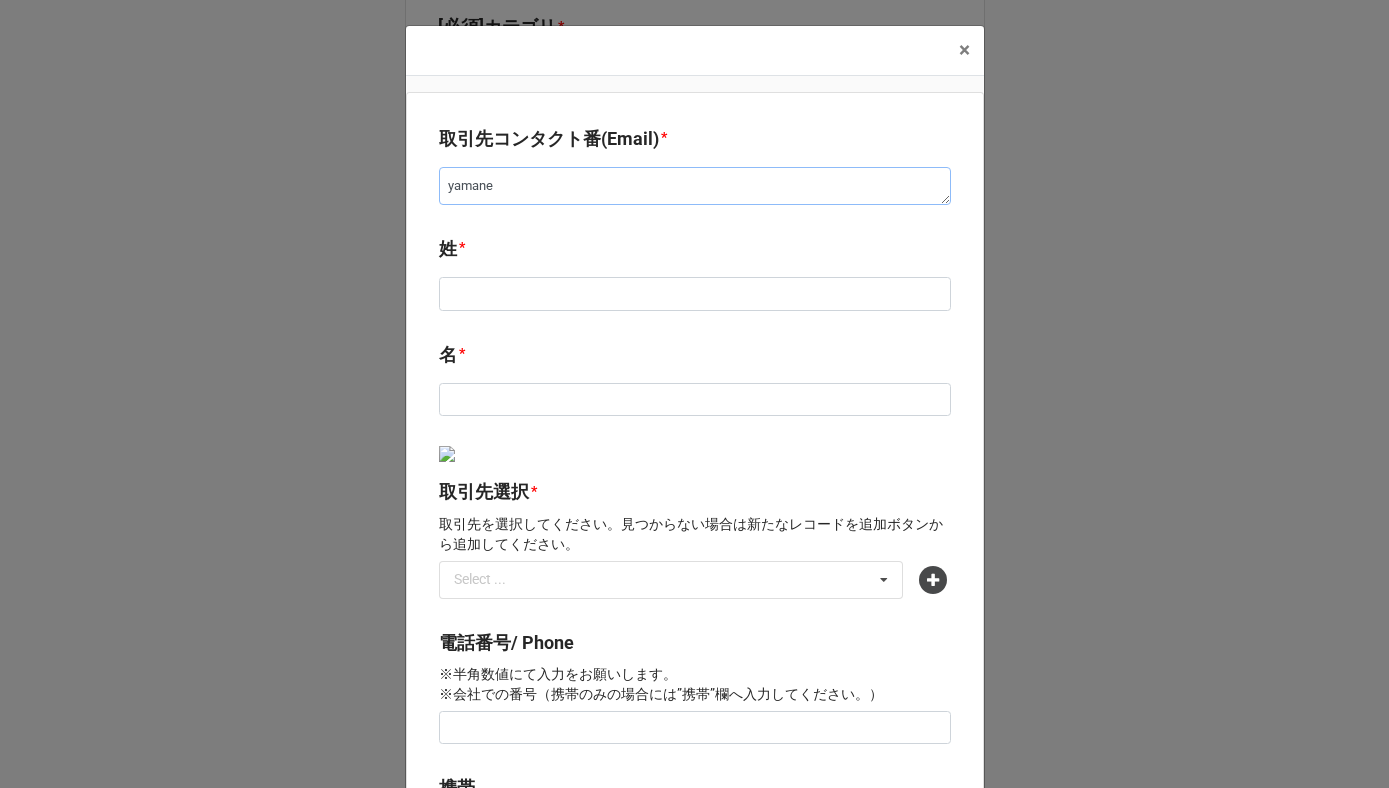 type on "x" 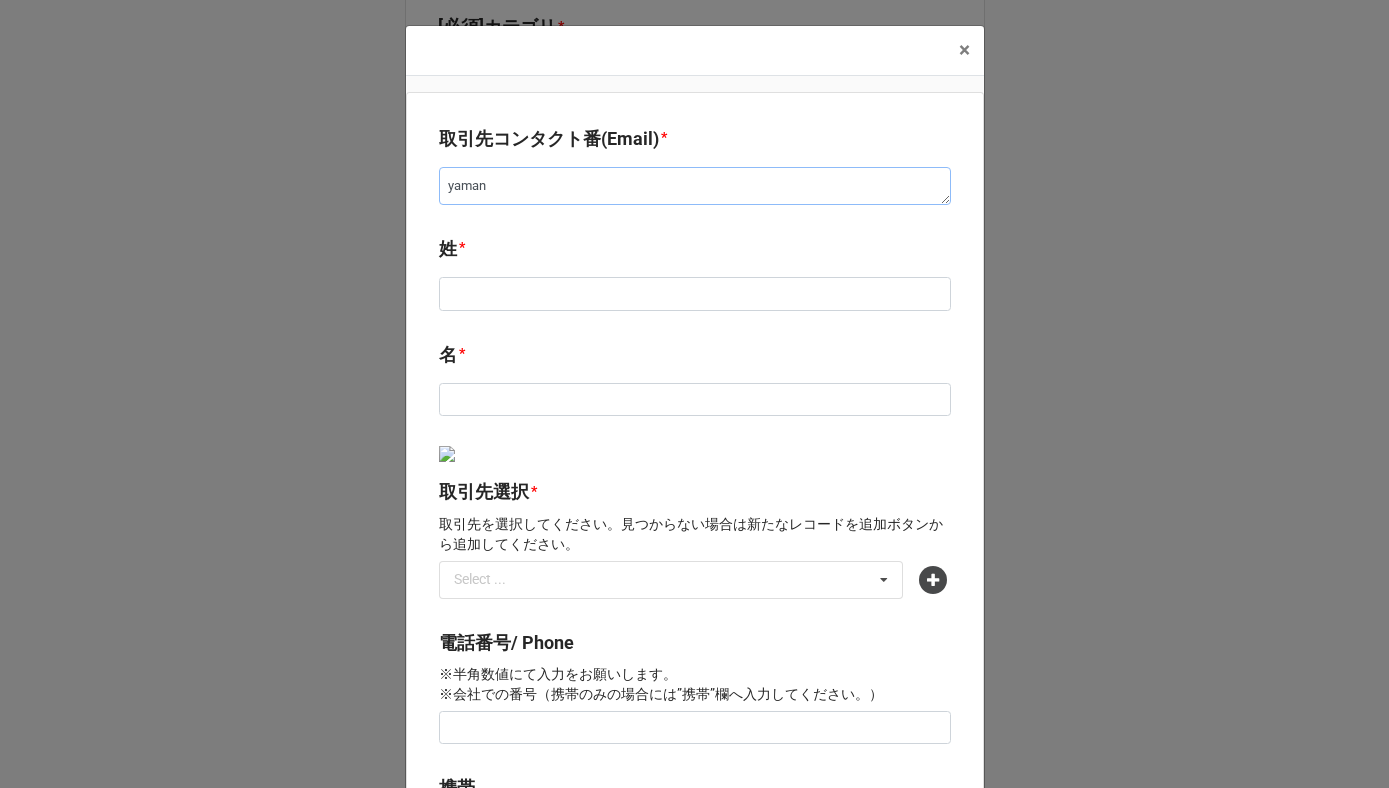 type on "x" 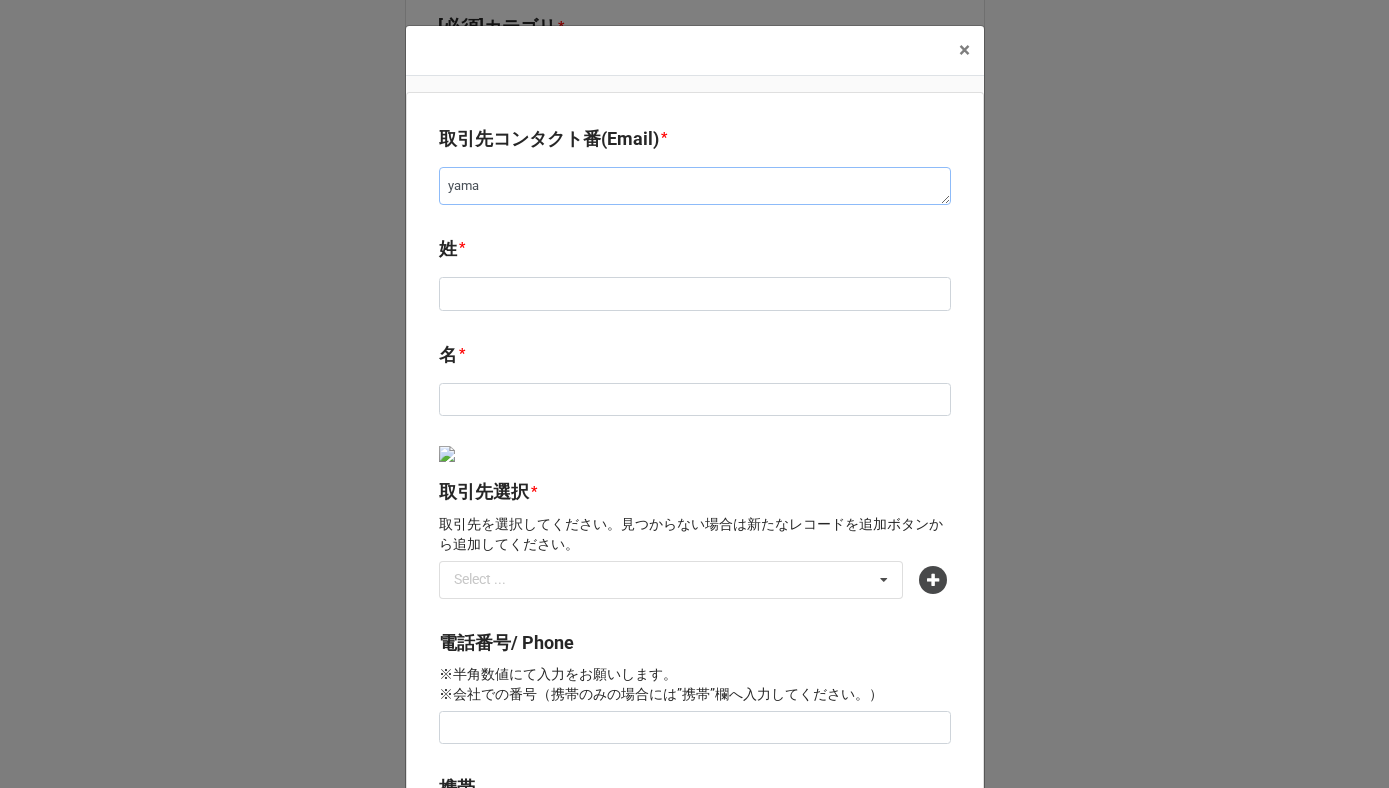 type on "x" 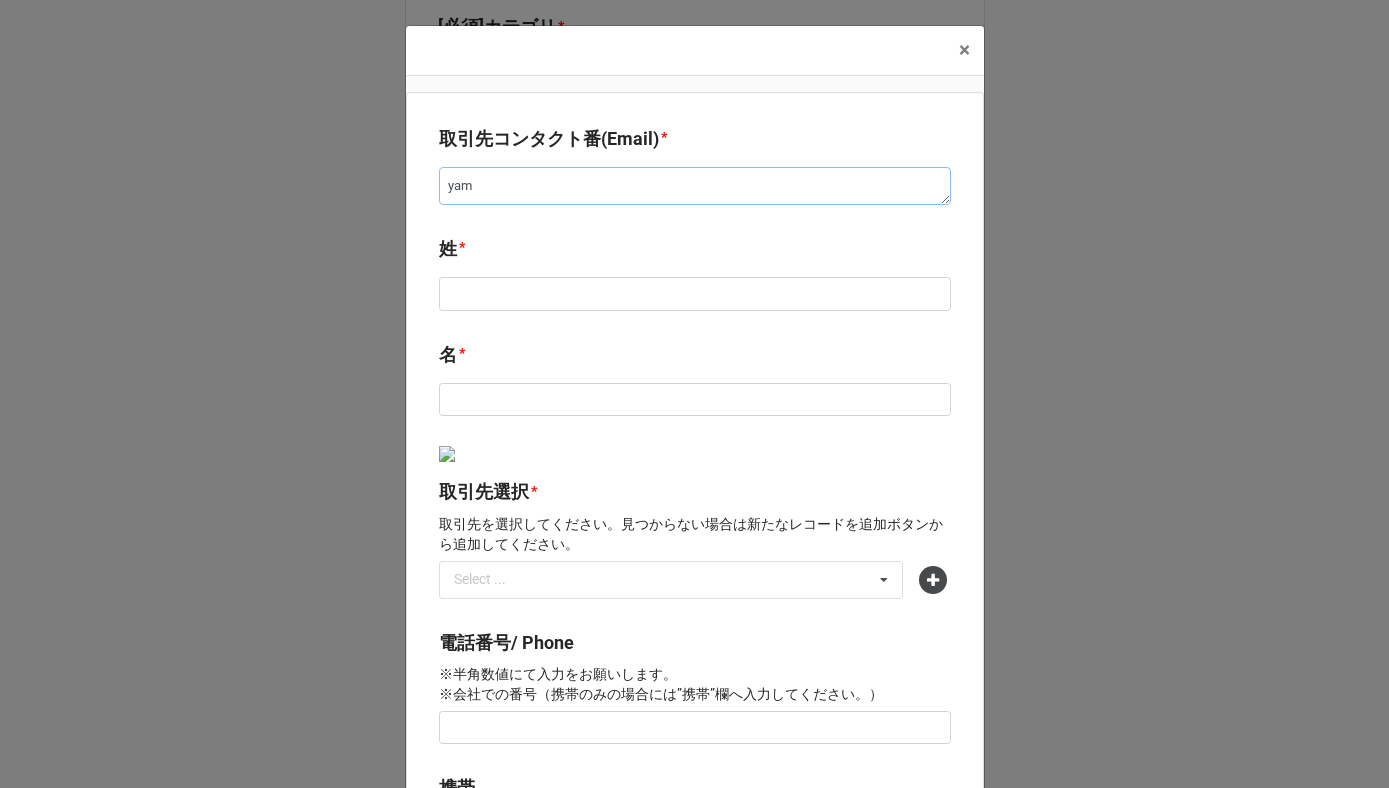 type on "x" 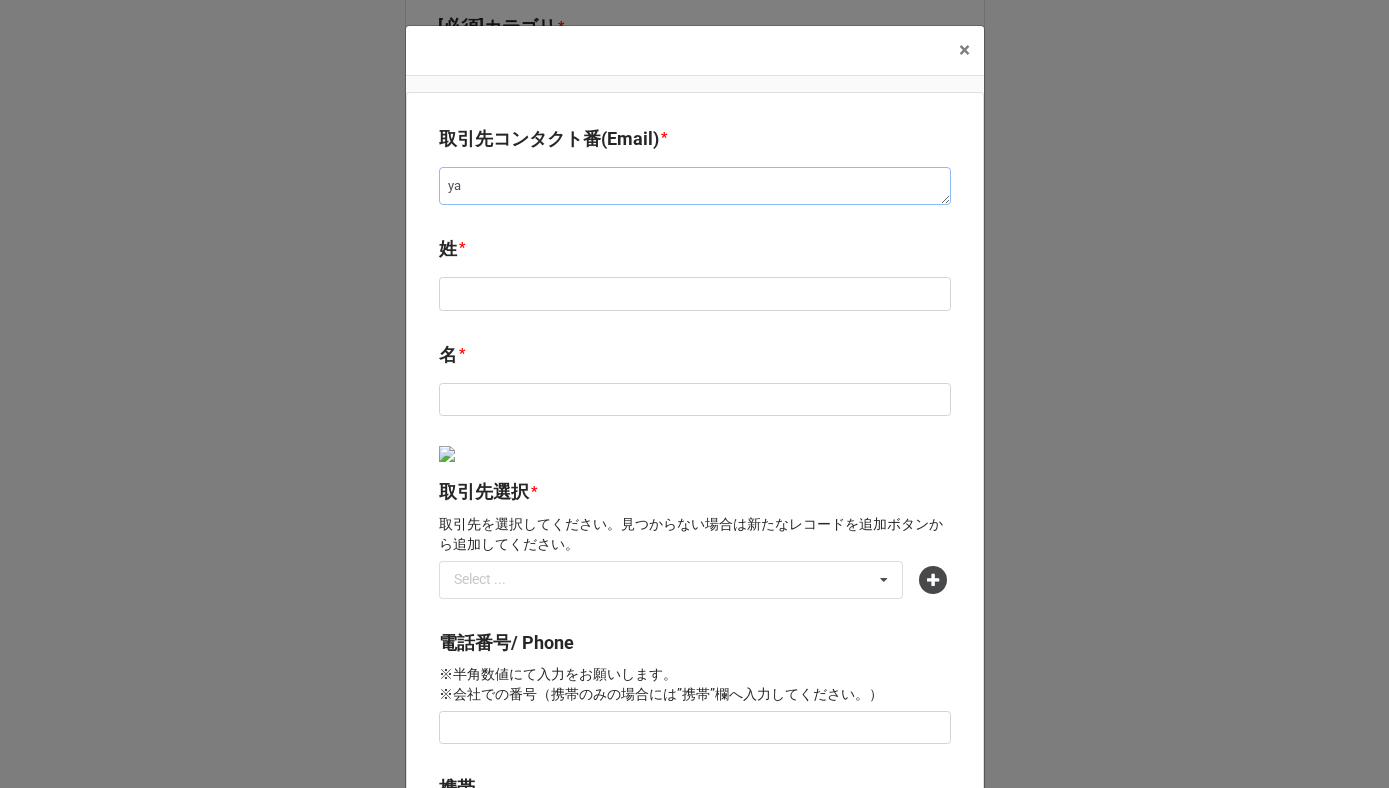 type on "x" 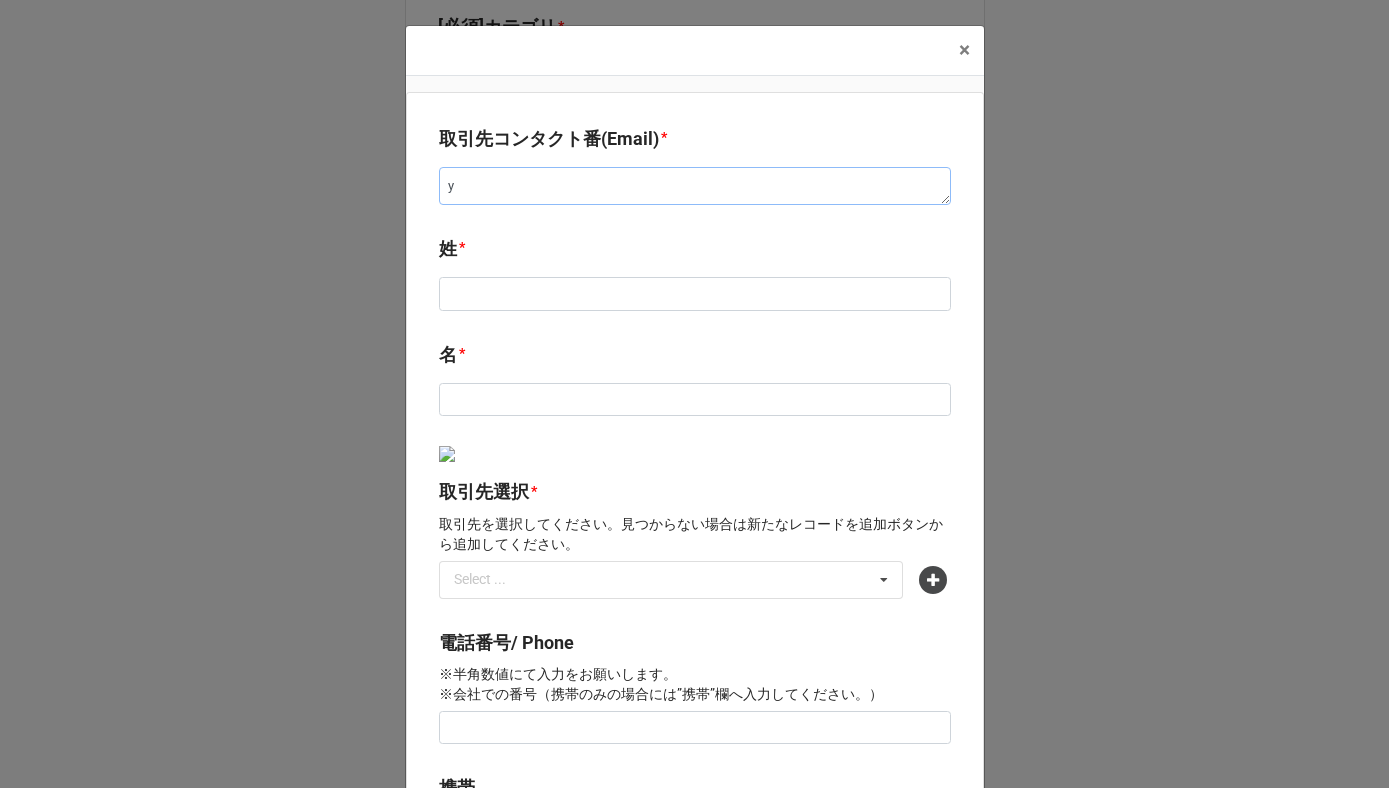 type 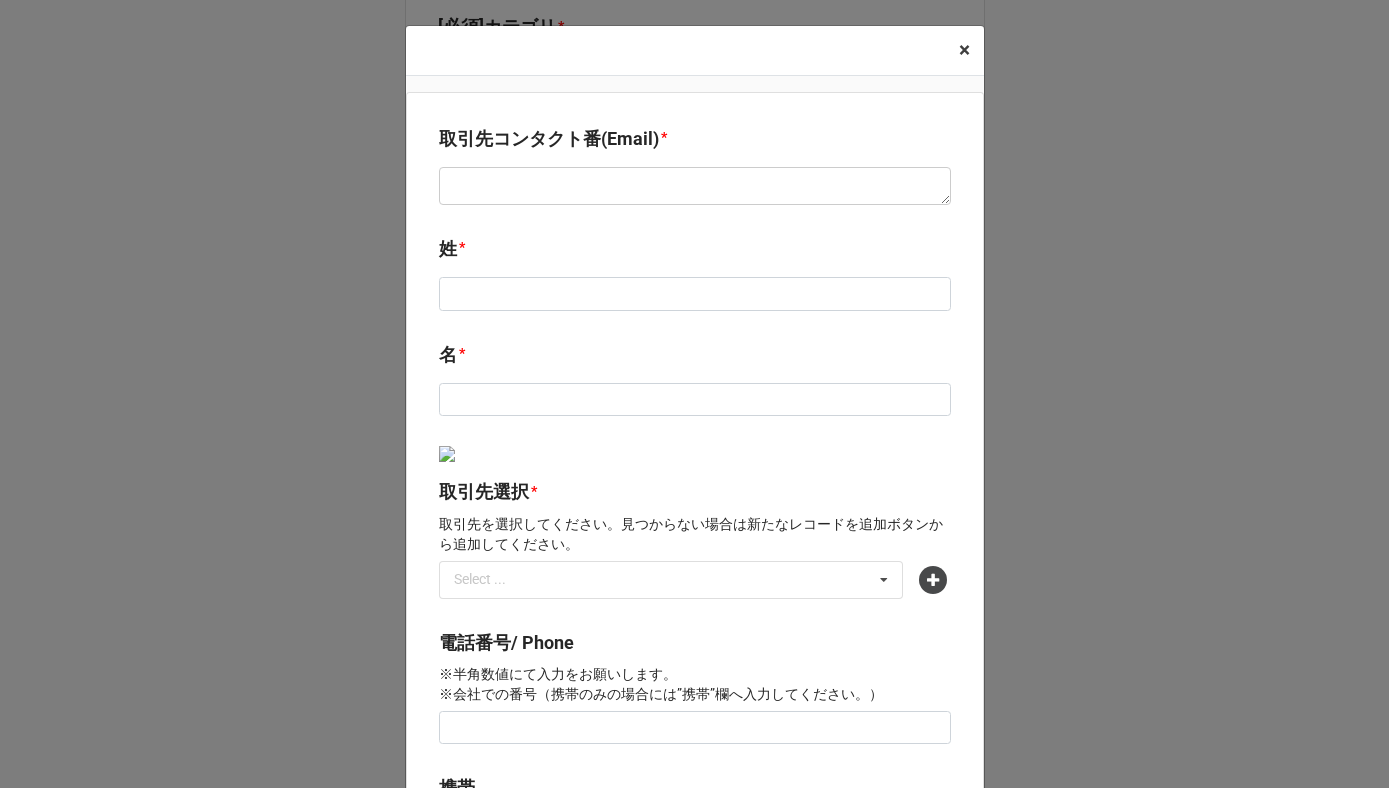 click on "×" at bounding box center (964, 50) 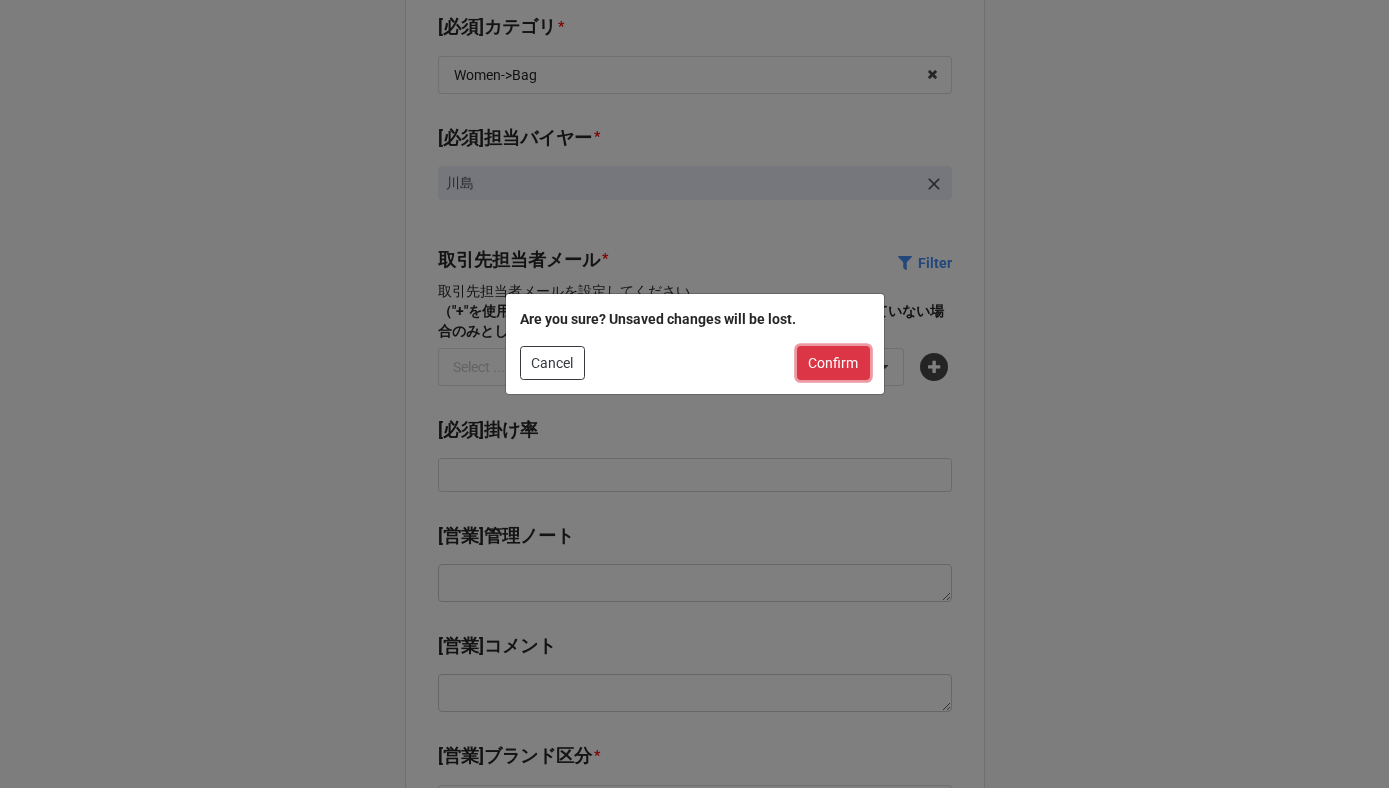 click on "Confirm" at bounding box center (833, 363) 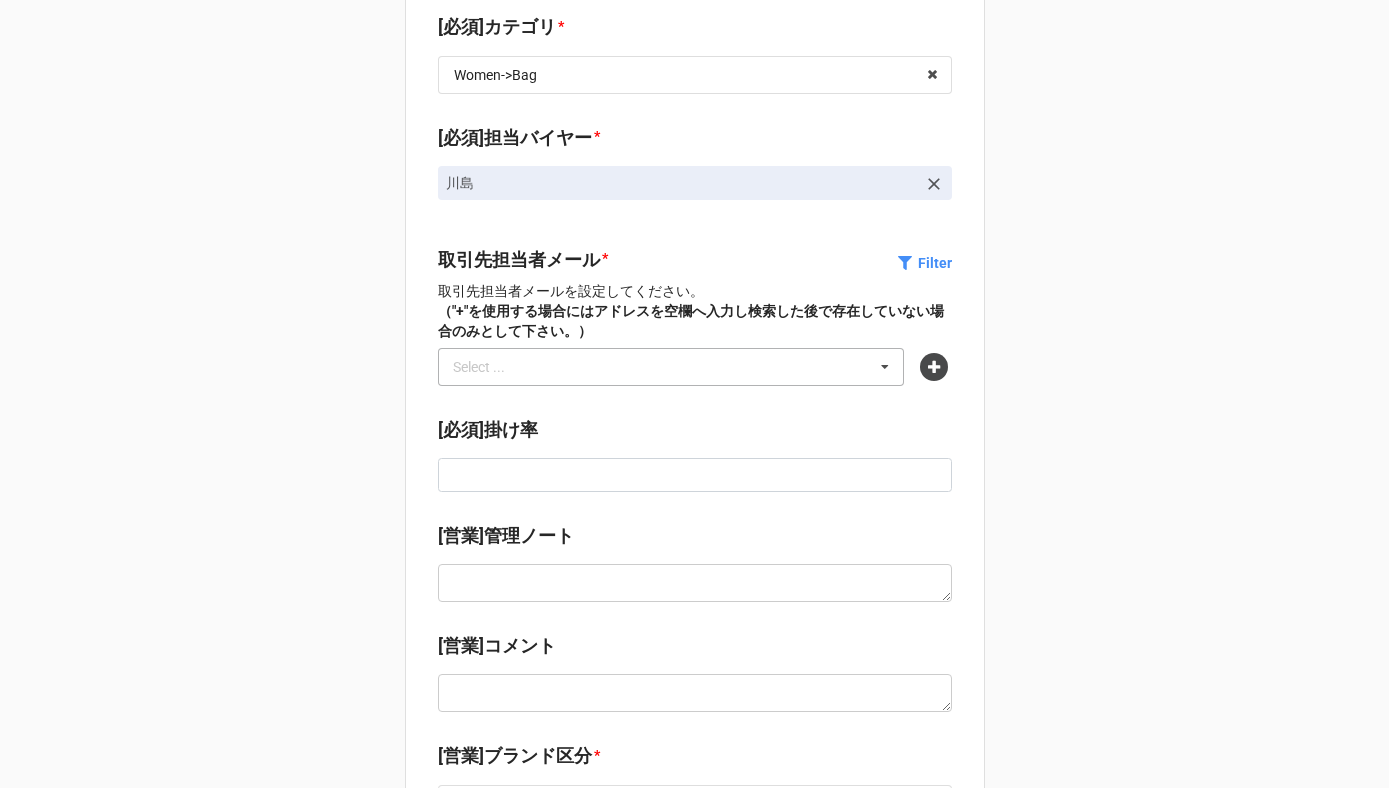 click on "Select ...  tyamamoto@[EXAMPLE.COM] 002@[EXAMPLE.COM] 2nd_order@[EXAMPLE.COM] 004myamazaki@[EXAMPLE.COM] 285im@[EXAMPLE.COM] 547kt@[EXAMPLE.COM] 903apartment@[EXAMPLE.COM] 1312sk@[EXAMPLE.COM] 02360_ni@[EXAMPLE.COM] 4260na@[EXAMPLE.COM] 6497em@[EXAMPLE.COM] 8477@[EXAMPLE.COM] 10800sy@[EXAMPLE.COM] 08045891188beaubon@[EXAMPLE.COM] a_adachi@[EXAMPLE.COM] a_doi@[EXAMPLE.COM] a_furukawa@[EXAMPLE.COM] a_hamane@[EXAMPLE.COM] a_katori@[EXAMPLE.COM] a_kawamura@[EXAMPLE.COM] a_kurobe@[EXAMPLE.COM] a_masaoka@[EXAMPLE.COM] a_ohmori@[EXAMPLE.COM] a_ohta@[EXAMPLE.COM] a_saito_hp@[EXAMPLE.COM] a_sakaguchi@[EXAMPLE.COM] a_shimohara@[EXAMPLE.COM] a-fujita@[EXAMPLE.COM] a-isobe@[EXAMPLE.COM] a-kawakami@[EXAMPLE.COM] a-kobayashi@[EXAMPLE.COM] a-kominato@[EXAMPLE.COM] a-mabuchi@[EXAMPLE.COM] a-matsuda@[EXAMPLE.COM] a-murakami@[EXAMPLE.COM] a-nishido@[EXAMPLE.COM] a-okano@[EXAMPLE.COM] a-sakai@[EXAMPLE.COM] a-shimizu@[EXAMPLE.COM] a-suzuki@[EXAMPLE.COM] a-tamura@[EXAMPLE.COM] a-tsuru@[EXAMPLE.COM] abe@[EXAMPLE.COM]" at bounding box center [671, 367] 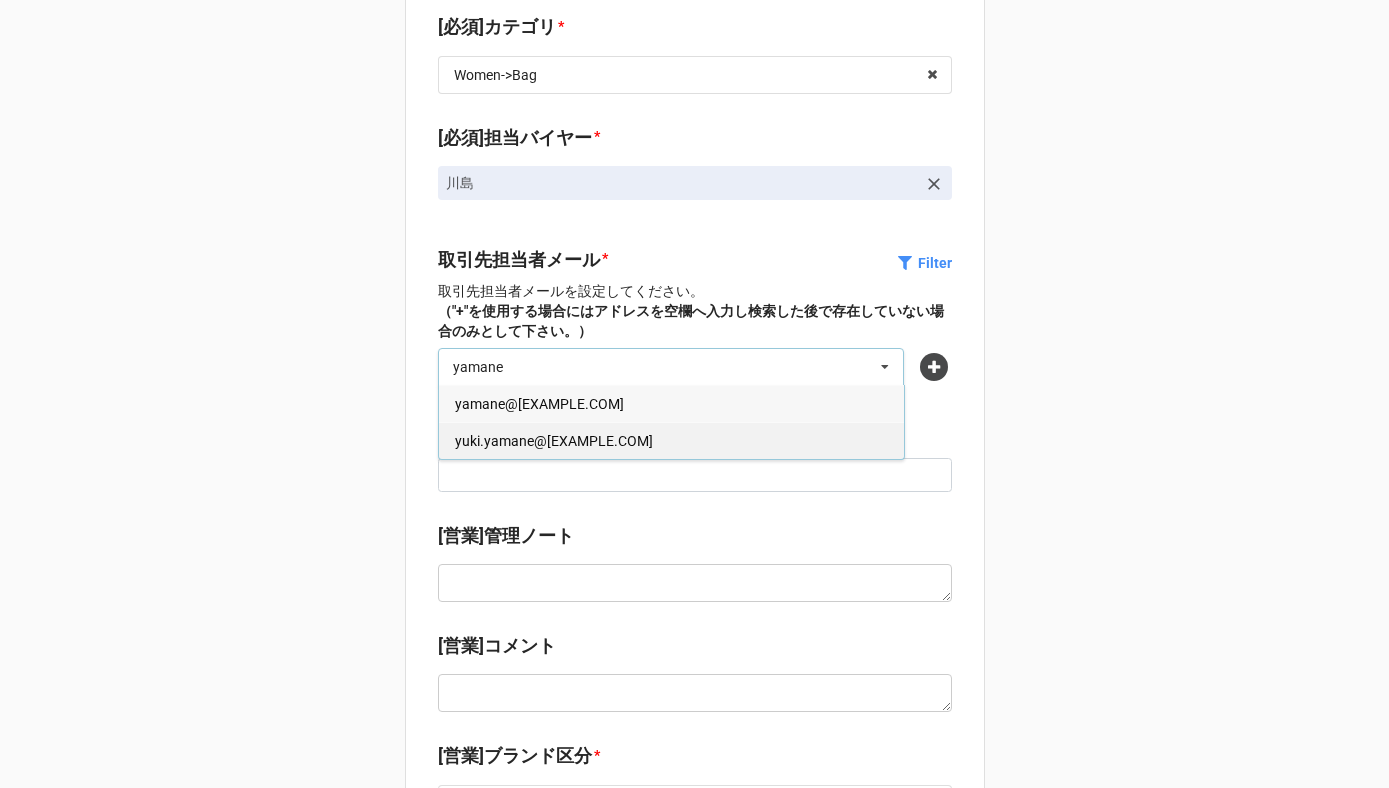 type on "yamane" 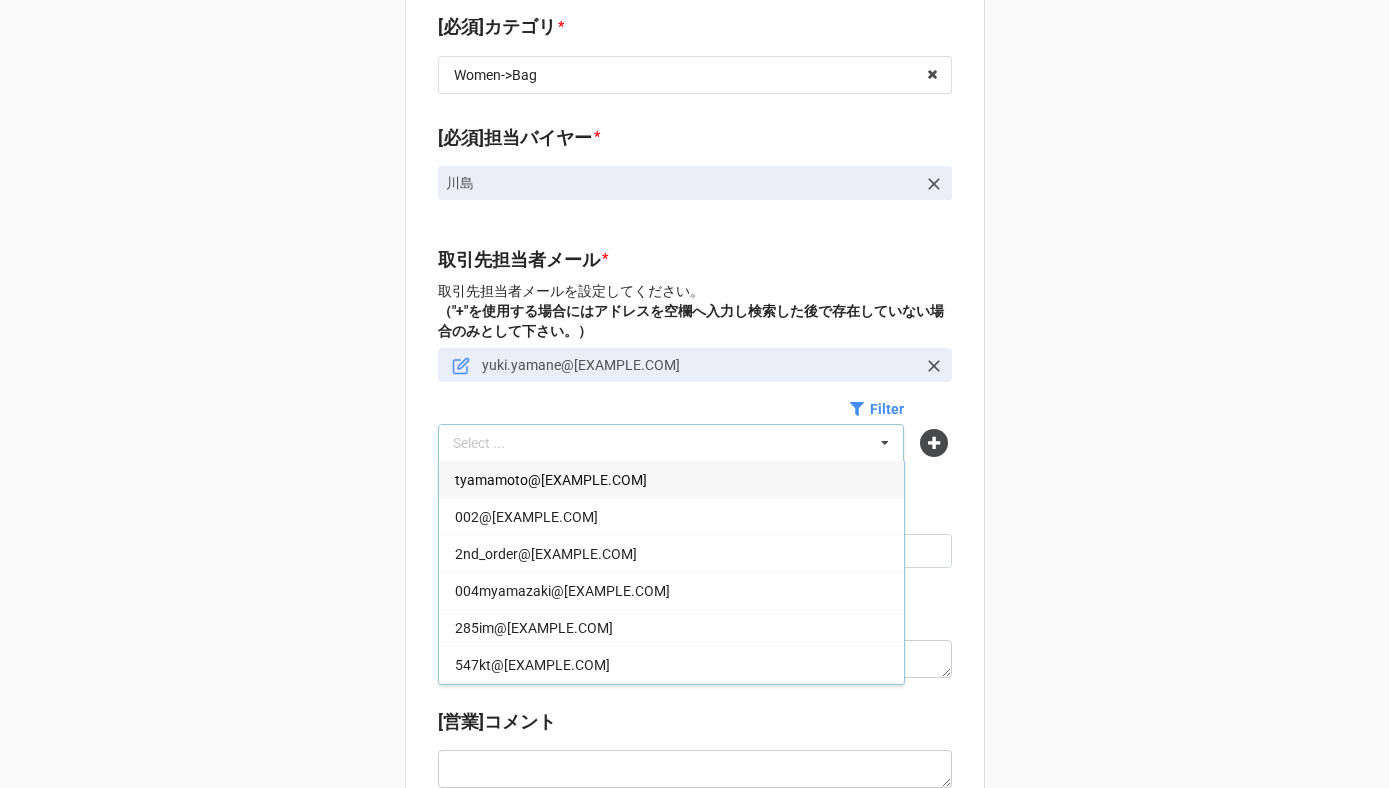 click on "[必須]ブランド名 * Valextra/NS9930 vale Select ... Maison Kitsuné/NS9883 Test/NS0 CANOVER/NS1 A BATHING APE/NS2 A VONTADE/NS3 A'LAISE/NS4 A.P.C./NS6 A.W.A/NS7 A/X ARMANI EXCHANGE/NS8 AAA/NS9 AAA+/NS10 AAIKO/NS11 AAPE BY A BATHING APE/NS12 ABAHOUSE/NS13 ABYSS ＆ HABIDECOR/NS14 ACANTHUS/NS15 ACE PRONARD/NS16 ACME FURNITURE/NS17 ADDICT/NS18 ADDISON/NS19 ADER/NS20 ADIEU/NS21 ADIEU TRISTESSE/NS22 ADORE/NS23 ADPOSION/NS24 AG/NS25 AG by aquagirl/NS26 AG/ADRIANO GOLDSCHMIED/NS27 AGATHA PARIS/NS28 AGOSTO SHOP/NS29 AHCAHCUM.muchacha/NS30 AHKAH/NS31 AHMAD TEA/NS32 AIGLE/NS33 AIGNER/NS34 AIUEO/NS35 AKM/NS36 ALAIN FIGARET/NS37 ALAIN PATRIARCHE/NS38 ALBA ROSA/NS39 ALBEROBELLO/NS40 ALBUM/NS41 ALDEN/NS42 ALDIES/NS43 ALESSI/NS44 ALIFE DESIGN/NS45 ALMA TONUTTI/NS46 ALPHABET COLLECTION/NS47 AMACA/NS48 AMBUSH/NS49 AMERICAN RAG CIE/NS50 AMI Alexandre Mattiussi/NS51 AMIMOC/NS52 AMIW/NS53 AMORE DOLCE/NS54 AMOUR/NS55 ANACHRONORM/NS56 ANAP/NS57 ANAYI/NS58 ANDSUNS/NS59 ANGLAIS/NS60 ANGLOBAL SHOP/NS61 ANNA SUI/NS62 GOUTAL/NS65" at bounding box center (694, 809) 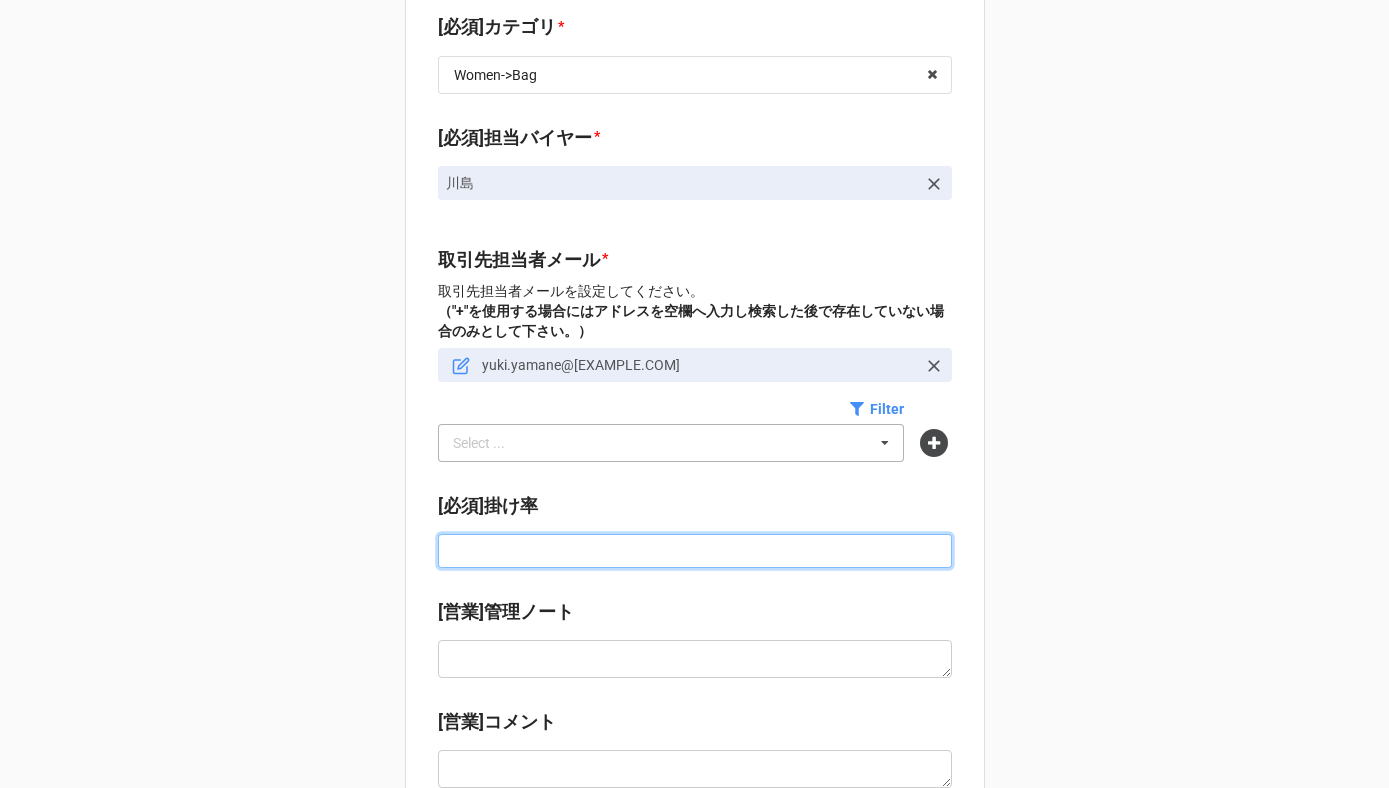 click at bounding box center [695, 551] 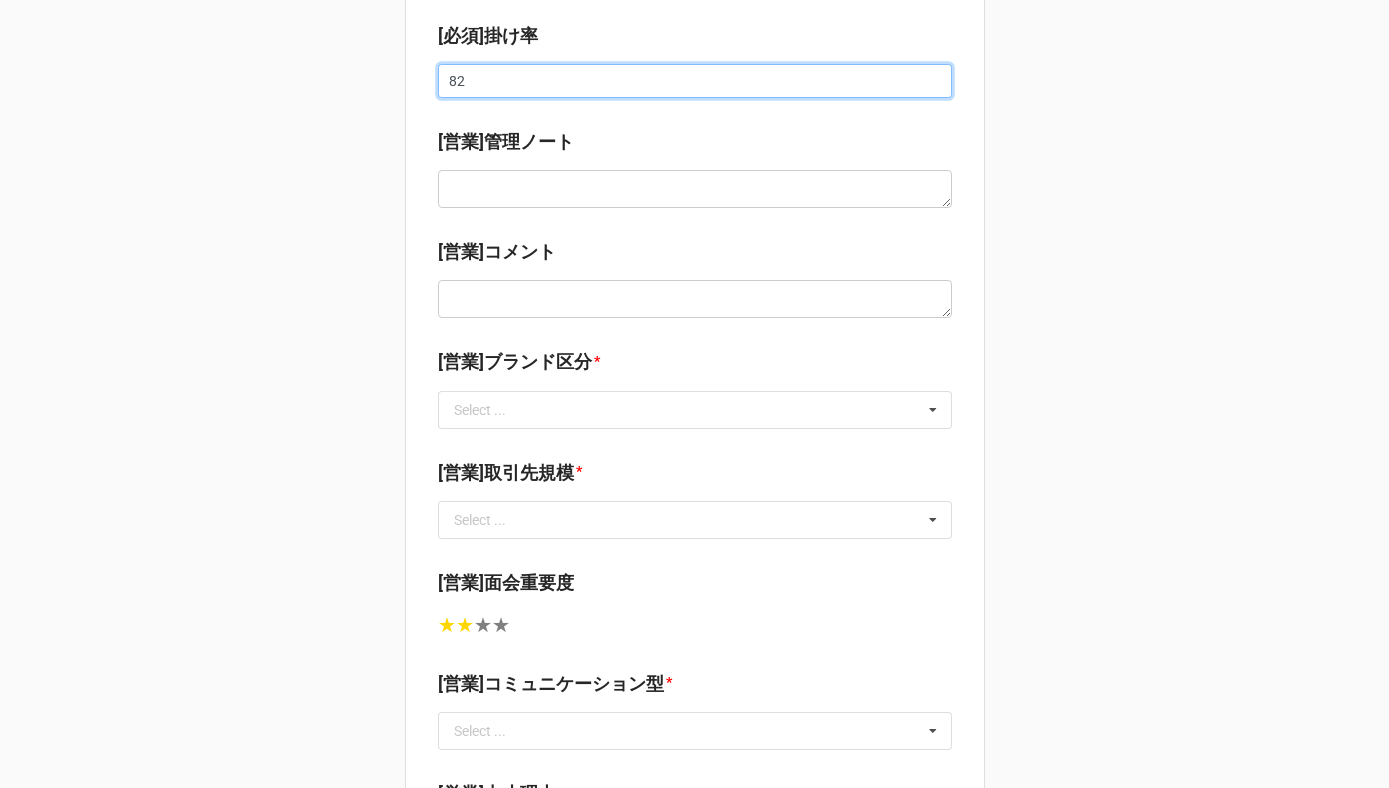 scroll, scrollTop: 678, scrollLeft: 0, axis: vertical 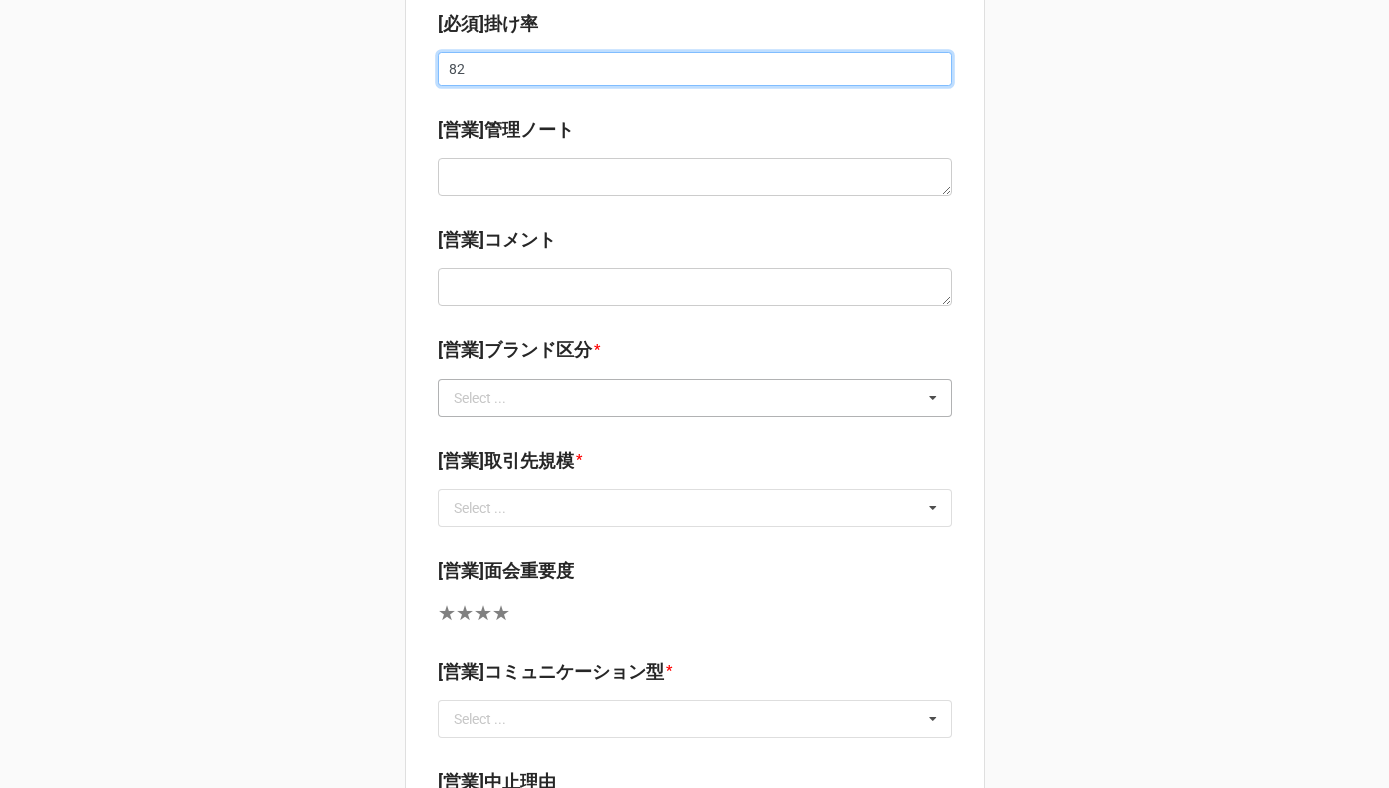 type on "82" 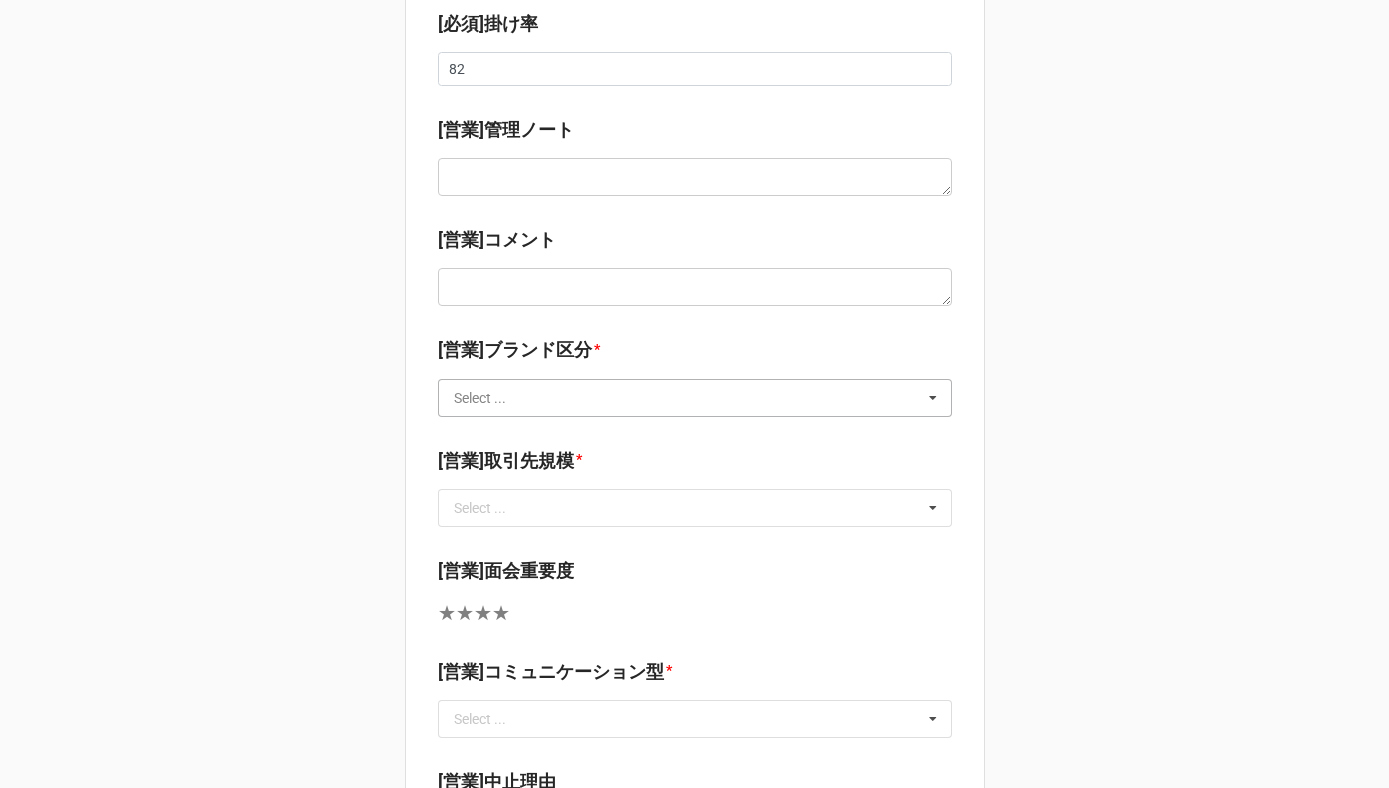 click at bounding box center (696, 398) 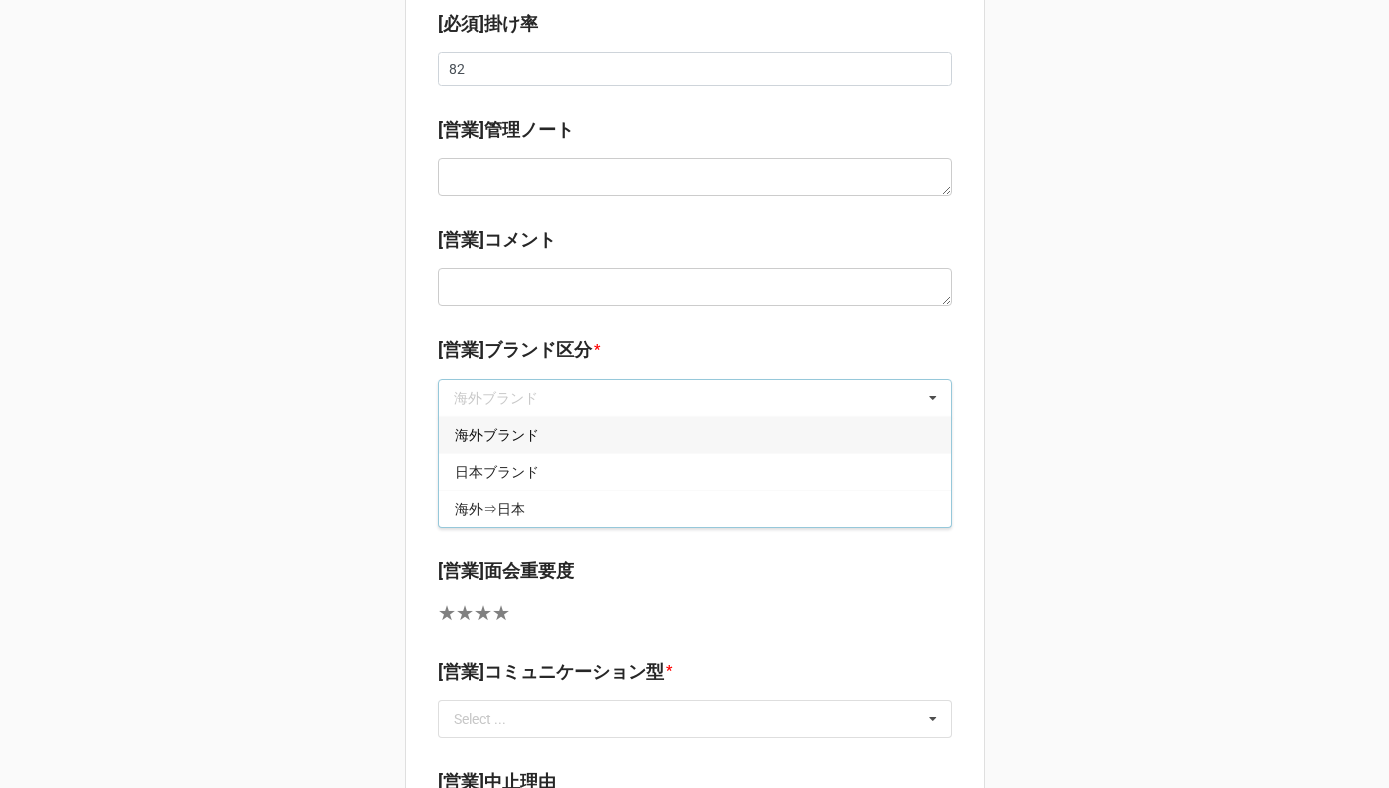 click on "海外ブランド" at bounding box center (695, 434) 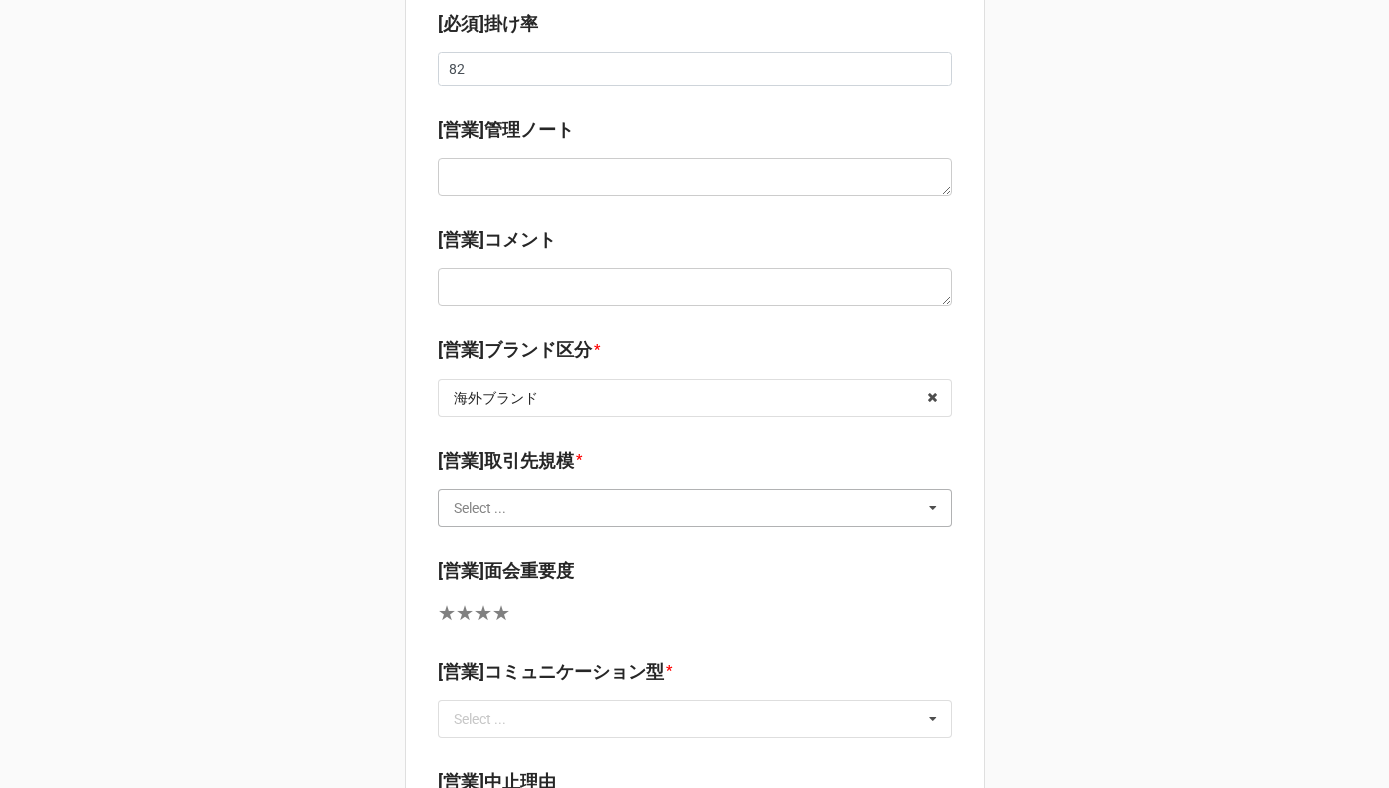 click at bounding box center [696, 508] 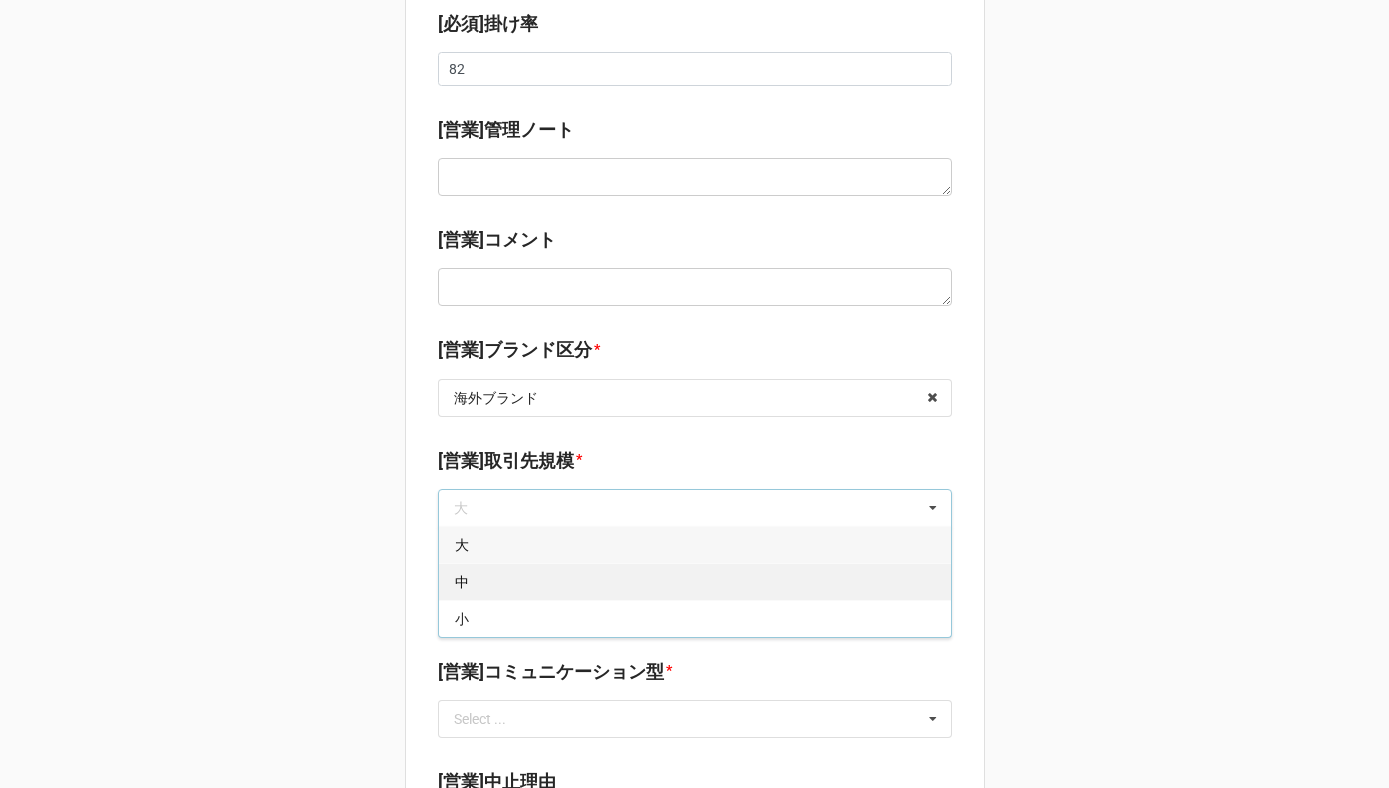click on "中" at bounding box center [695, 581] 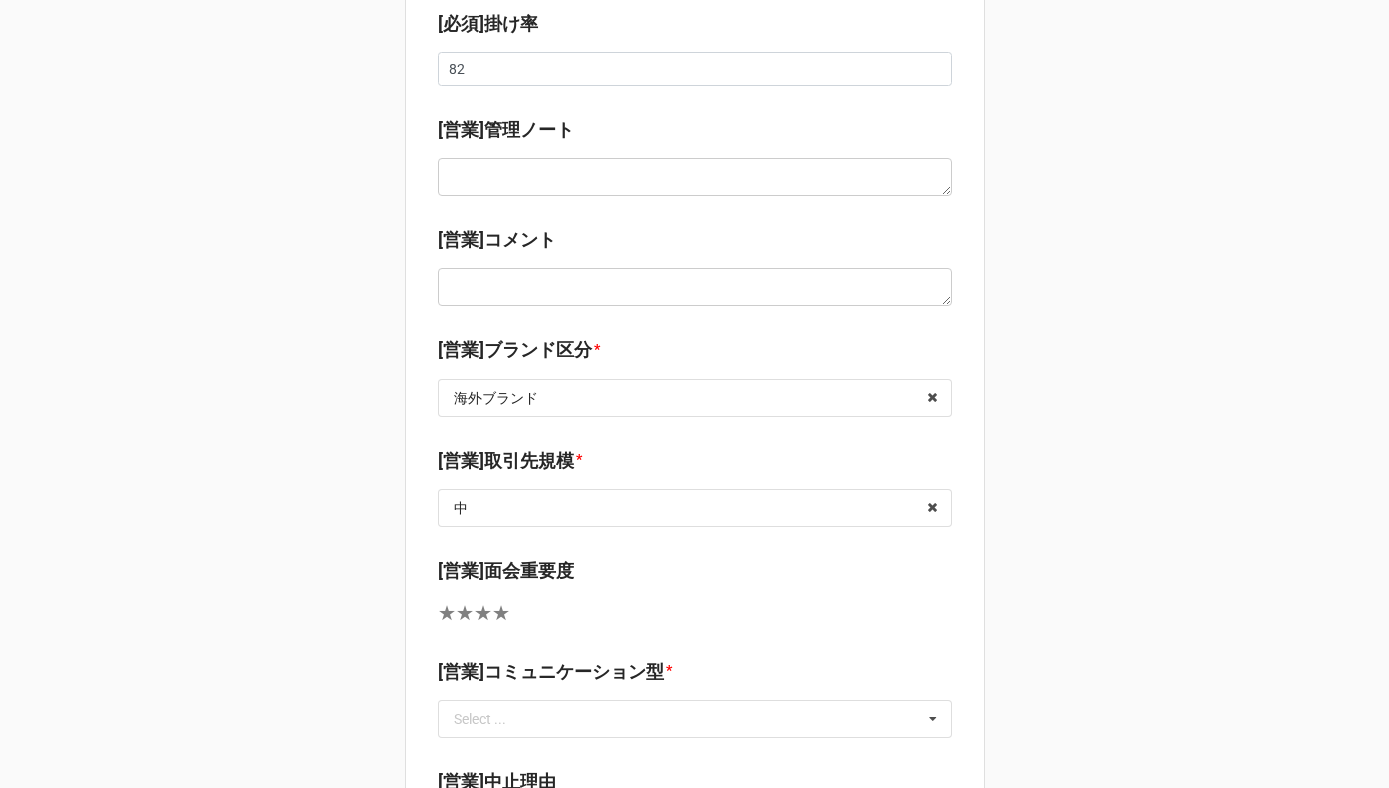 click on "*" at bounding box center [579, 459] 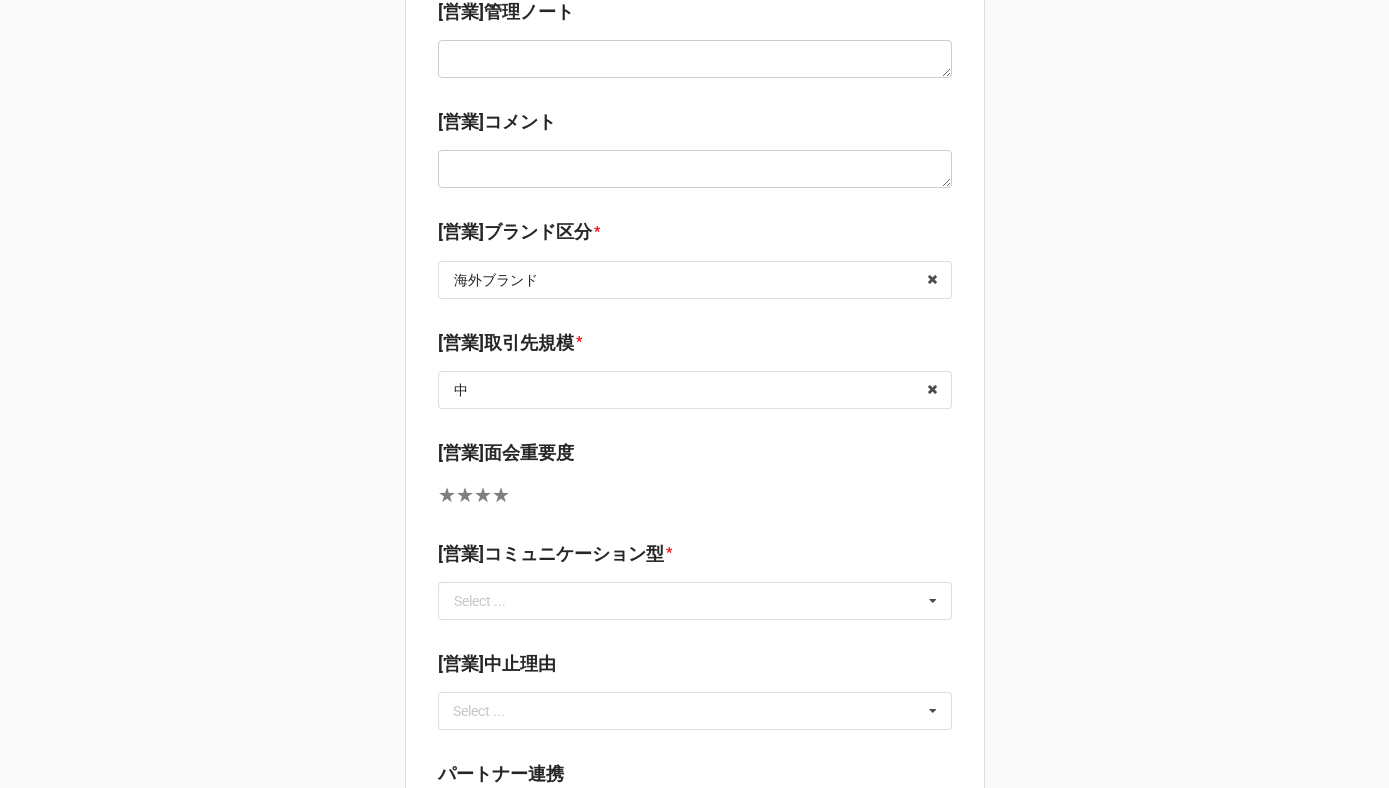 scroll, scrollTop: 950, scrollLeft: 0, axis: vertical 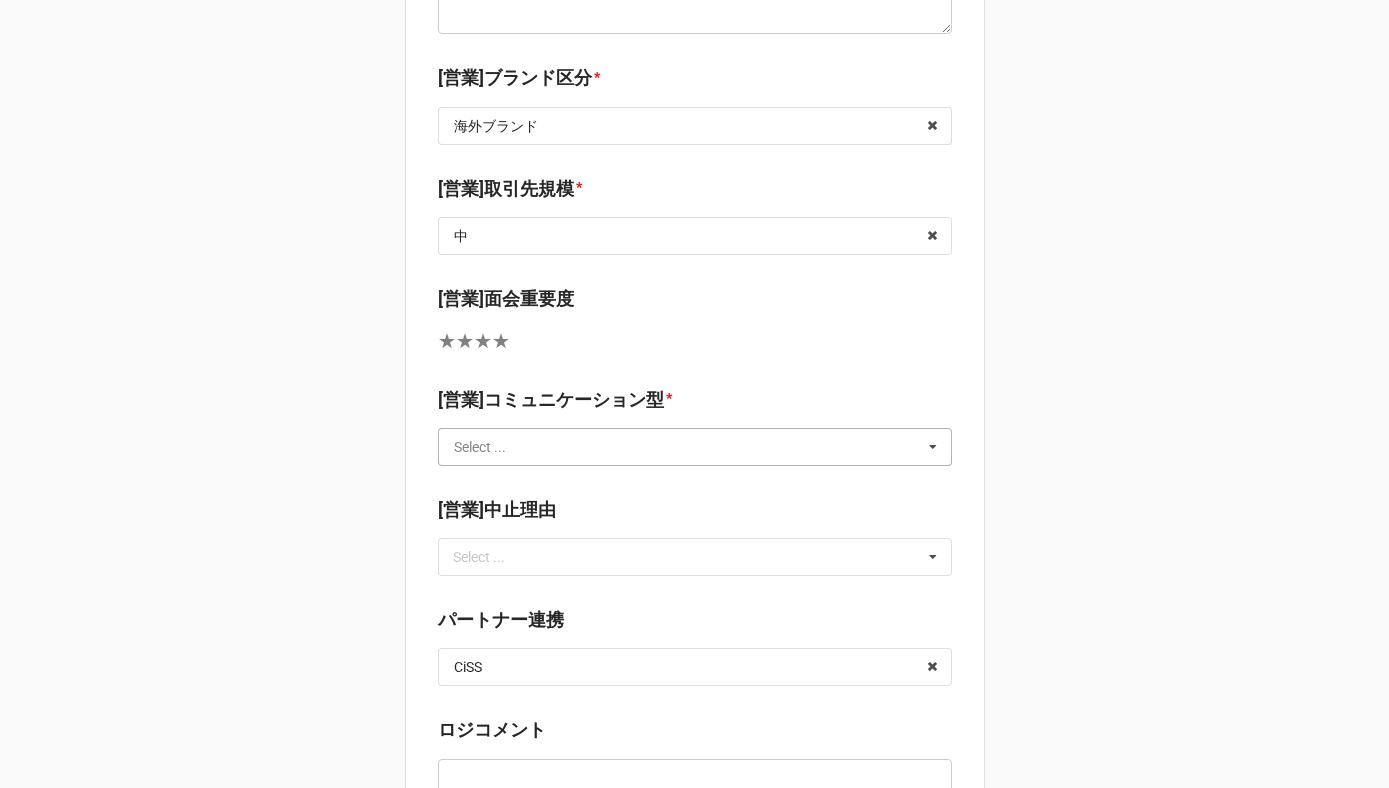 click at bounding box center [696, 447] 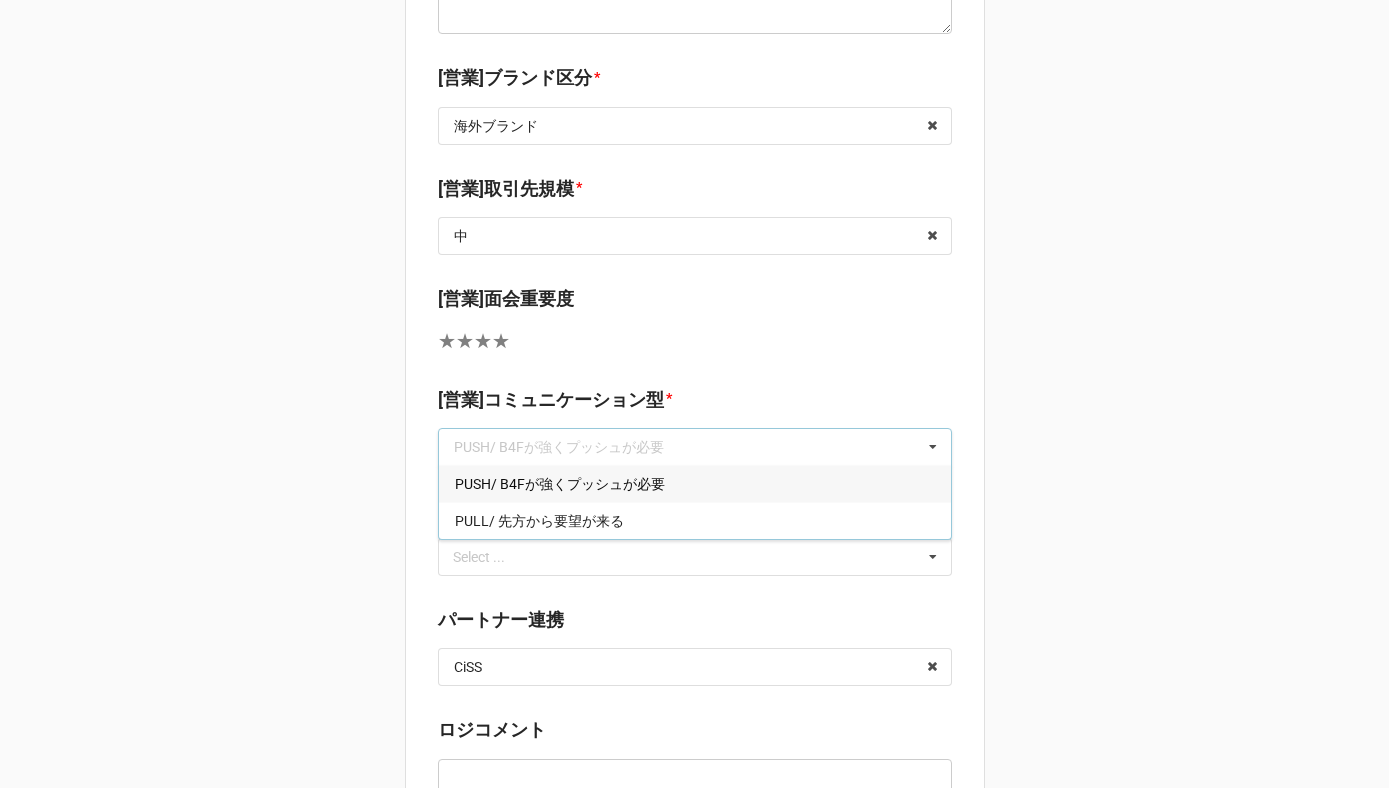 click on "PUSH/ B4Fが強くプッシュが必要" at bounding box center (560, 484) 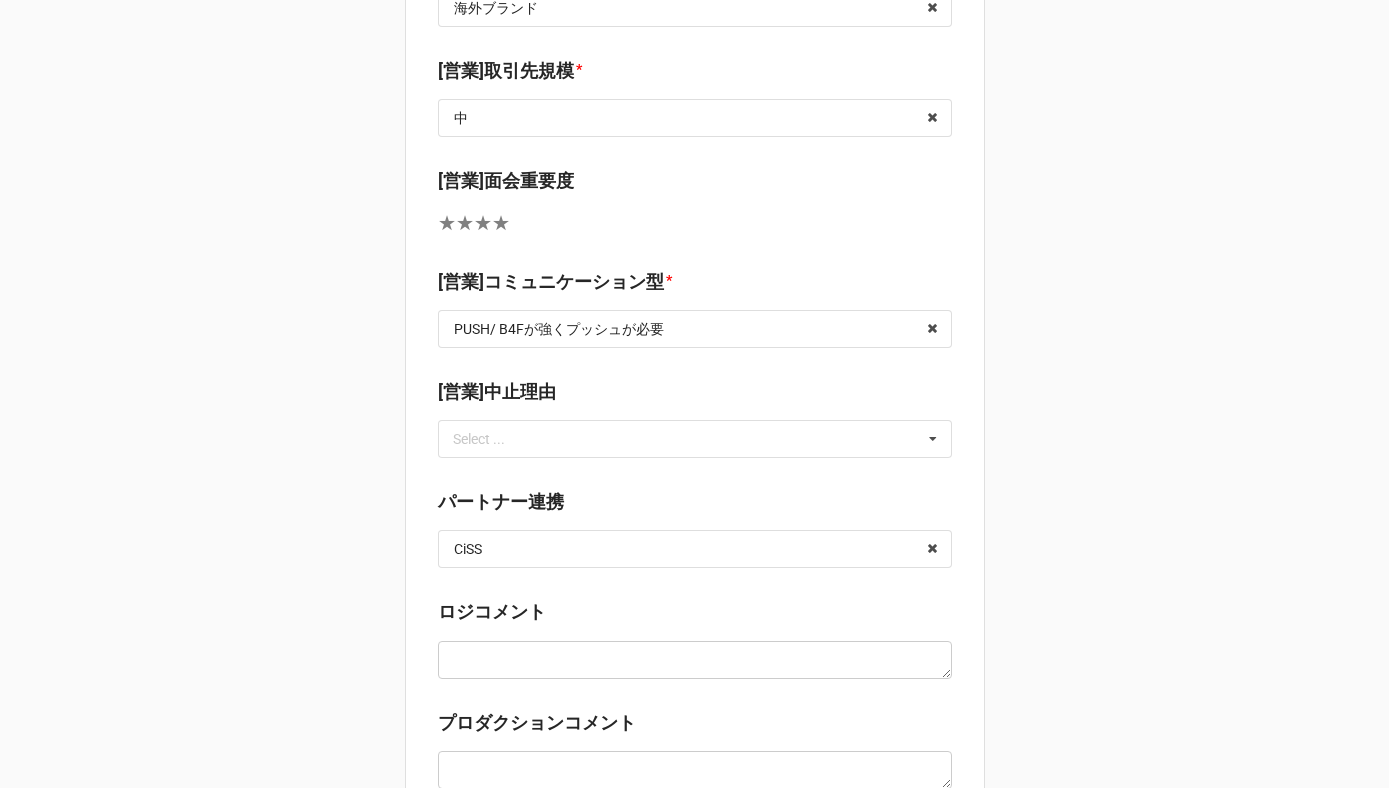 scroll, scrollTop: 1222, scrollLeft: 0, axis: vertical 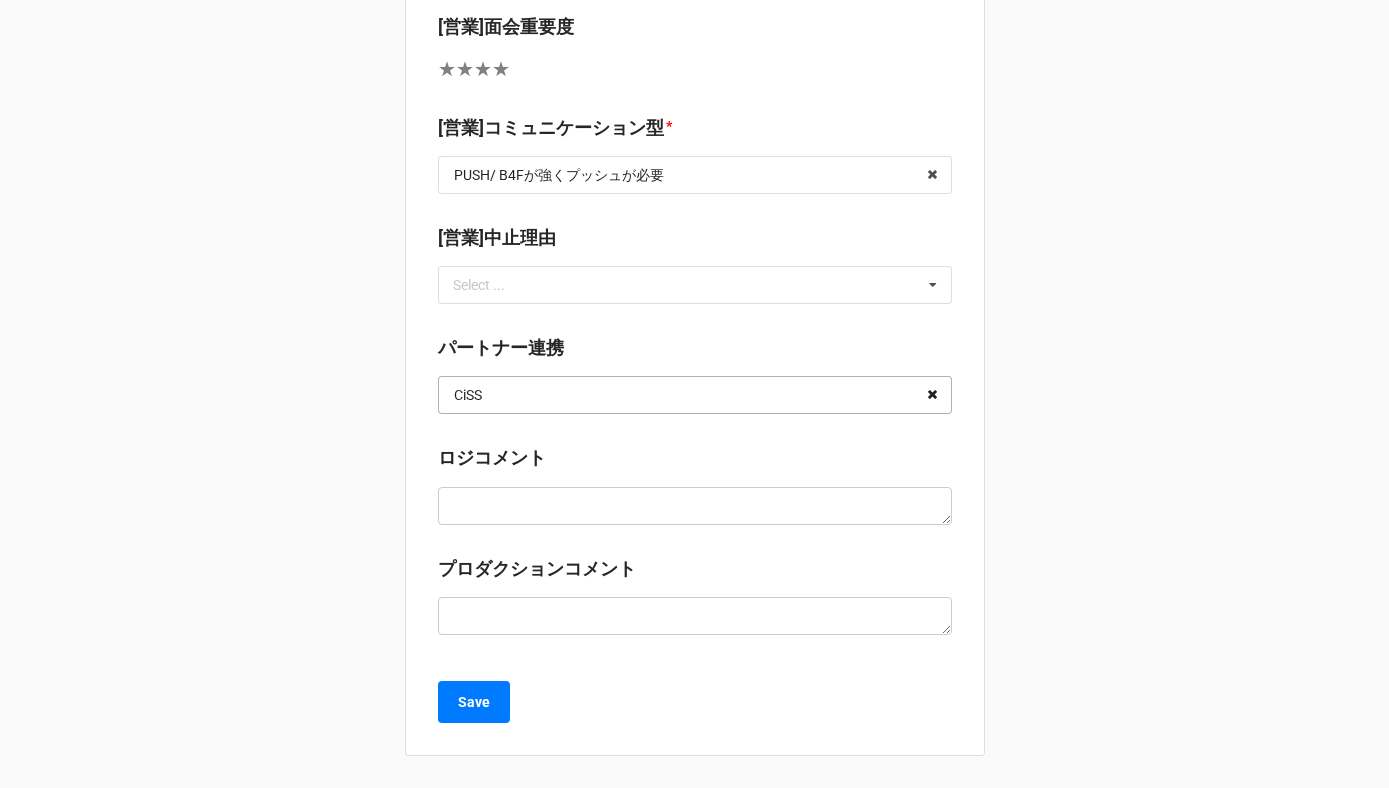 click at bounding box center [932, 395] 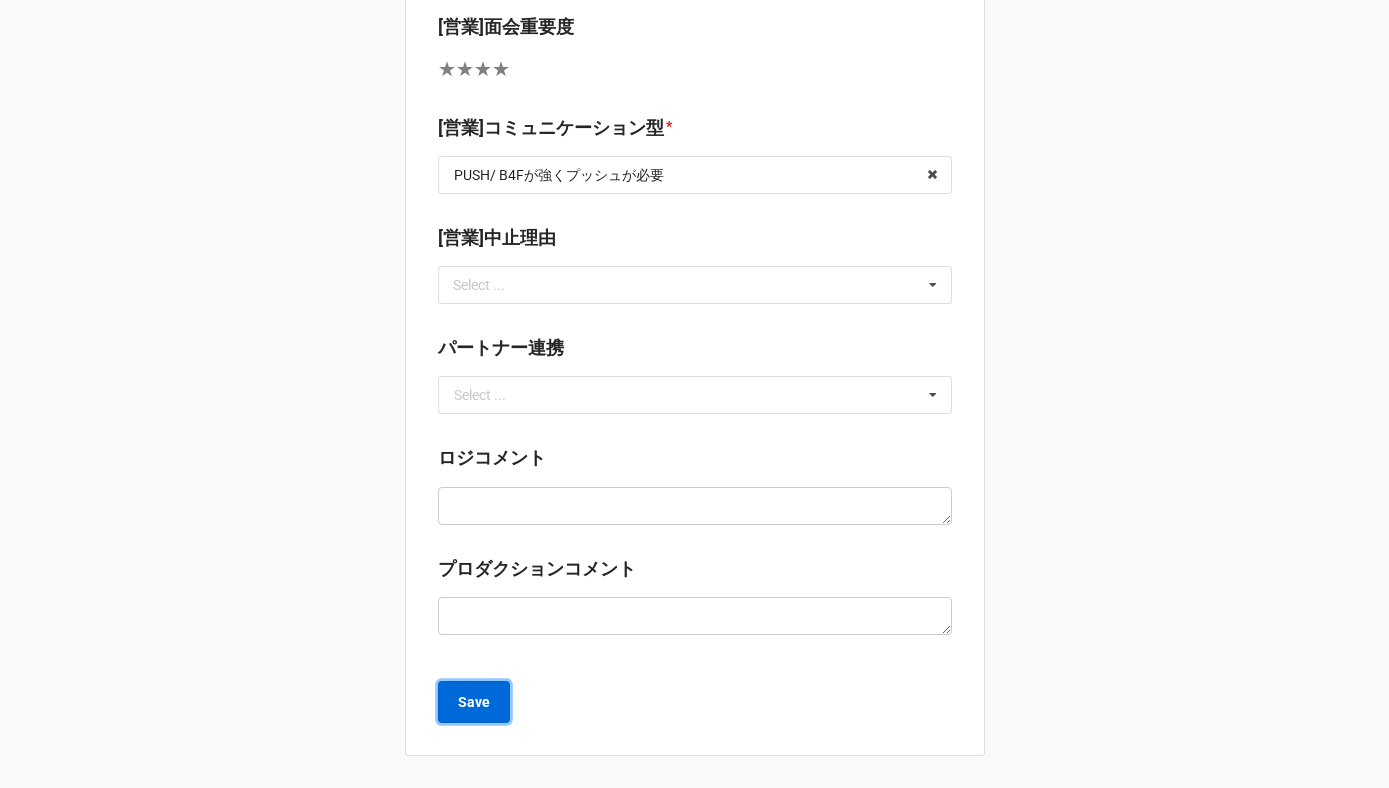 click on "Save" at bounding box center (474, 702) 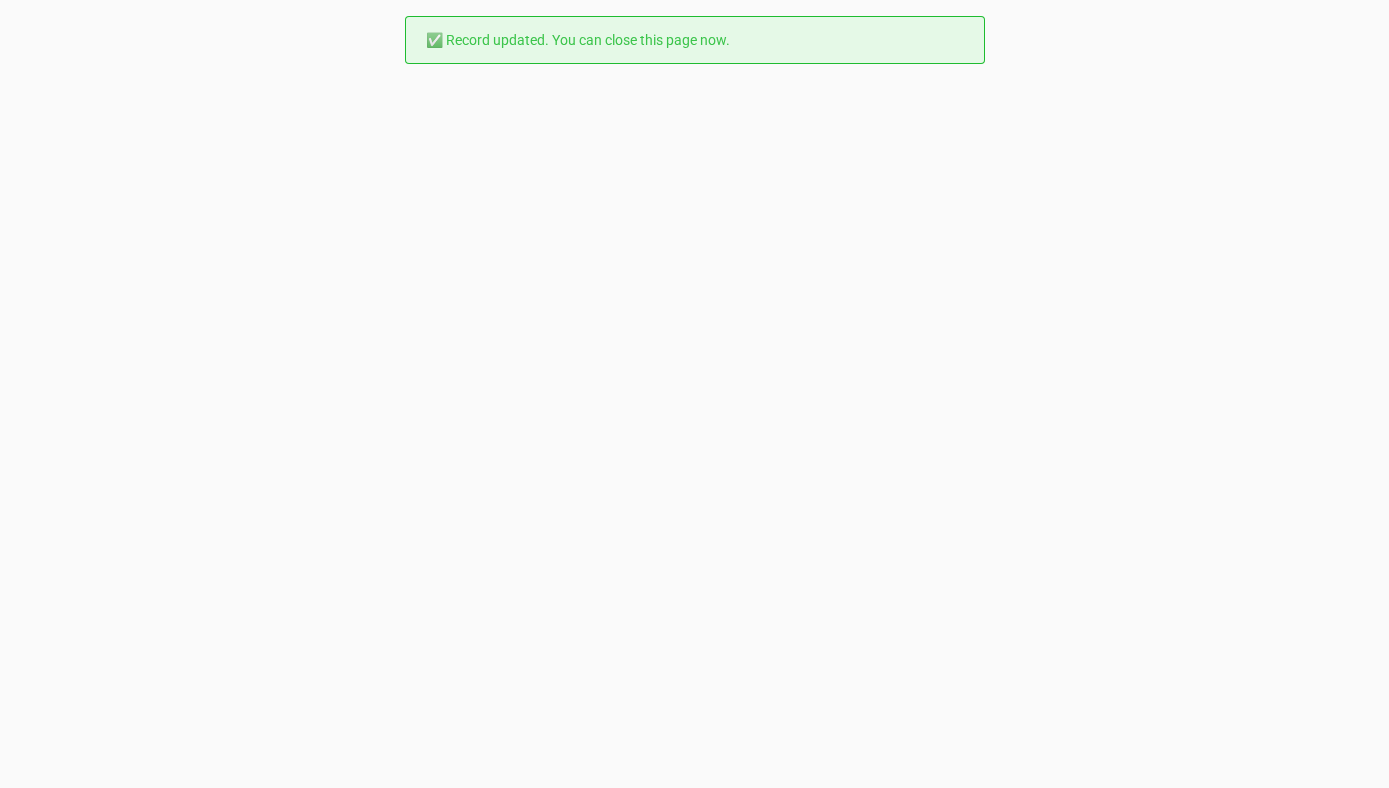 scroll, scrollTop: 0, scrollLeft: 0, axis: both 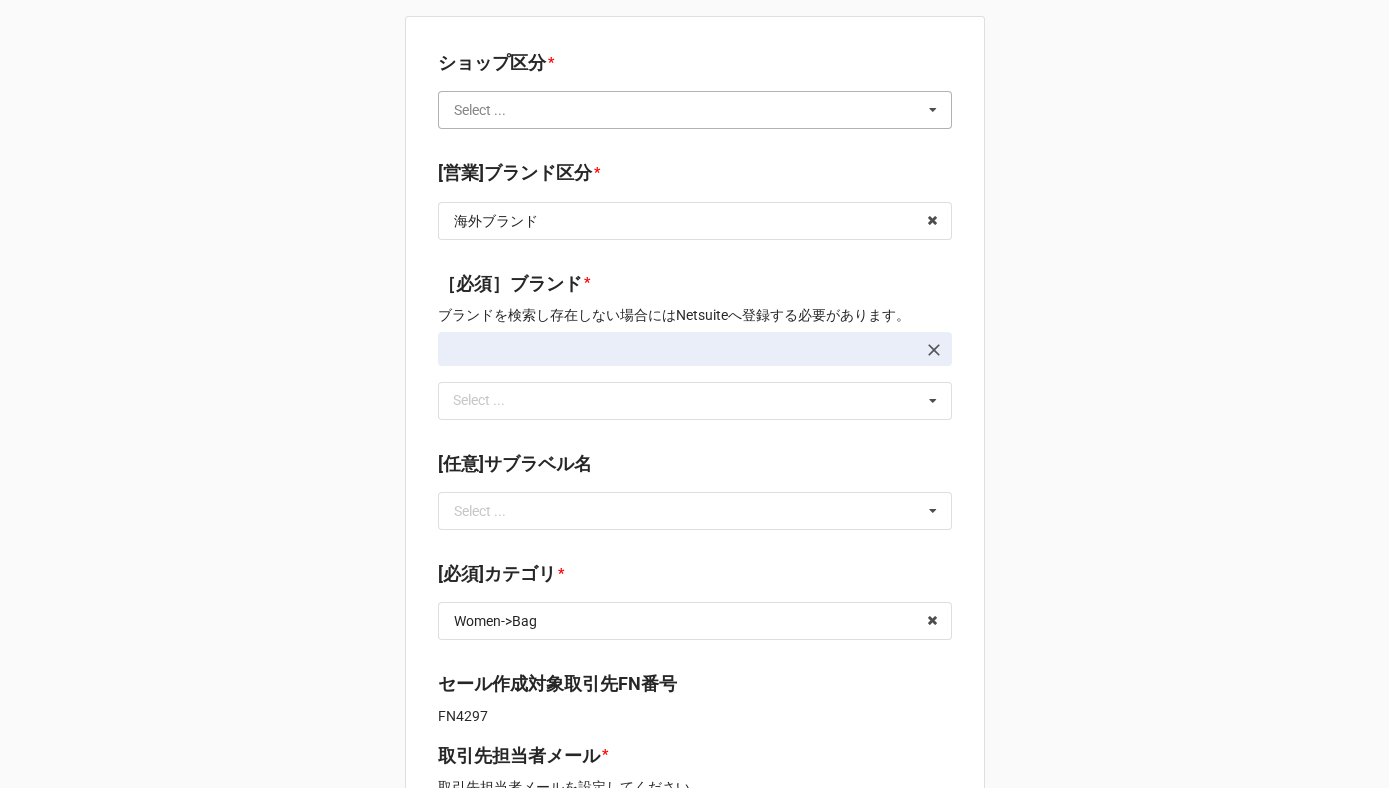 click at bounding box center [696, 110] 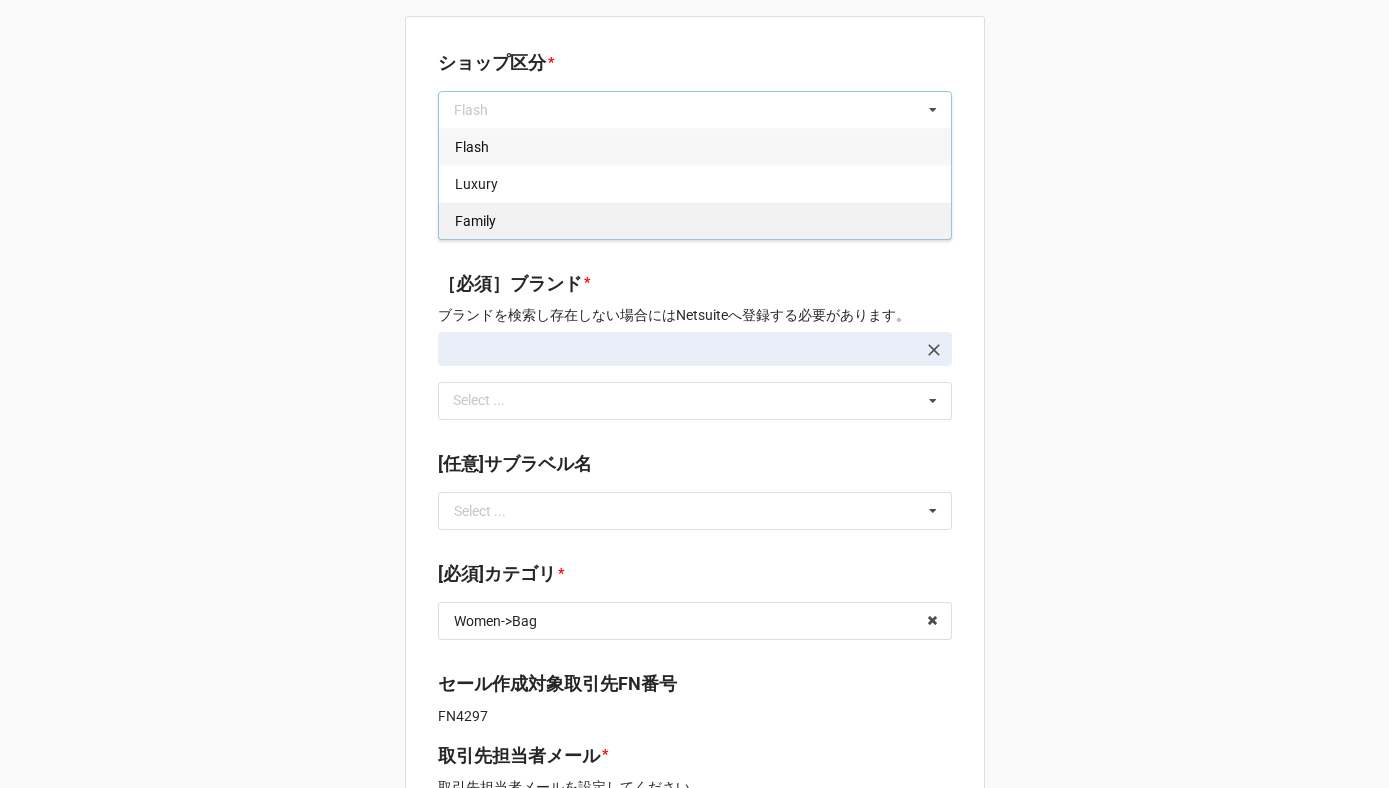 click on "Family" at bounding box center (695, 220) 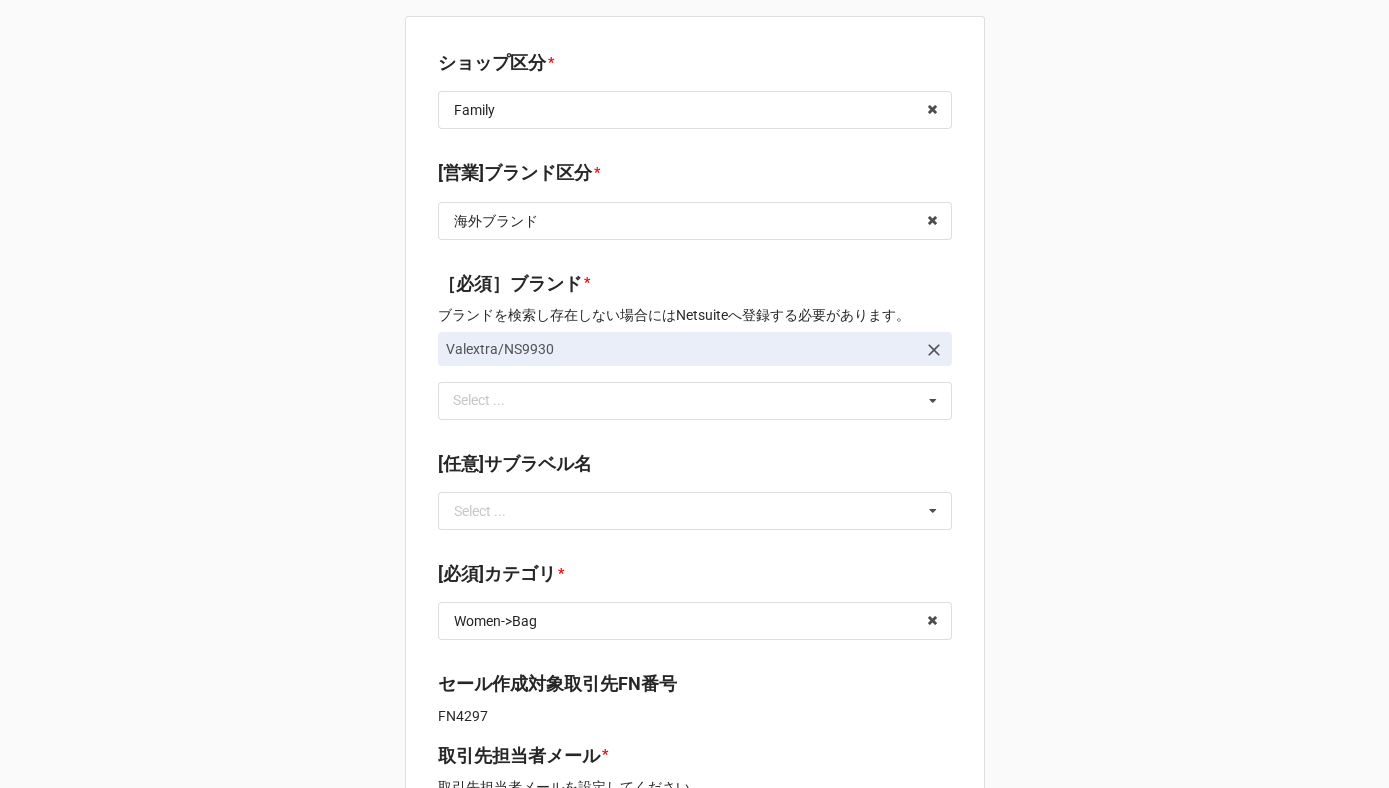 click on "ショップ区分 * Family Flash Luxury Family [営業]ブランド区分 * 海外ブランド 海外ブランド 日本ブランド 海外⇒日本 ［必須］ブランド * ブランドを検索し存在しない場合にはNetsuiteへ登録する必要があります。
Valextra/NS9930 Select ... No results found. [任意]サブラベル名 Select ... for Women for Men for Kids Accessories Accessory for Men Accessory for Women and More Apparel Baby & Kids Apparel Baby & Kids goods Bag Bag & SLG Bag for Men Bag for Women Bathroom Beauty Beauty & Health Goods Black Diamonds BODY MIST Bottoms Business for Men Casual ChairPad Clearance Coat & Jacket Color Stone Collection Comfort Casual Shoes Crocs CRUISING Diamonds ELEGANTE Eyewear Face Mask Fashion Accessories Feminin  for BBQ for Boy for Christmas for Girl for Junior＆Kids for New year for Party Fragrances FRANCEBED Fresh Juice&Jam getA work GIFT SELECTION Goods Gourmet Hair Wig Health & Beauty Goods Heritage line HOME IKEDA CHIKYU in Closet Interior *" at bounding box center [694, 1703] 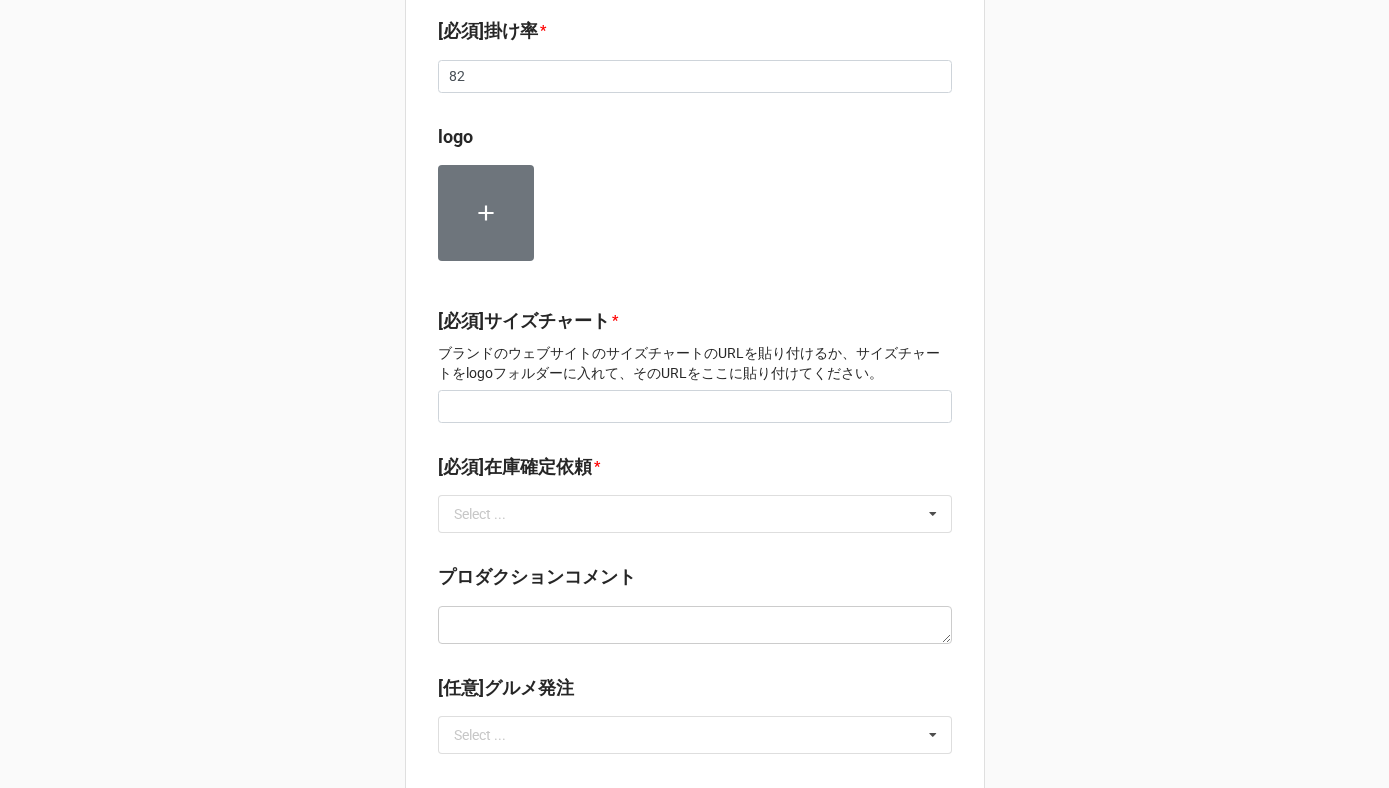 scroll, scrollTop: 1309, scrollLeft: 0, axis: vertical 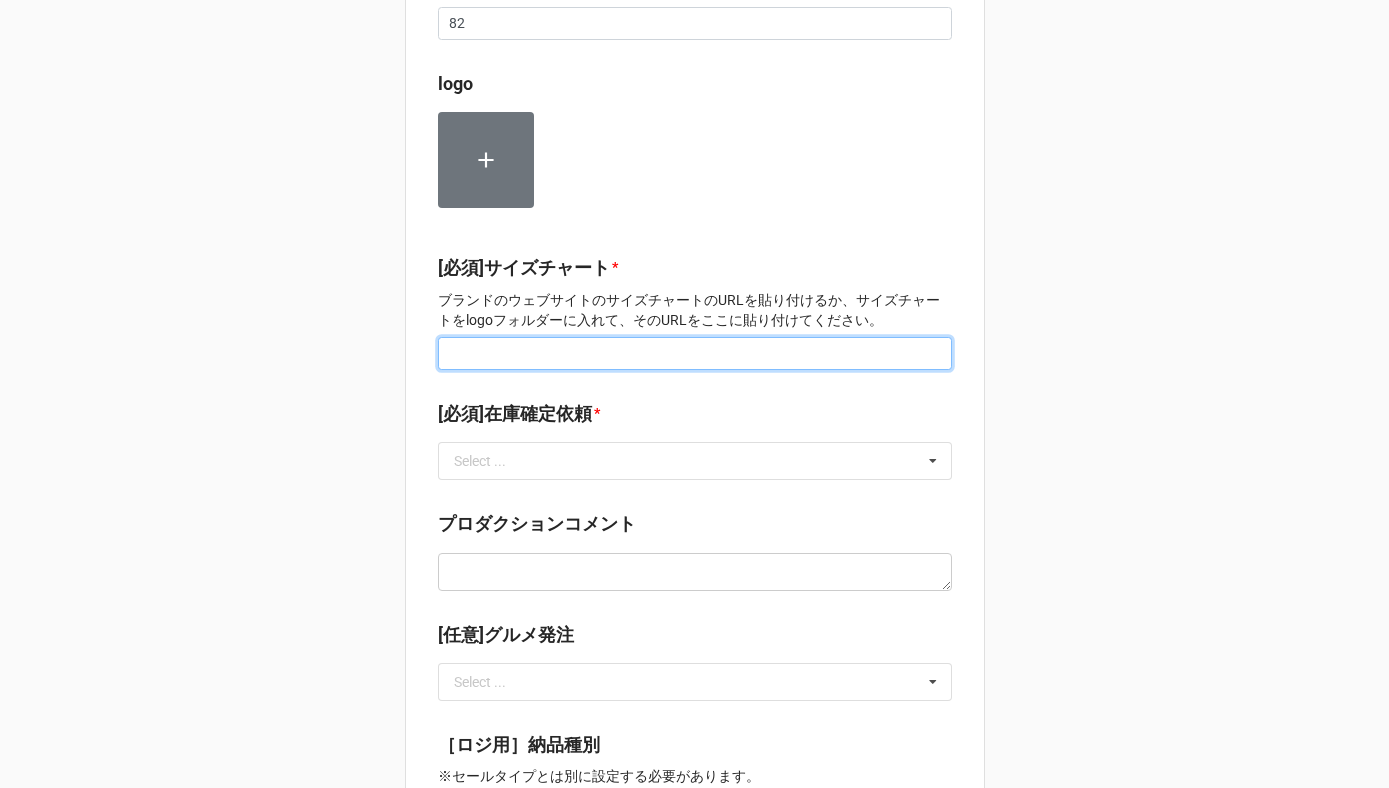 click at bounding box center (695, 354) 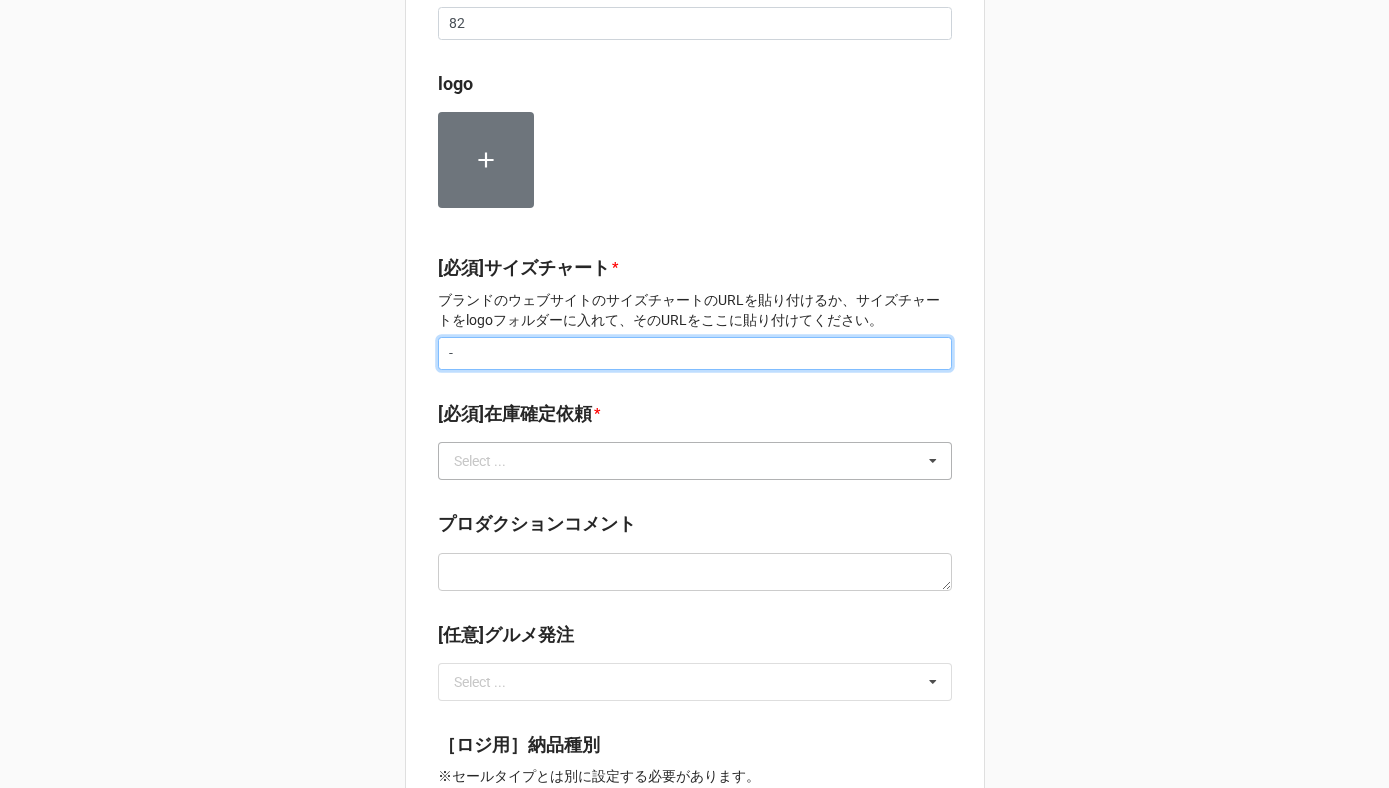 type on "-" 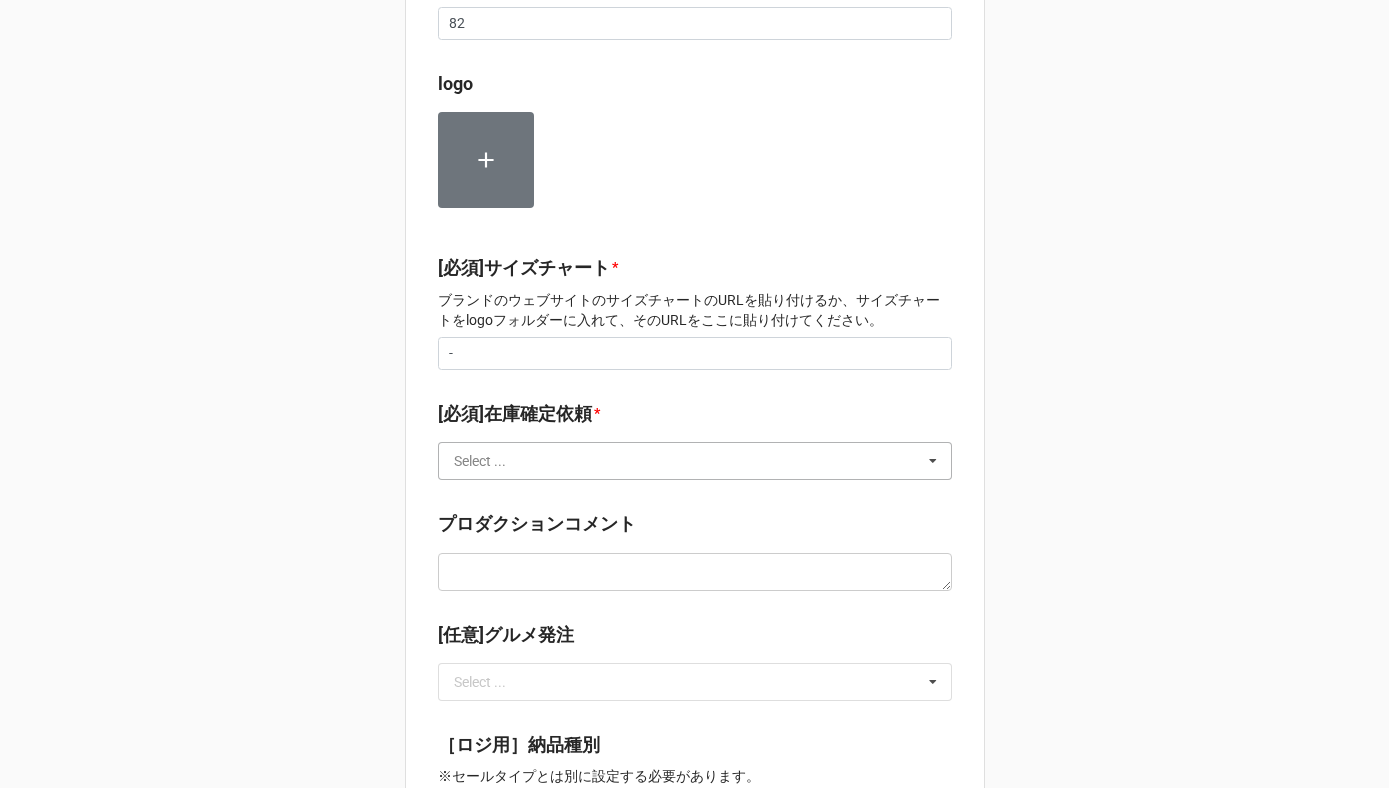 click at bounding box center (696, 461) 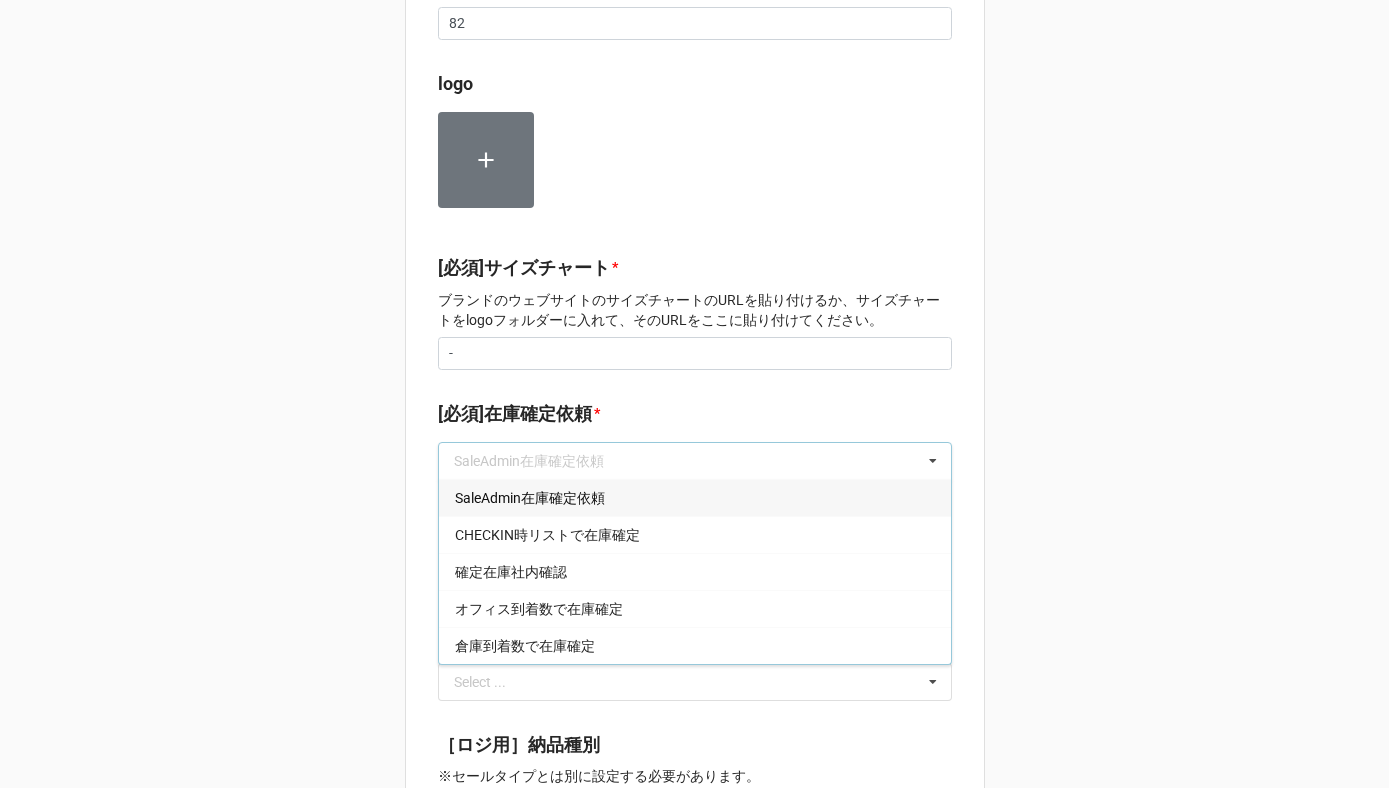 click on "SaleAdmin在庫確定依頼" at bounding box center (530, 498) 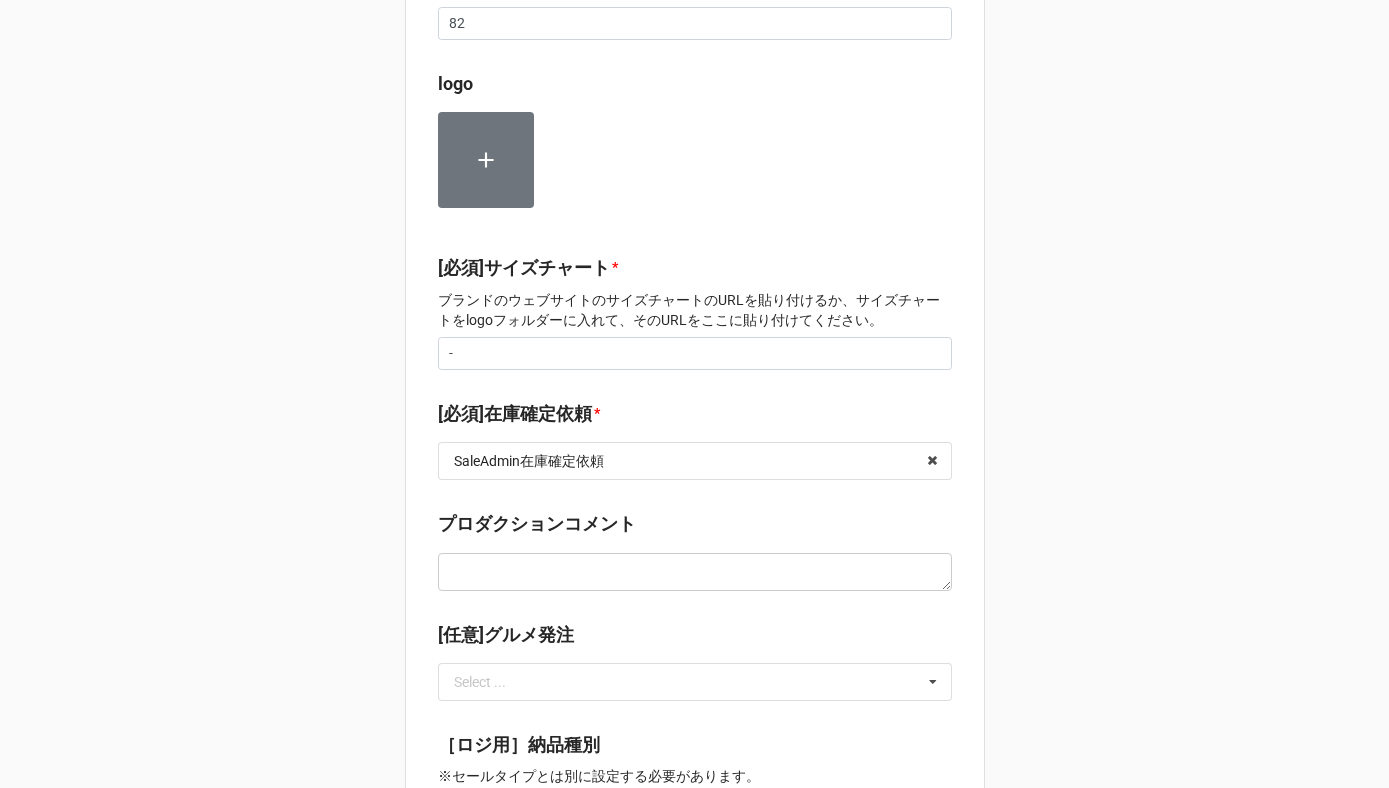 click on "[必須]在庫確定依頼" at bounding box center (515, 414) 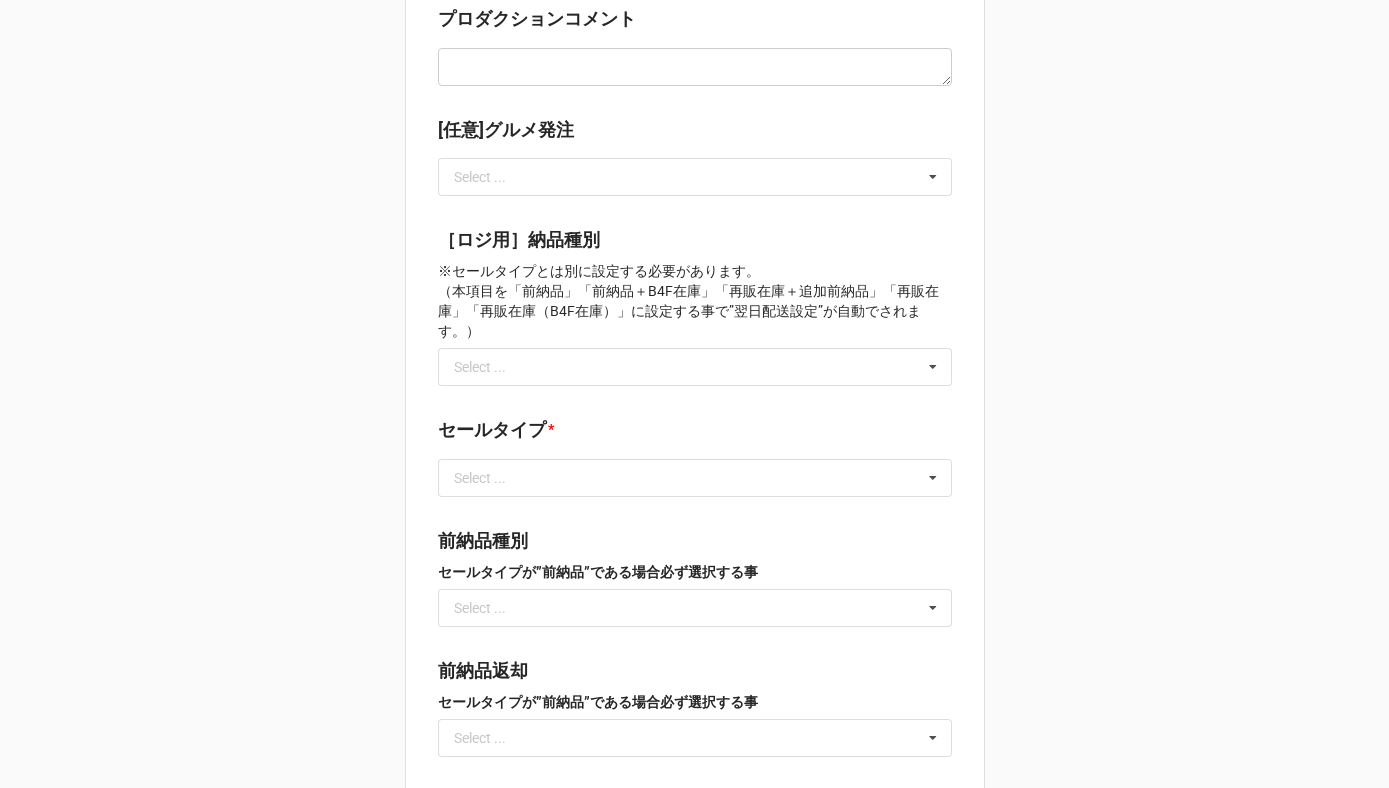 scroll, scrollTop: 1842, scrollLeft: 0, axis: vertical 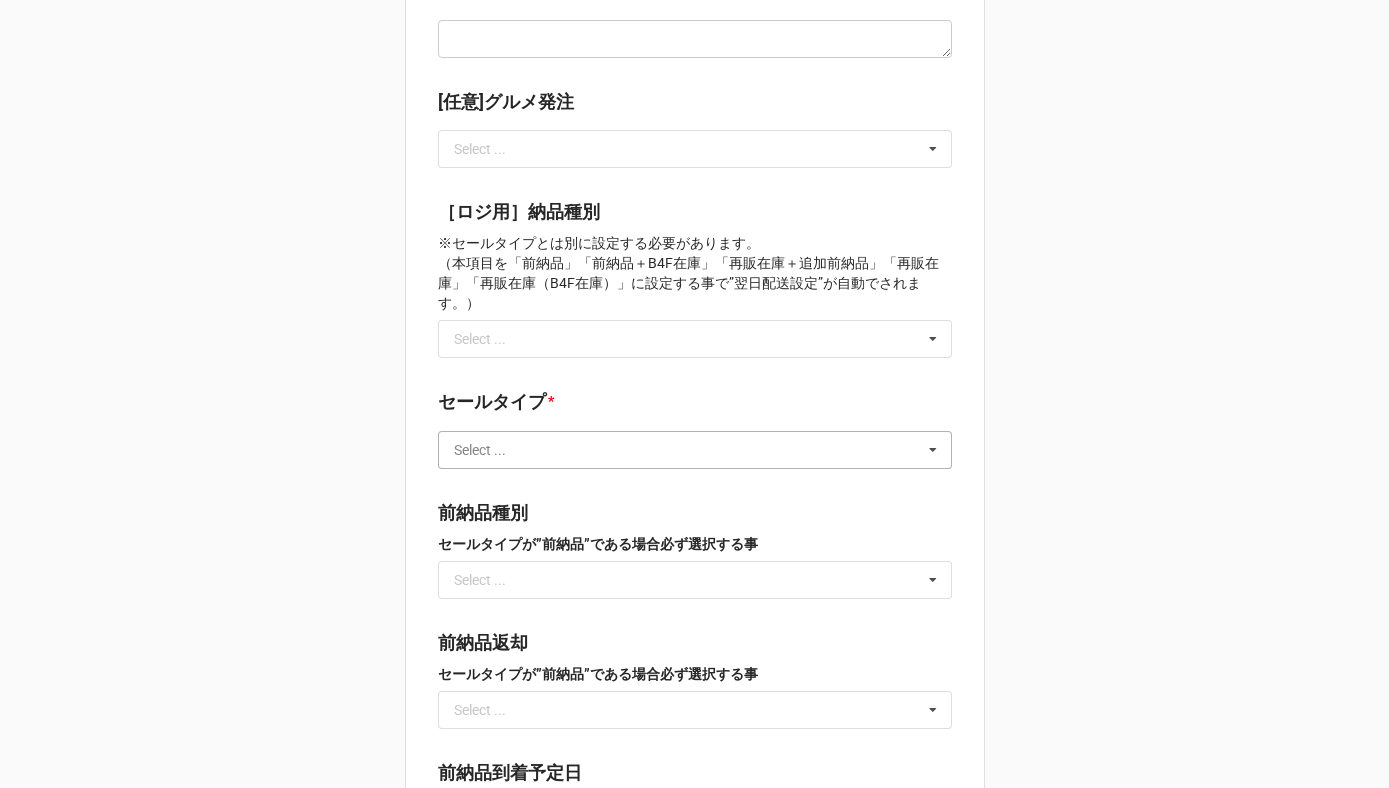 click at bounding box center (696, 450) 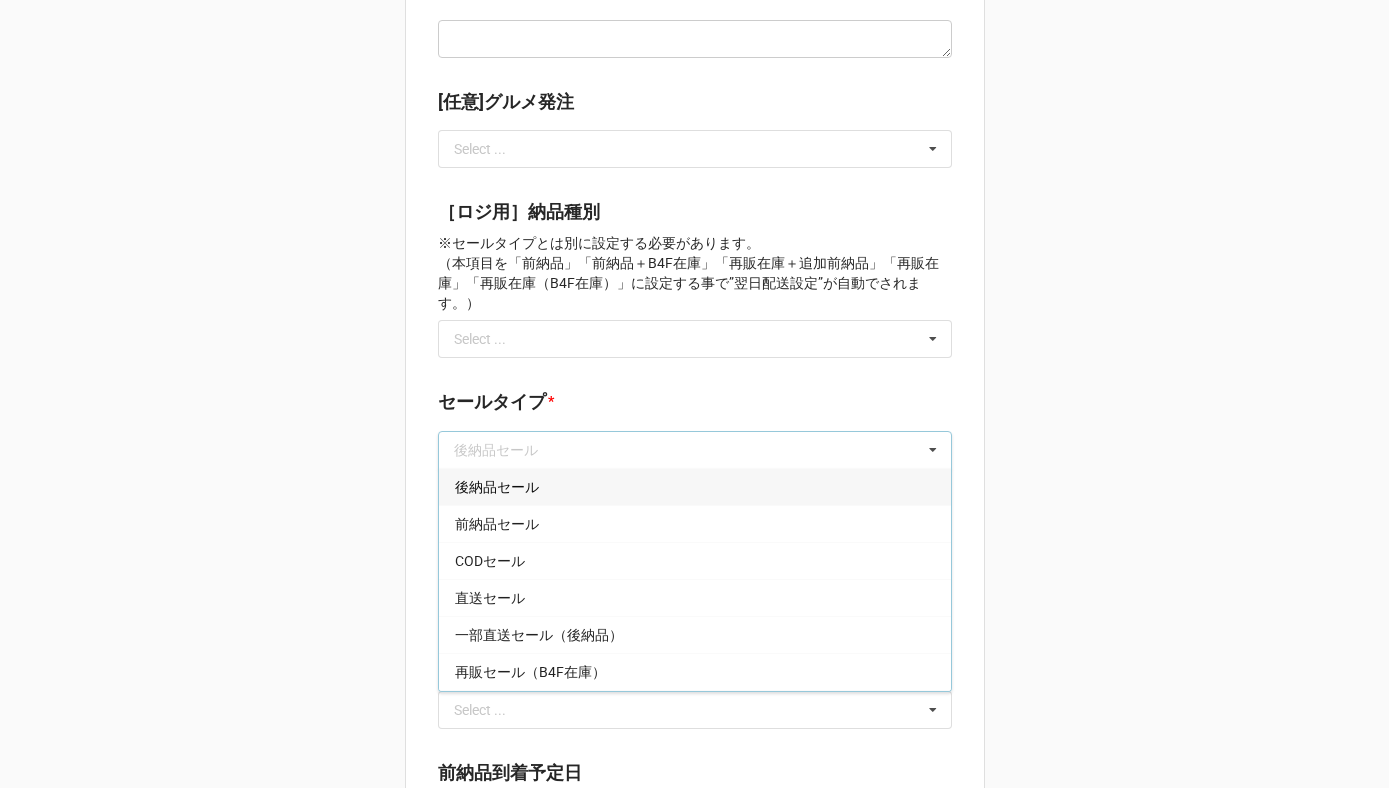 click on "後納品セール" at bounding box center (497, 487) 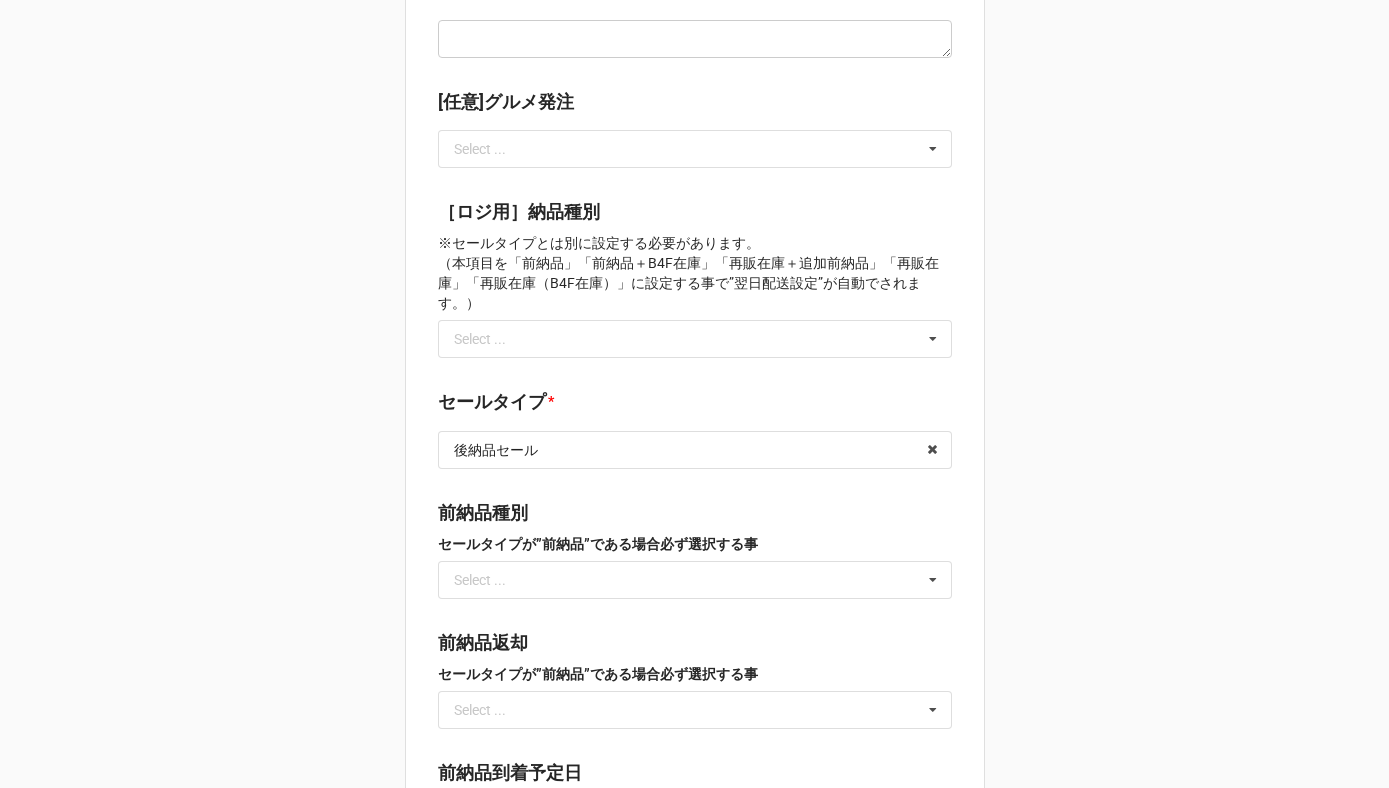 click on "セールタイプ *" at bounding box center (695, 405) 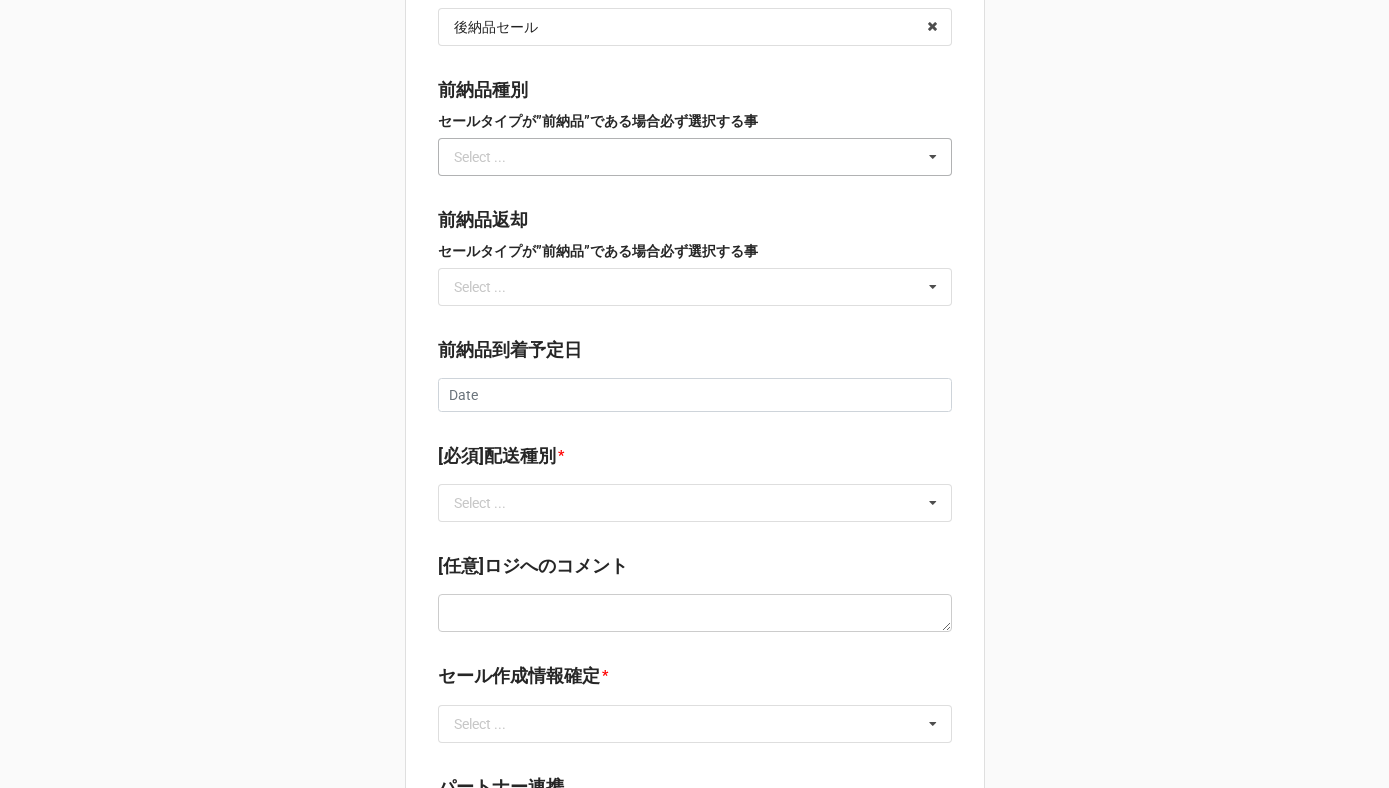 scroll, scrollTop: 2491, scrollLeft: 0, axis: vertical 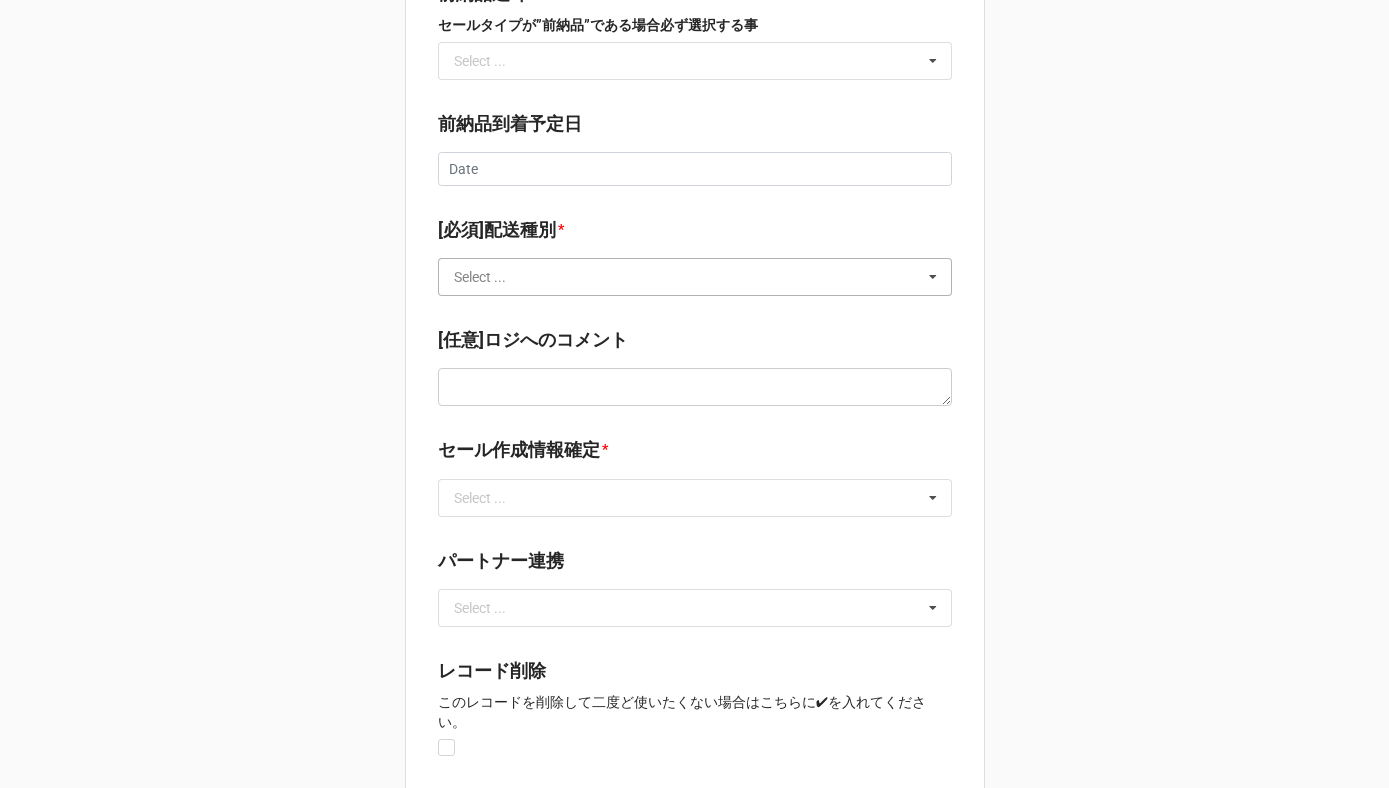 click at bounding box center (696, 277) 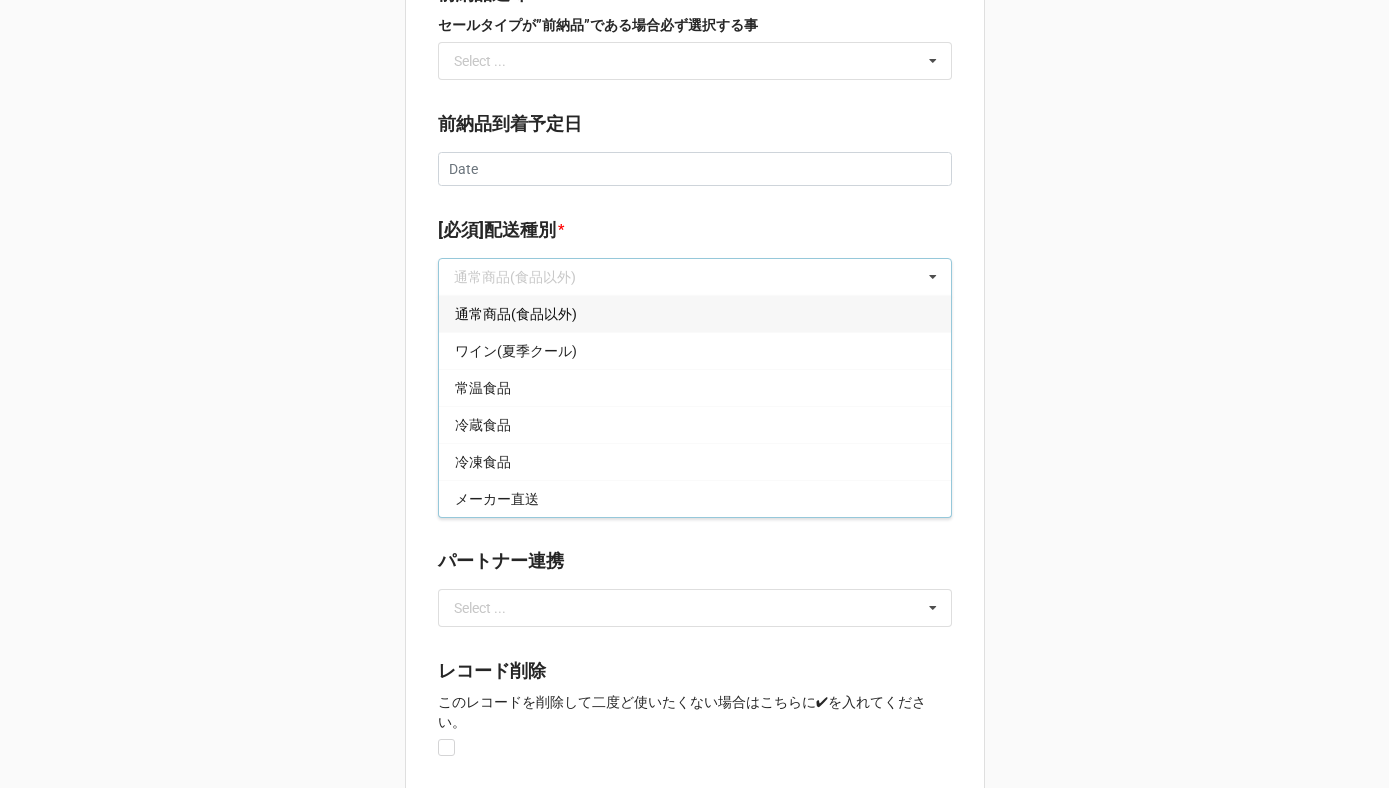click on "通常商品(食品以外)" at bounding box center (695, 313) 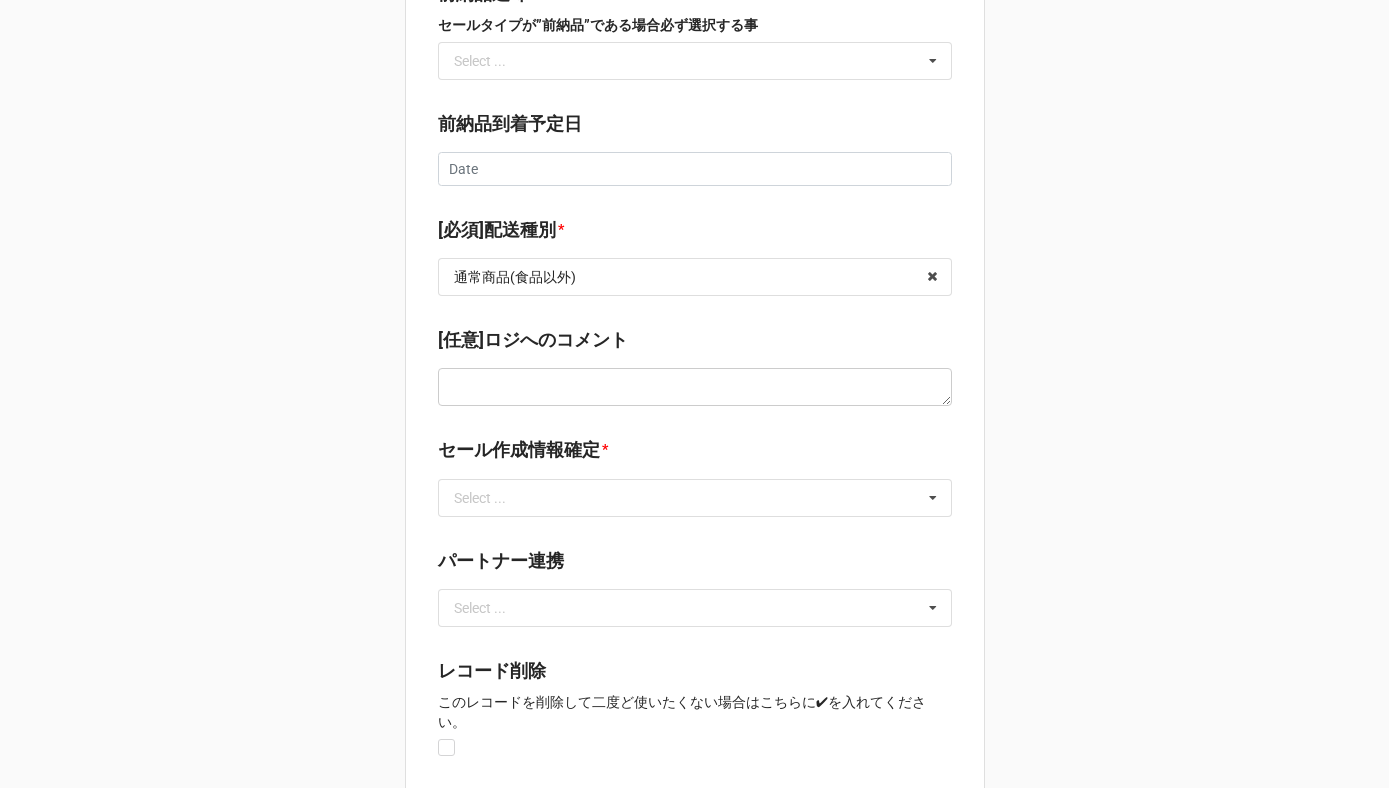 click on "ショップ区分 * Family Flash Luxury Family [営業]ブランド区分 * 海外ブランド 海外ブランド 日本ブランド 海外⇒日本 ［必須］ブランド * ブランドを検索し存在しない場合にはNetsuiteへ登録する必要があります。
Valextra/NS9930 Select ... No results found. [任意]サブラベル名 Select ... for Women for Men for Kids Accessories Accessory for Men Accessory for Women and More Apparel Baby & Kids Apparel Baby & Kids goods Bag Bag & SLG Bag for Men Bag for Women Bathroom Beauty Beauty & Health Goods Black Diamonds BODY MIST Bottoms Business for Men Casual ChairPad Clearance Coat & Jacket Color Stone Collection Comfort Casual Shoes Crocs CRUISING Diamonds ELEGANTE Eyewear Face Mask Fashion Accessories Feminin  for BBQ for Boy for Christmas for Girl for Junior＆Kids for New year for Party Fragrances FRANCEBED Fresh Juice&Jam getA work GIFT SELECTION Goods Gourmet Hair Wig Health & Beauty Goods Heritage line HOME IKEDA CHIKYU in Closet Interior *" at bounding box center (695, -796) 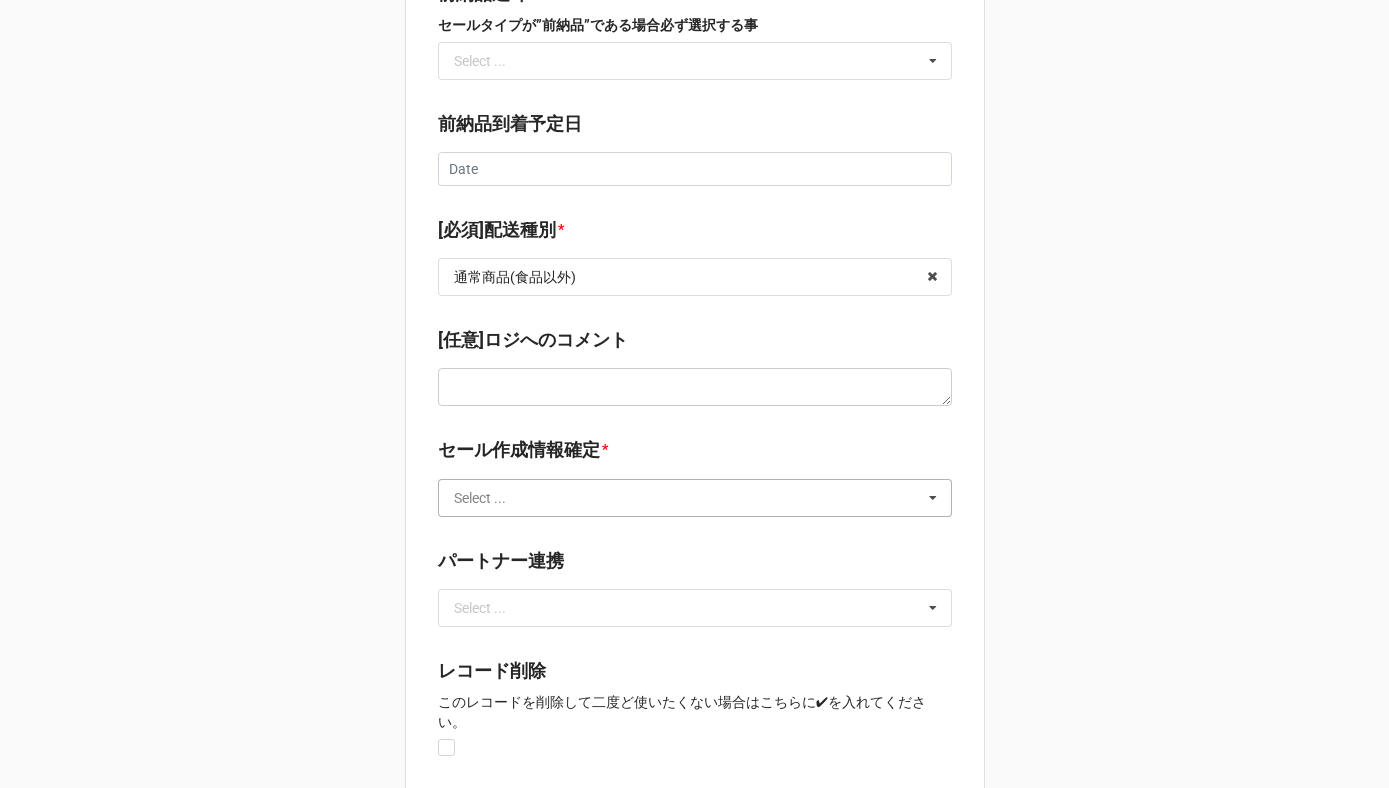 click at bounding box center [696, 498] 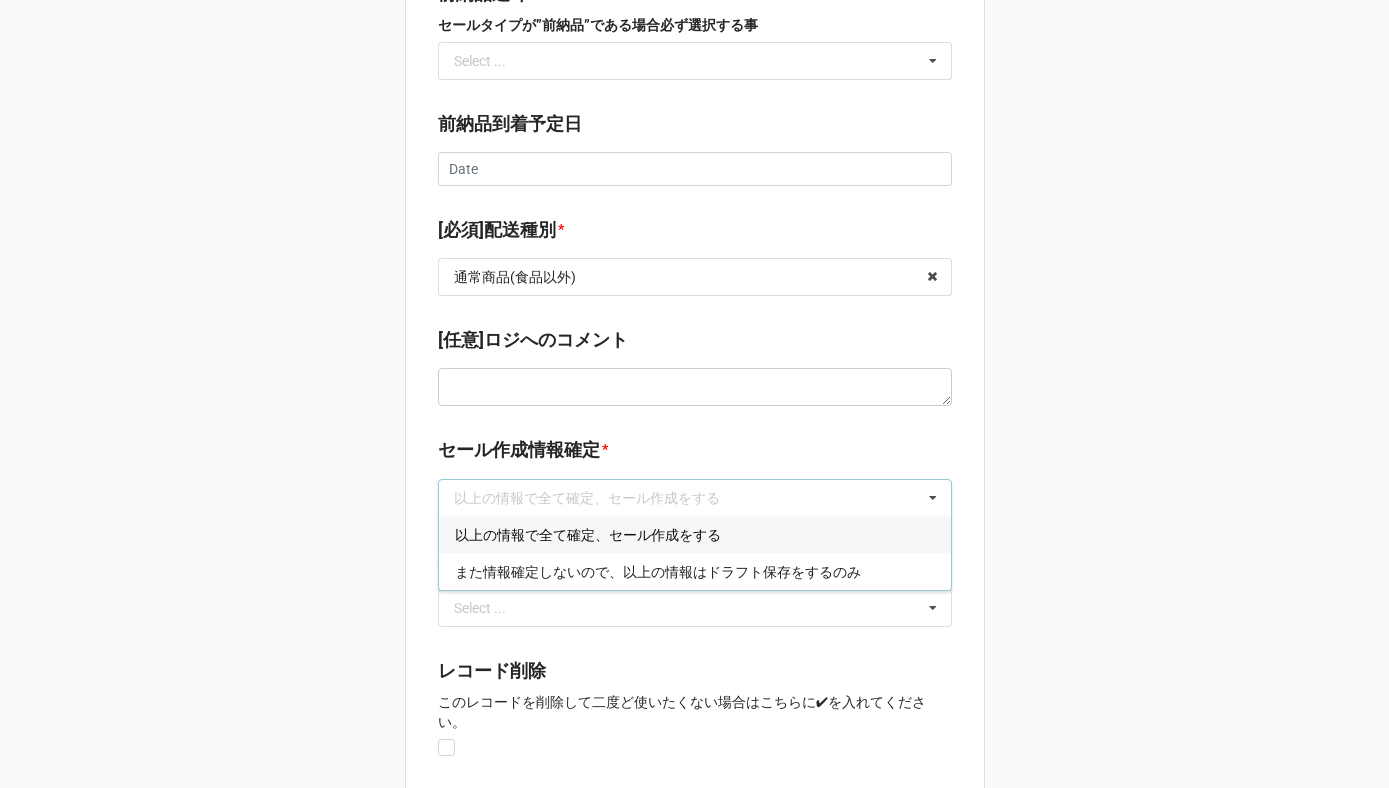 click on "以上の情報で全て確定、セール作成をする" at bounding box center [588, 535] 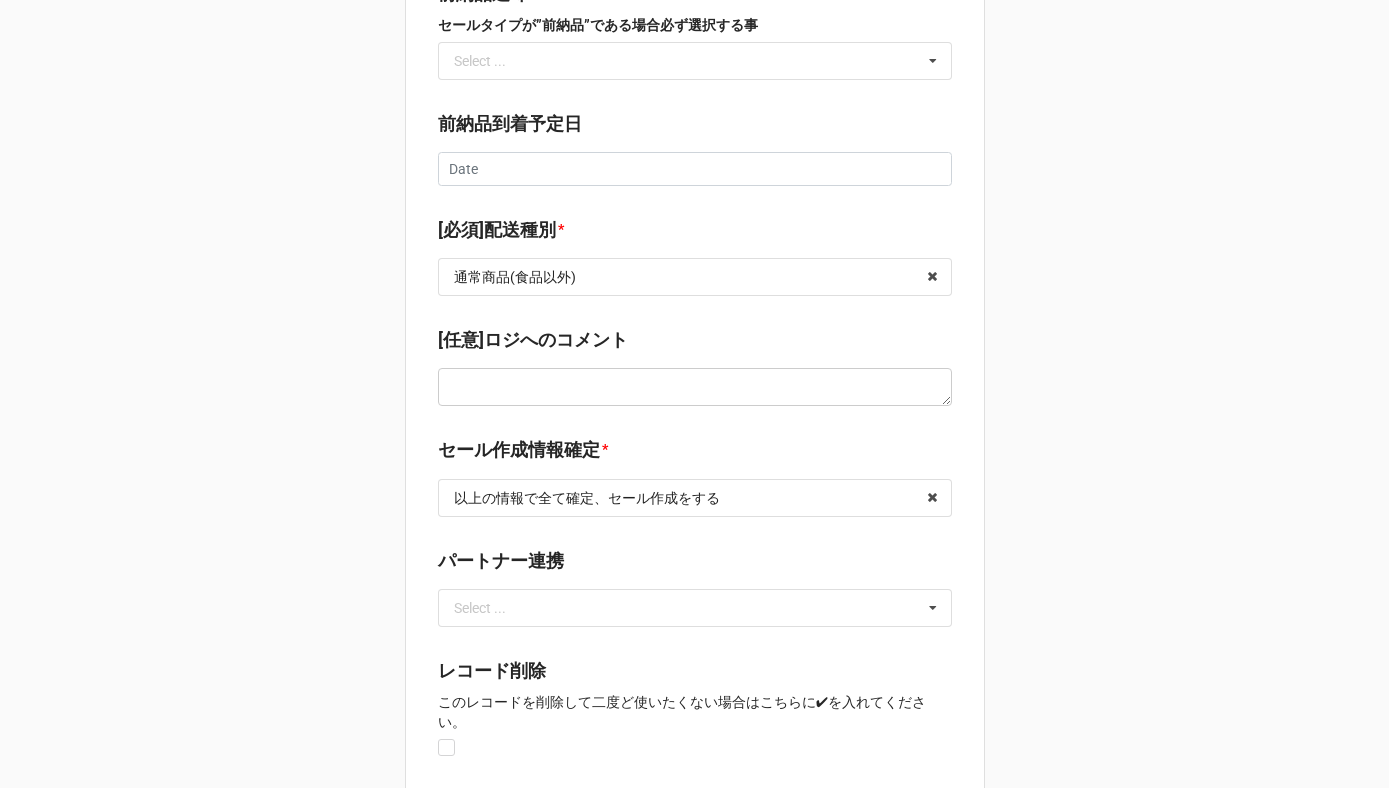 click on "パートナー連携" at bounding box center (501, 561) 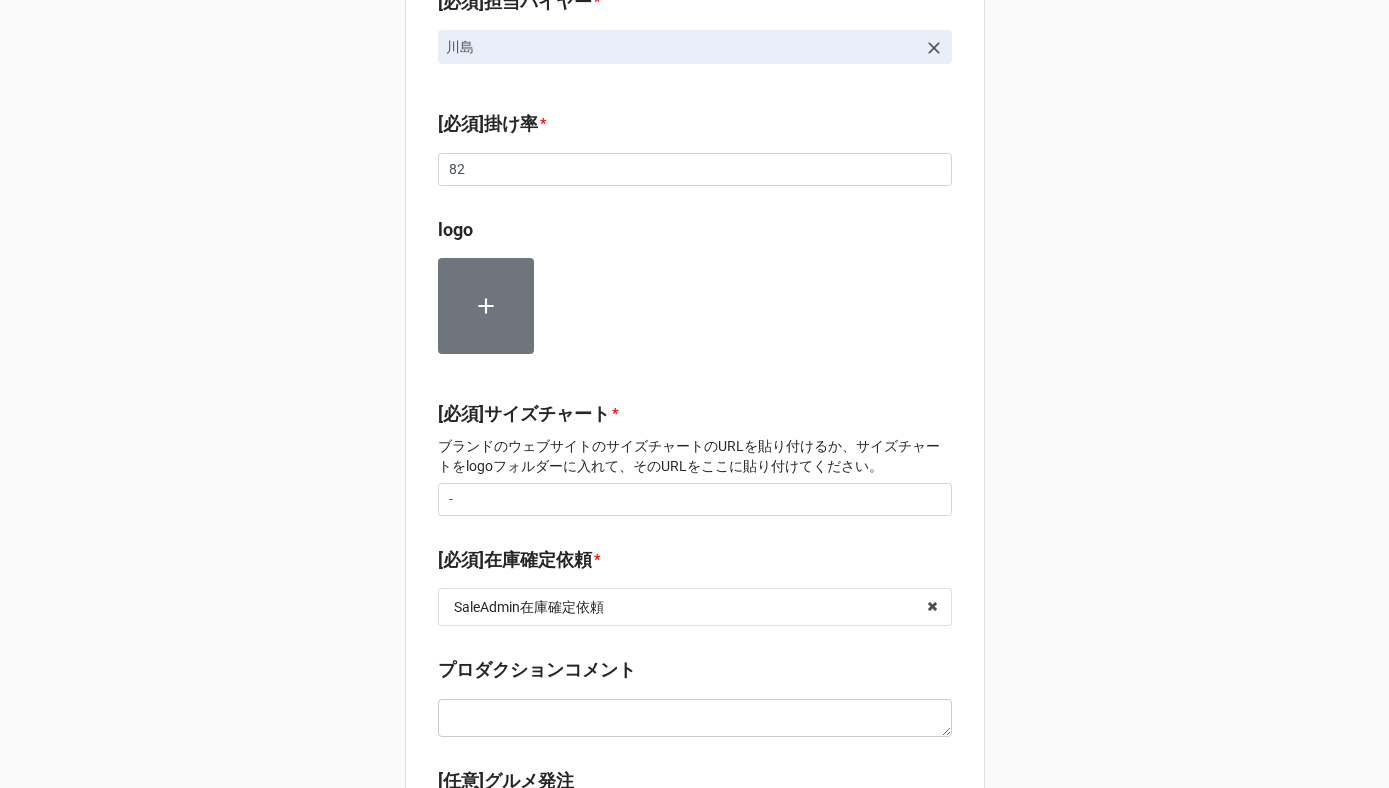 scroll, scrollTop: 579, scrollLeft: 0, axis: vertical 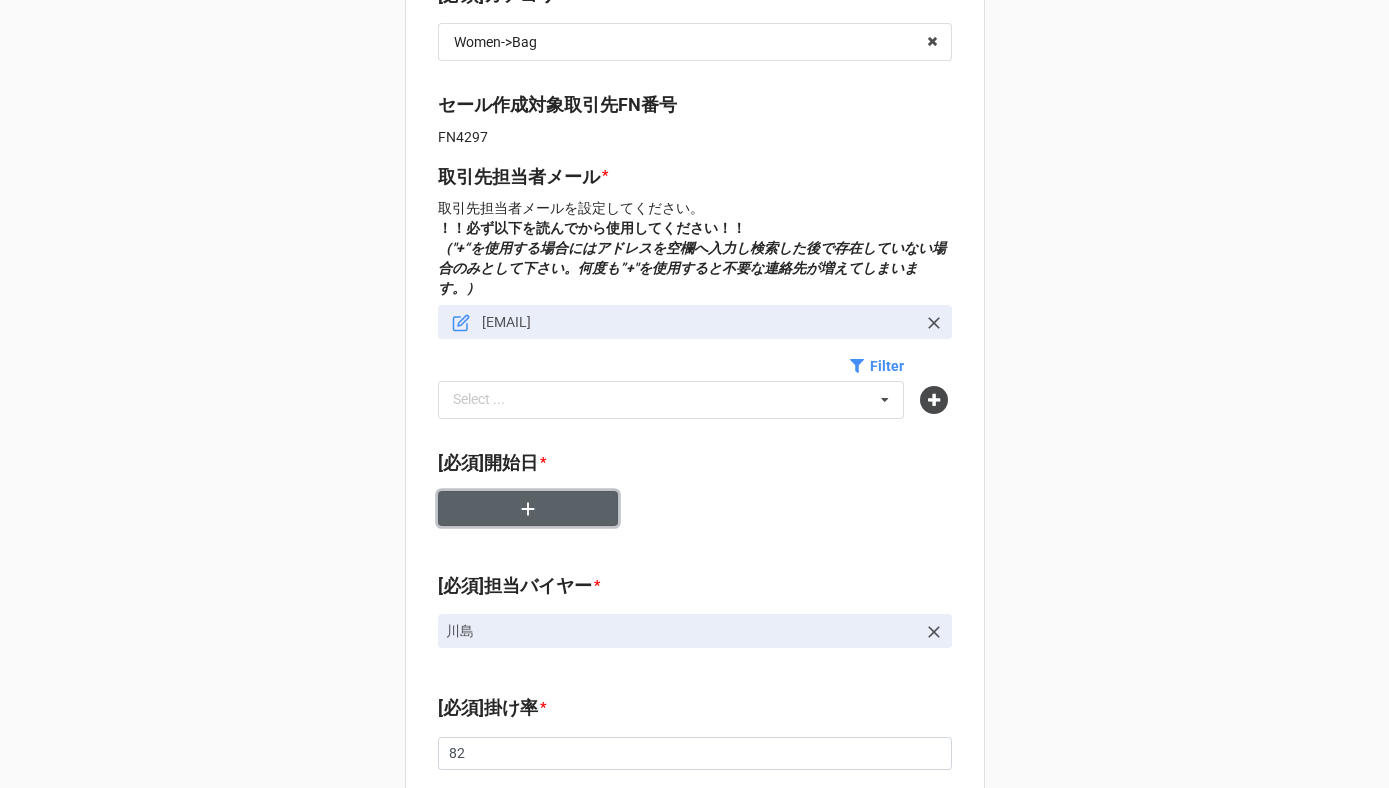 click at bounding box center [528, 508] 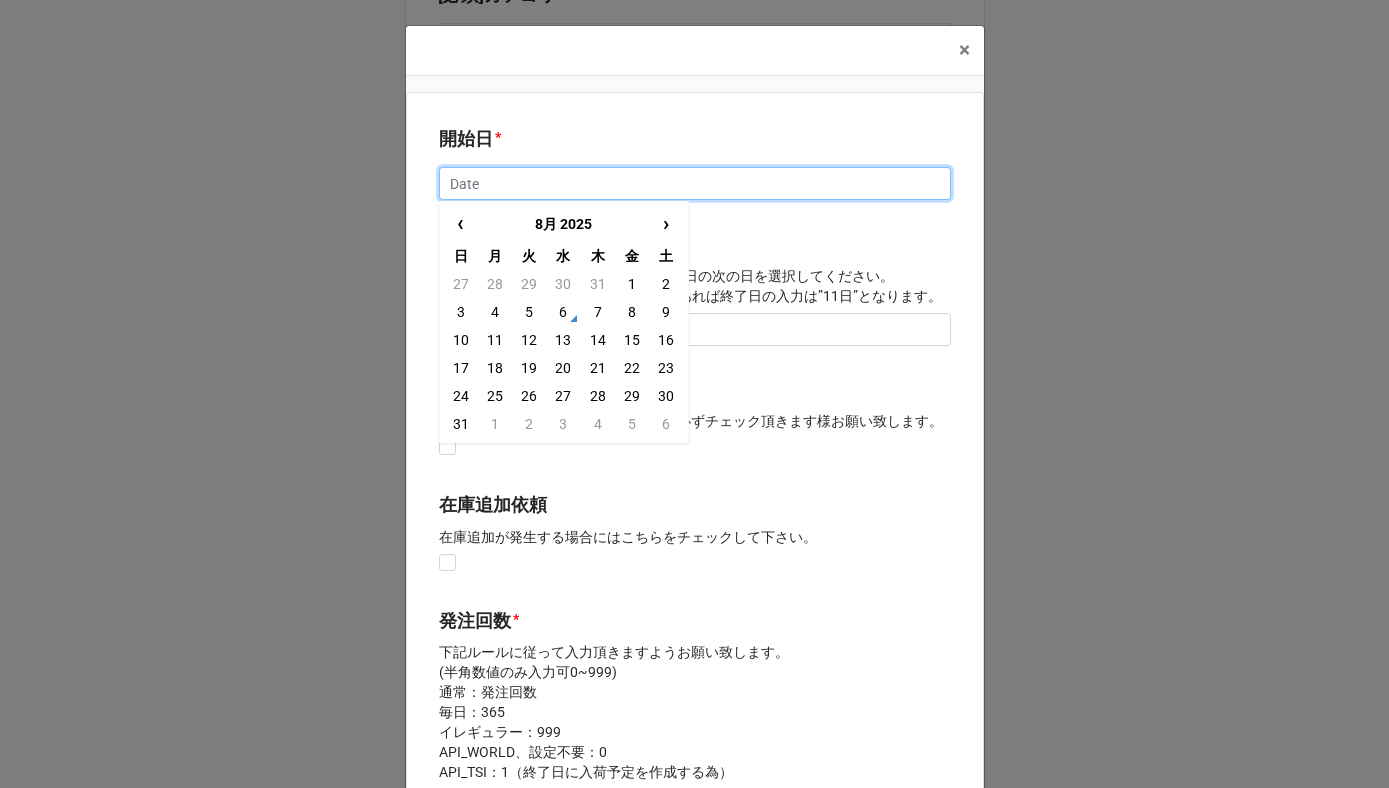 click at bounding box center [695, 184] 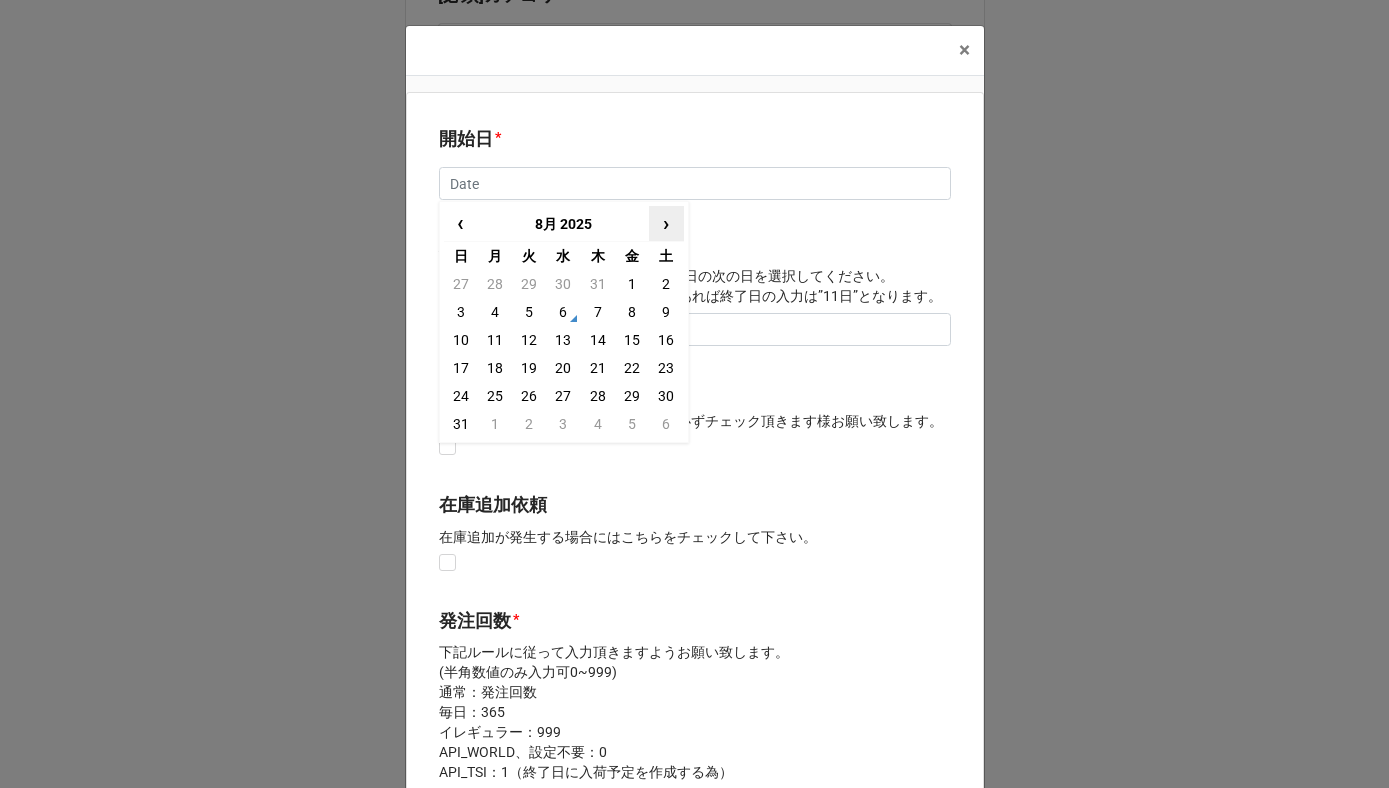 click on "›" at bounding box center [666, 223] 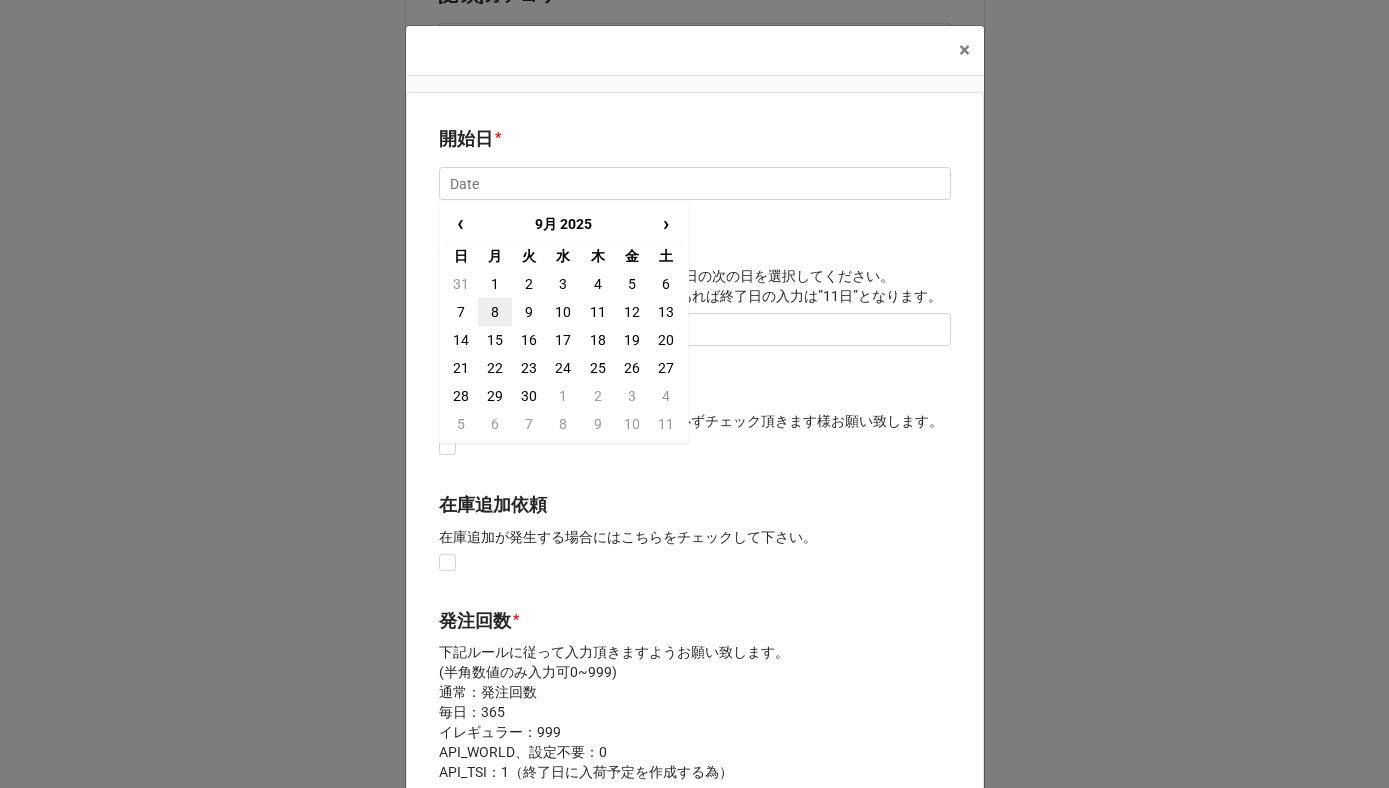 click on "8" at bounding box center (495, 312) 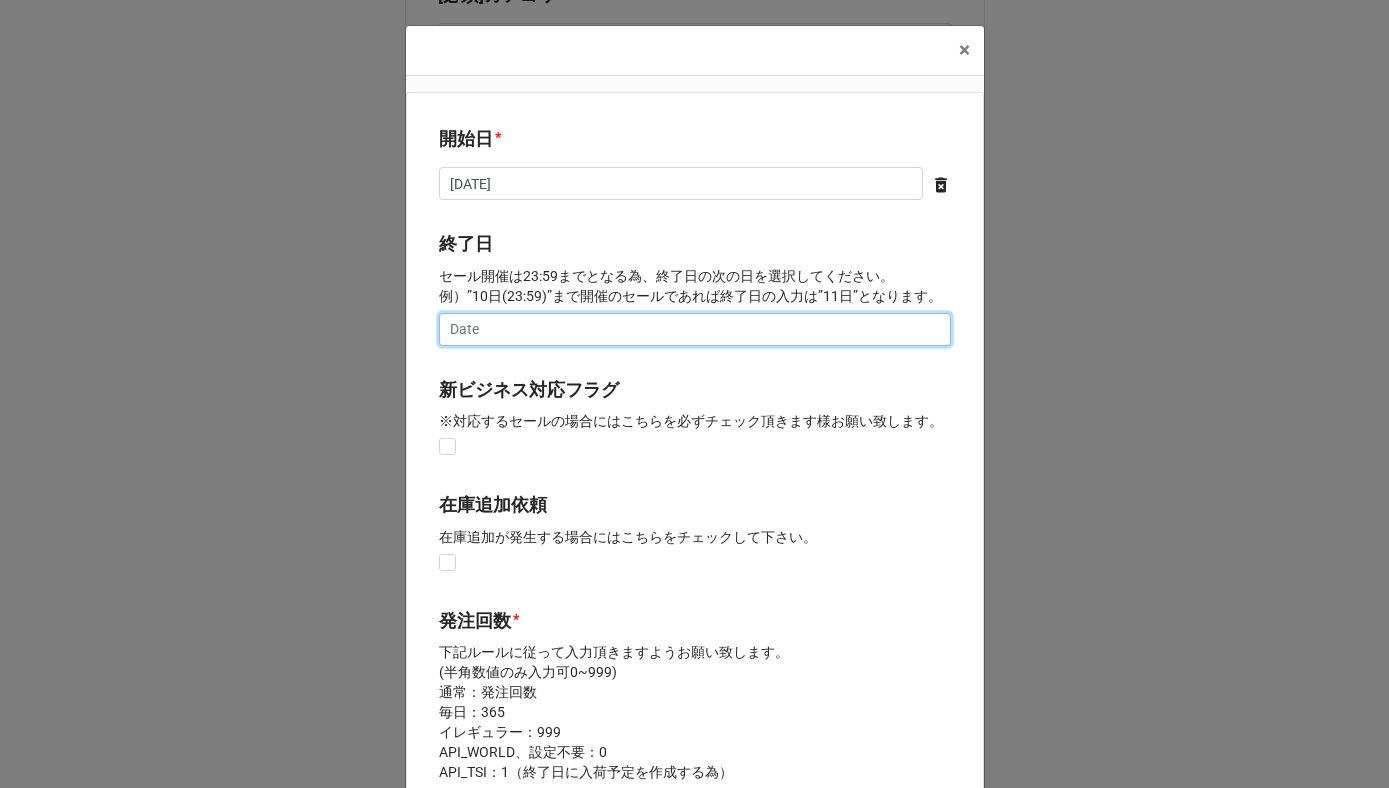 click at bounding box center [695, 330] 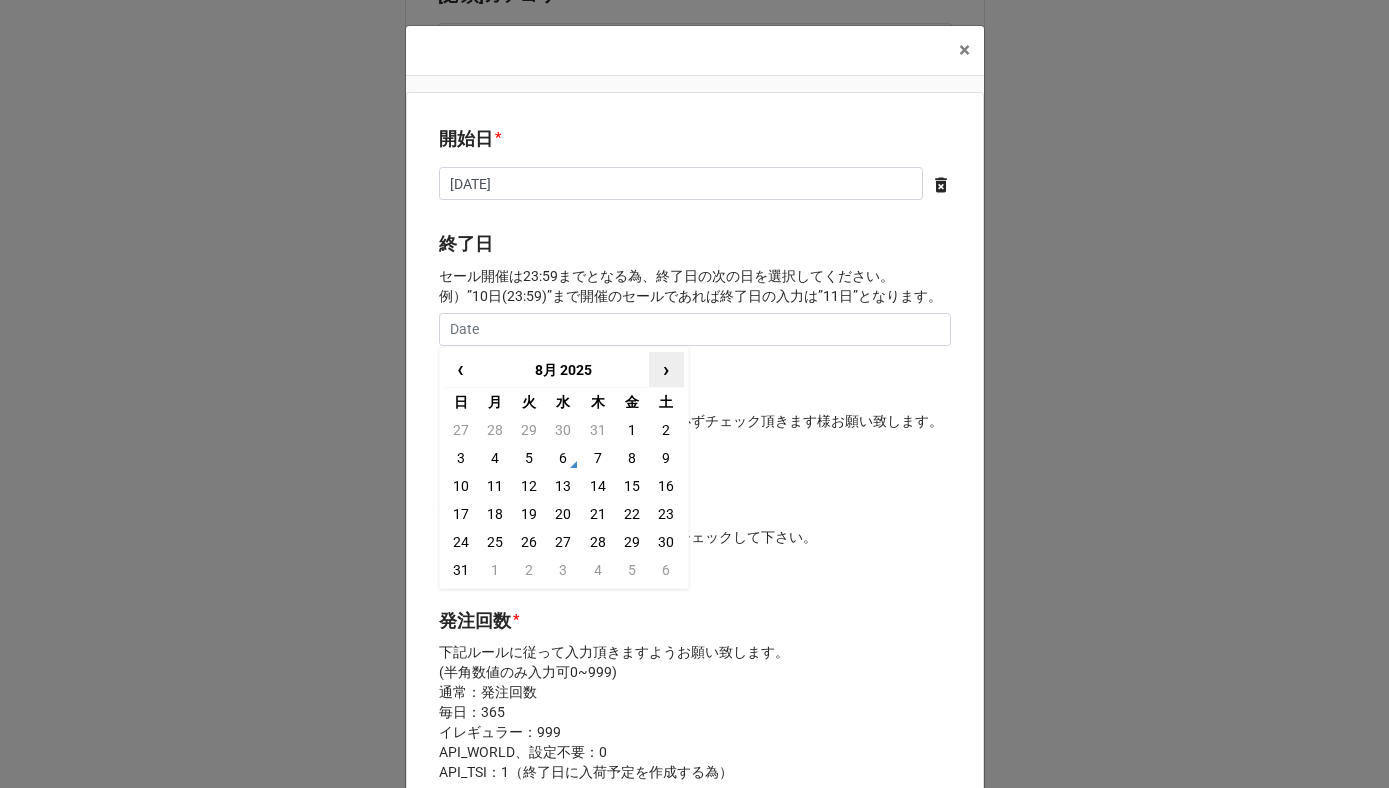 click on "›" at bounding box center (666, 369) 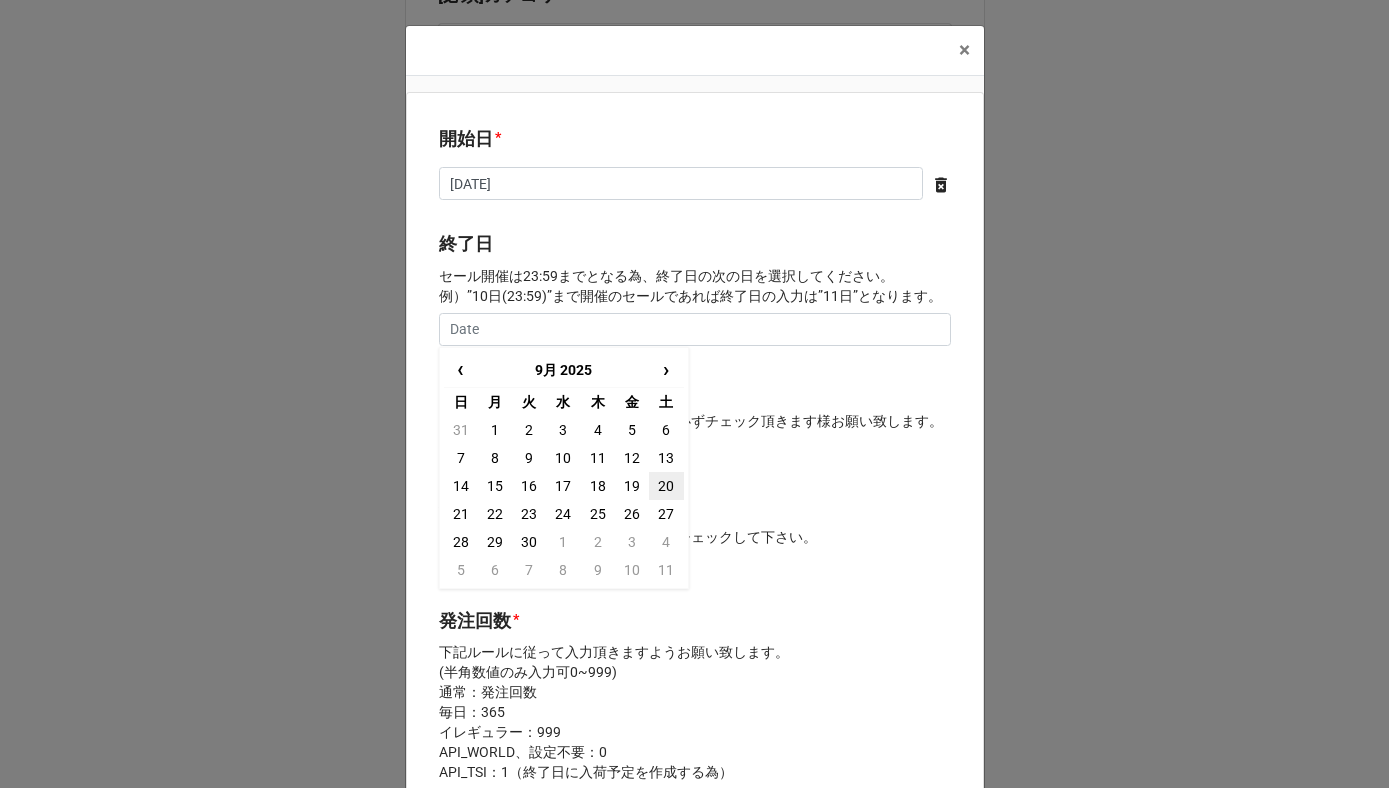 click on "20" at bounding box center [666, 486] 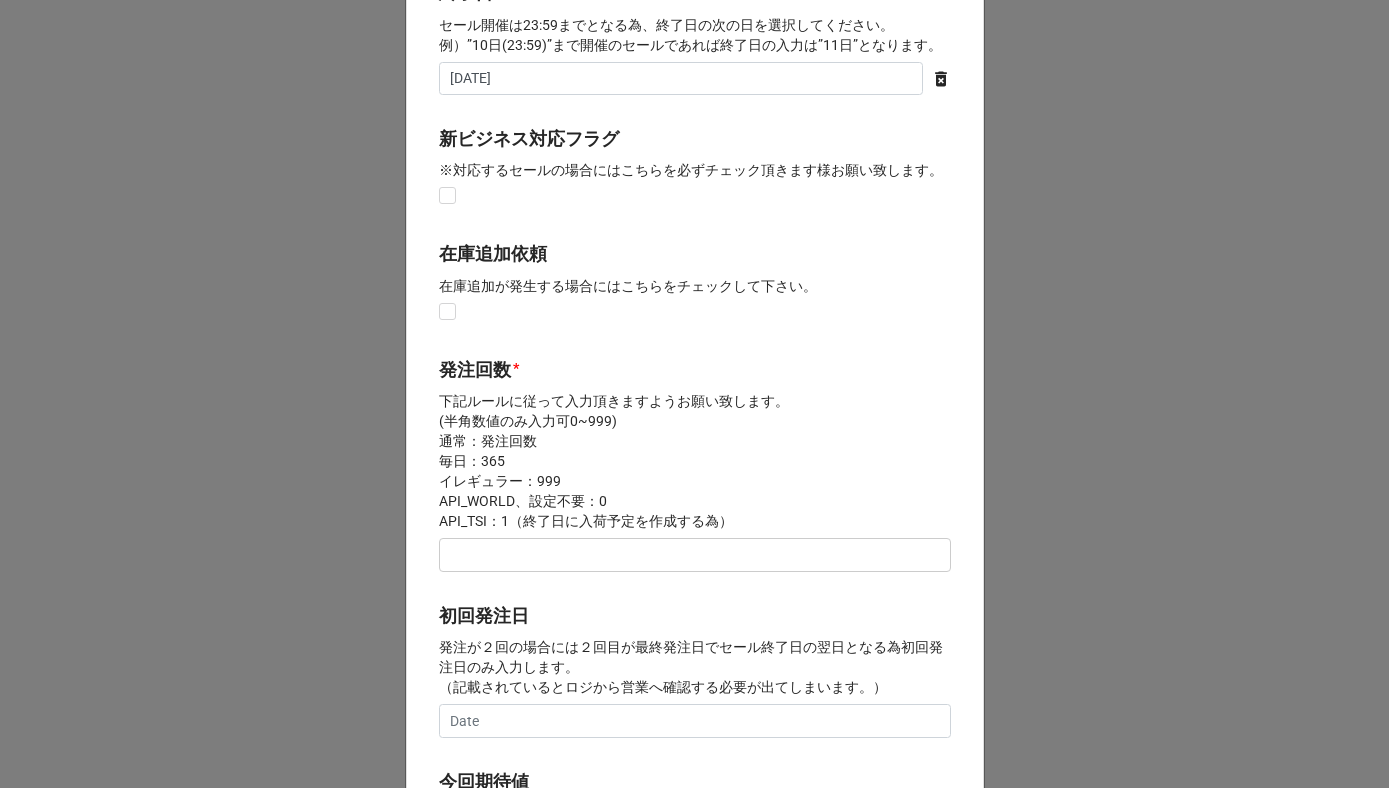 scroll, scrollTop: 352, scrollLeft: 0, axis: vertical 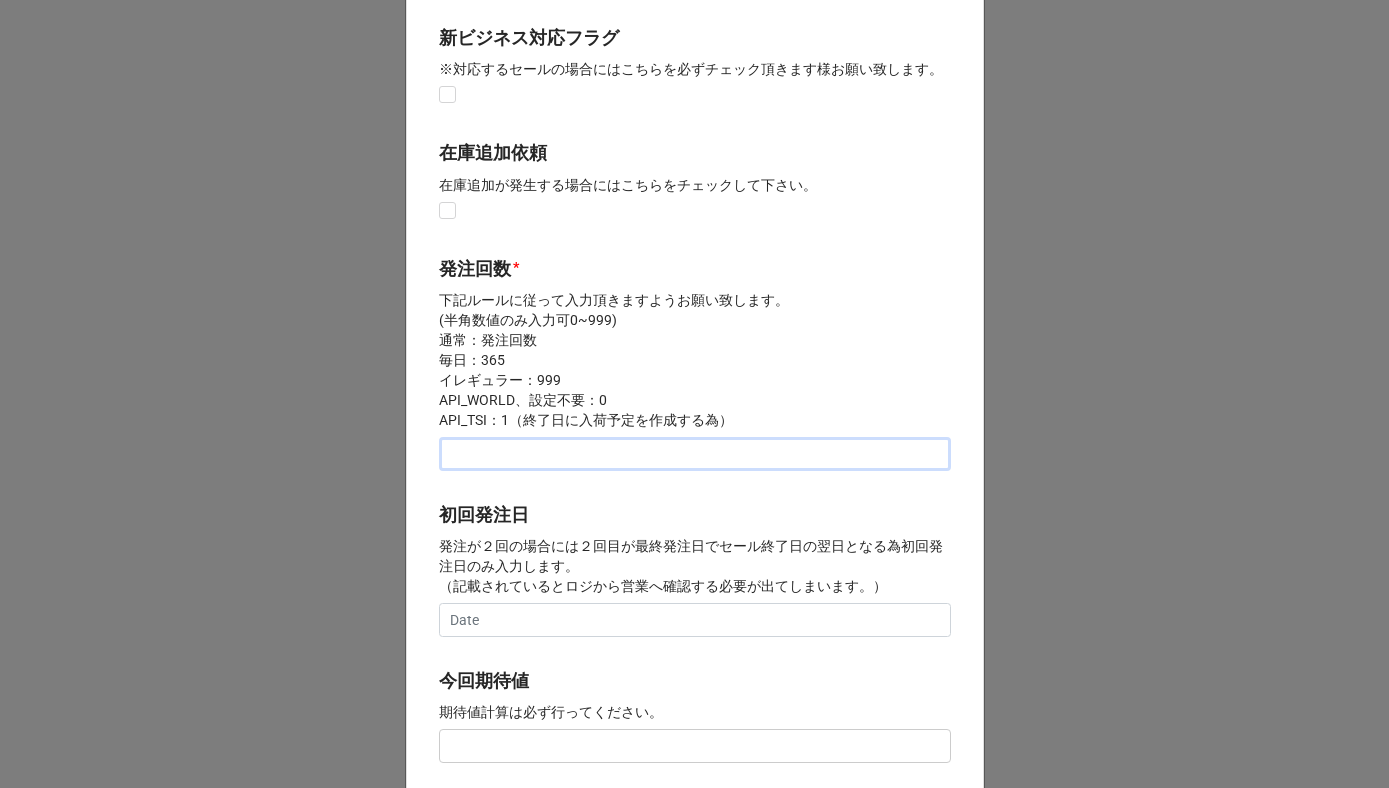 click at bounding box center [695, 454] 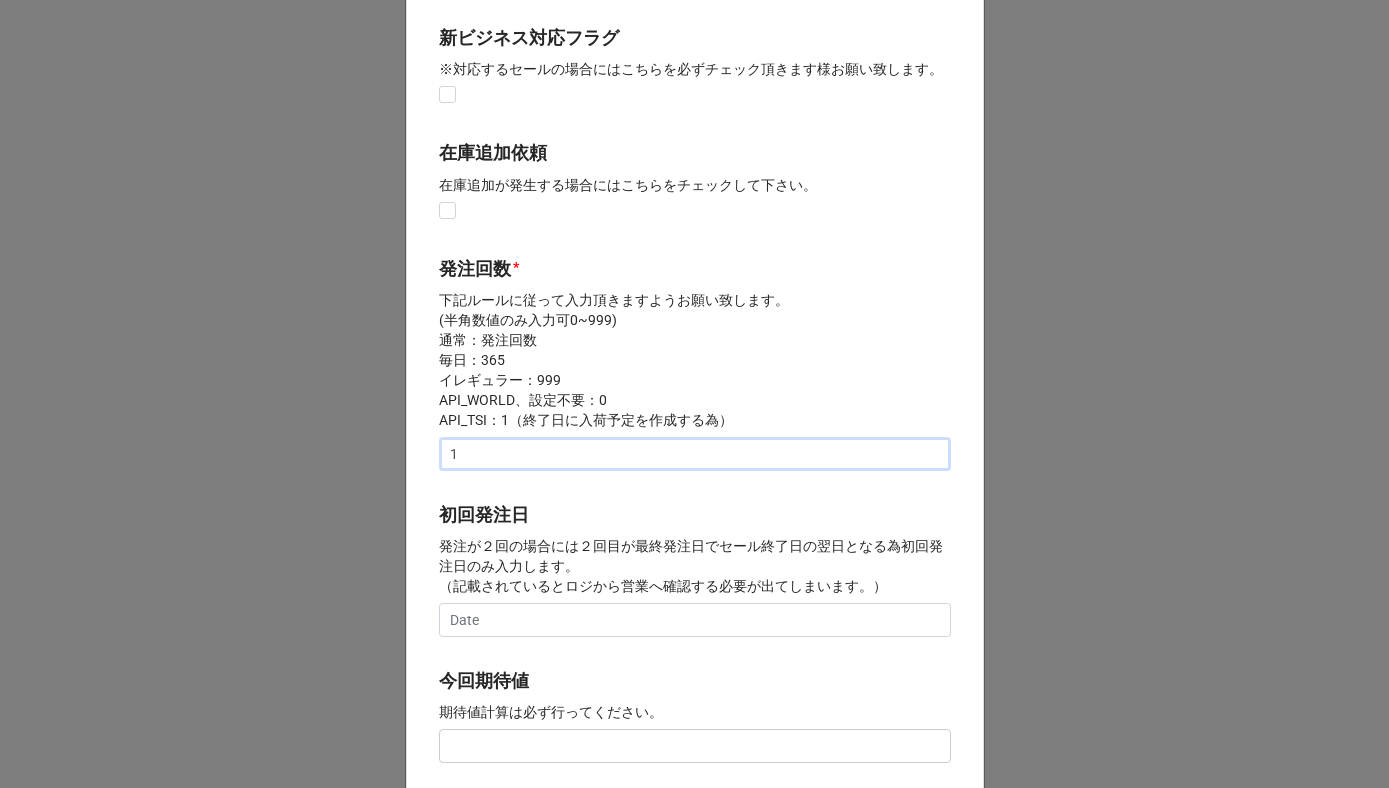 scroll, scrollTop: 634, scrollLeft: 0, axis: vertical 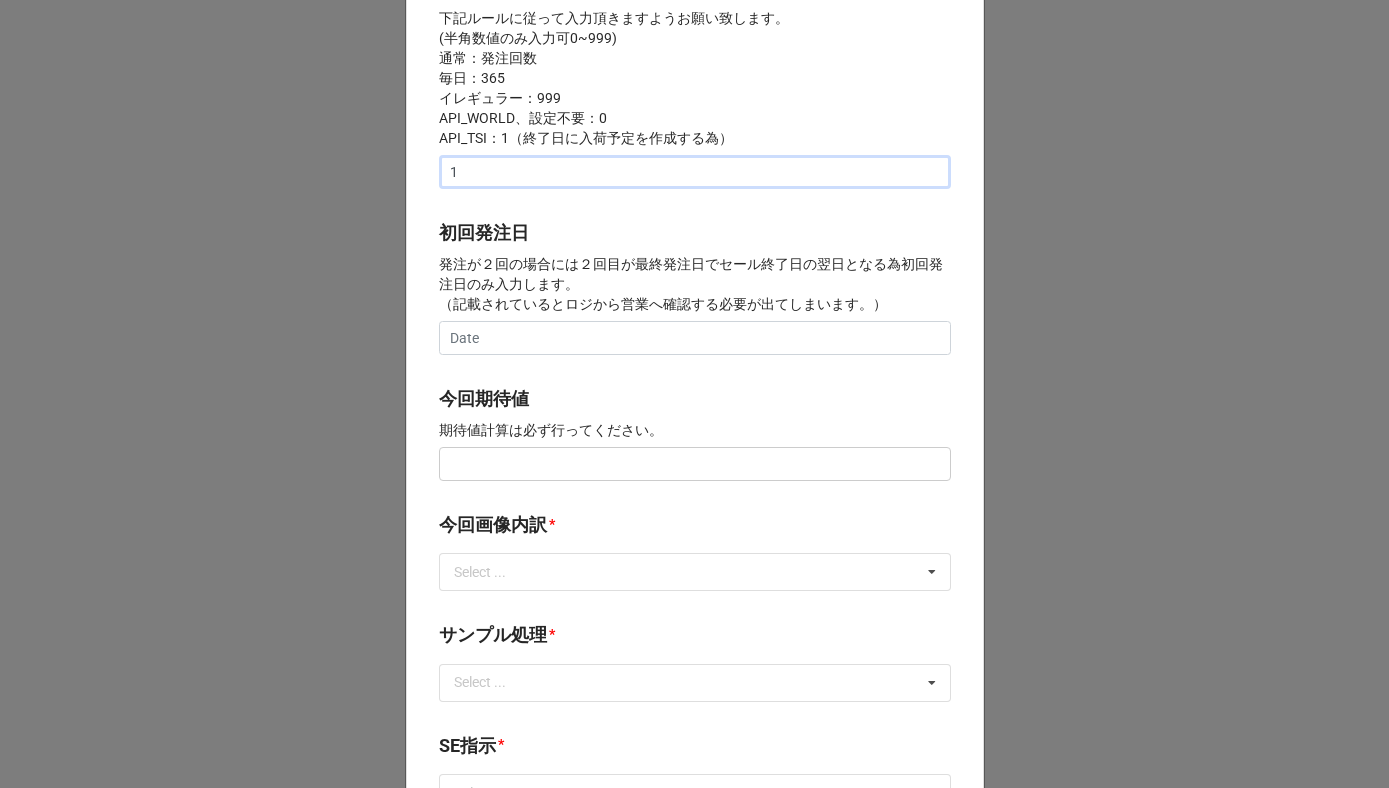 type on "1" 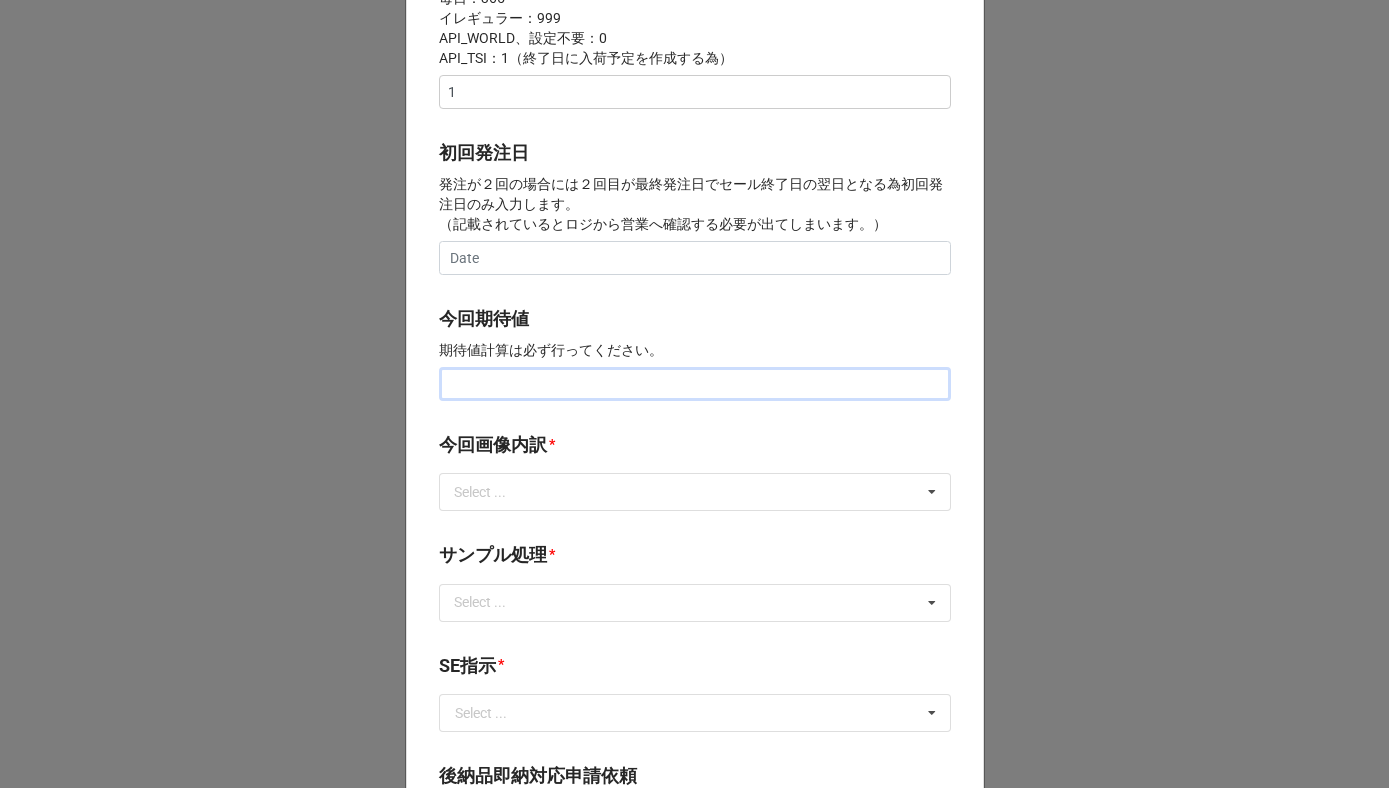 scroll, scrollTop: 789, scrollLeft: 0, axis: vertical 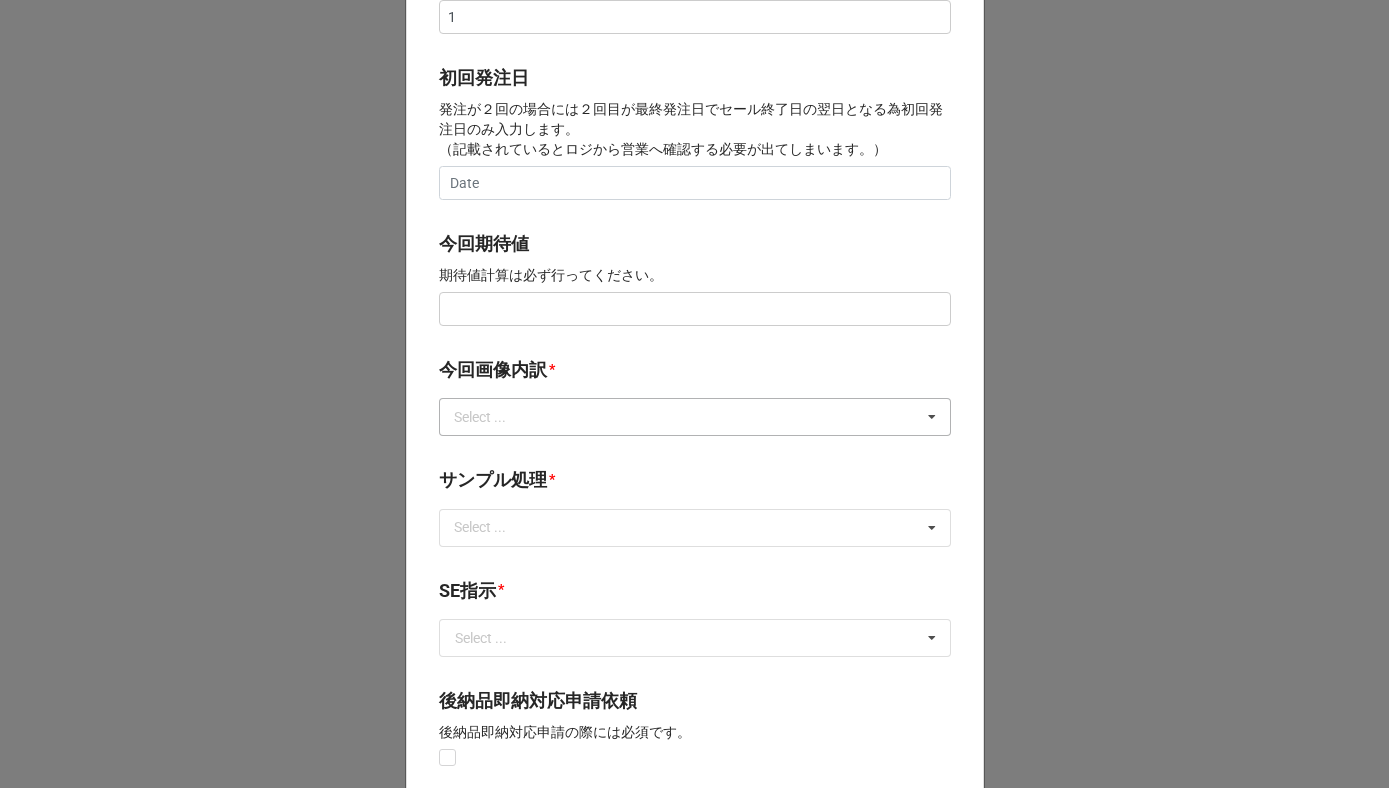 click on "Select ..." at bounding box center (492, 417) 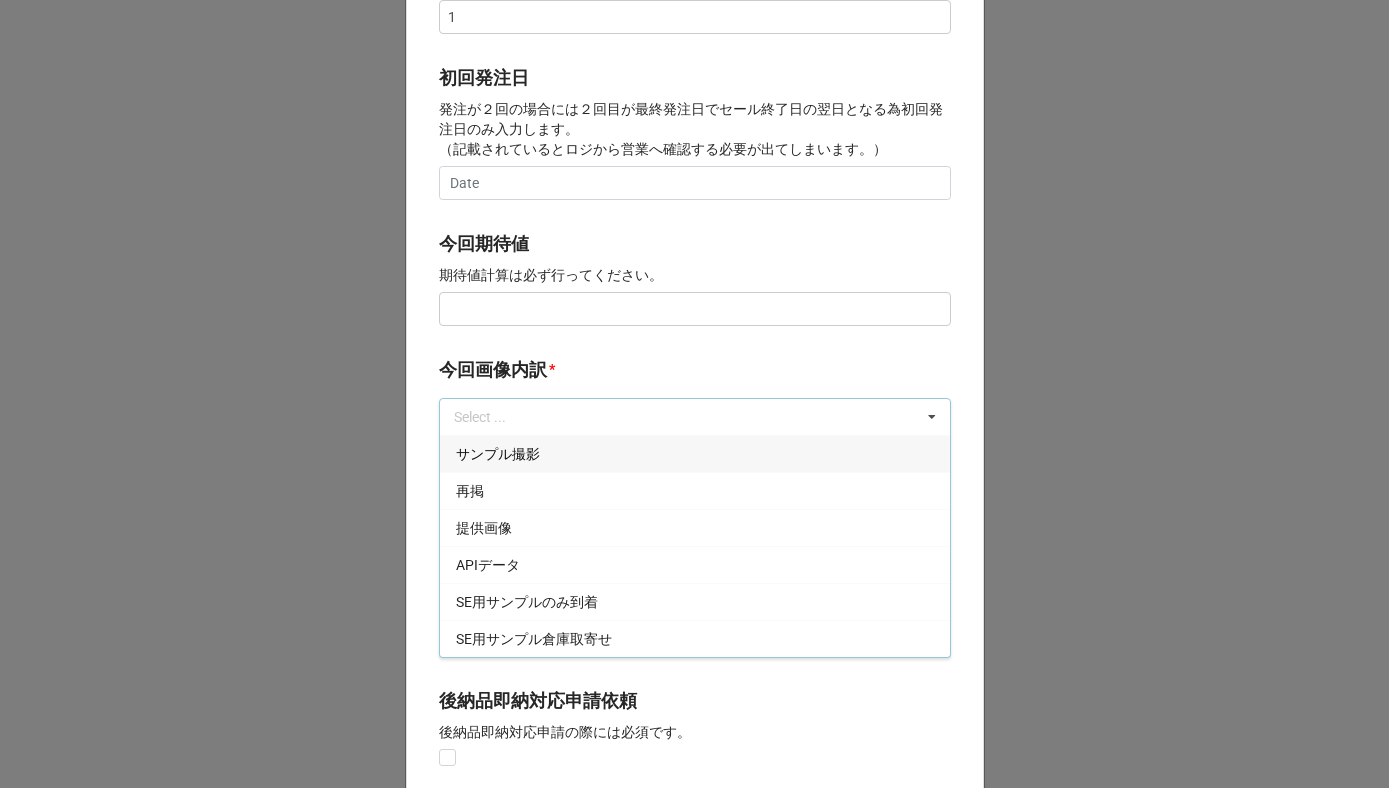 click on "サンプル撮影" at bounding box center [498, 454] 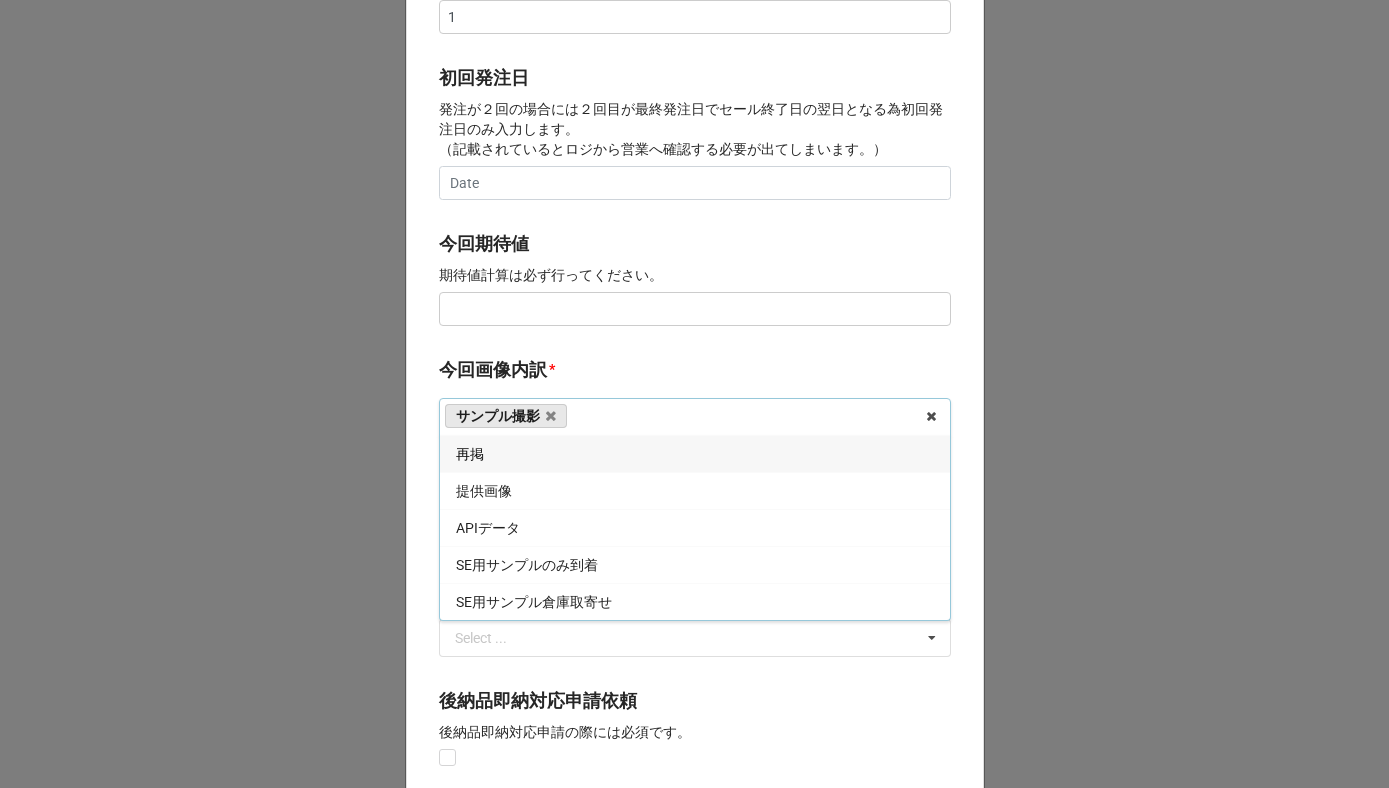 click on "再掲" at bounding box center [695, 453] 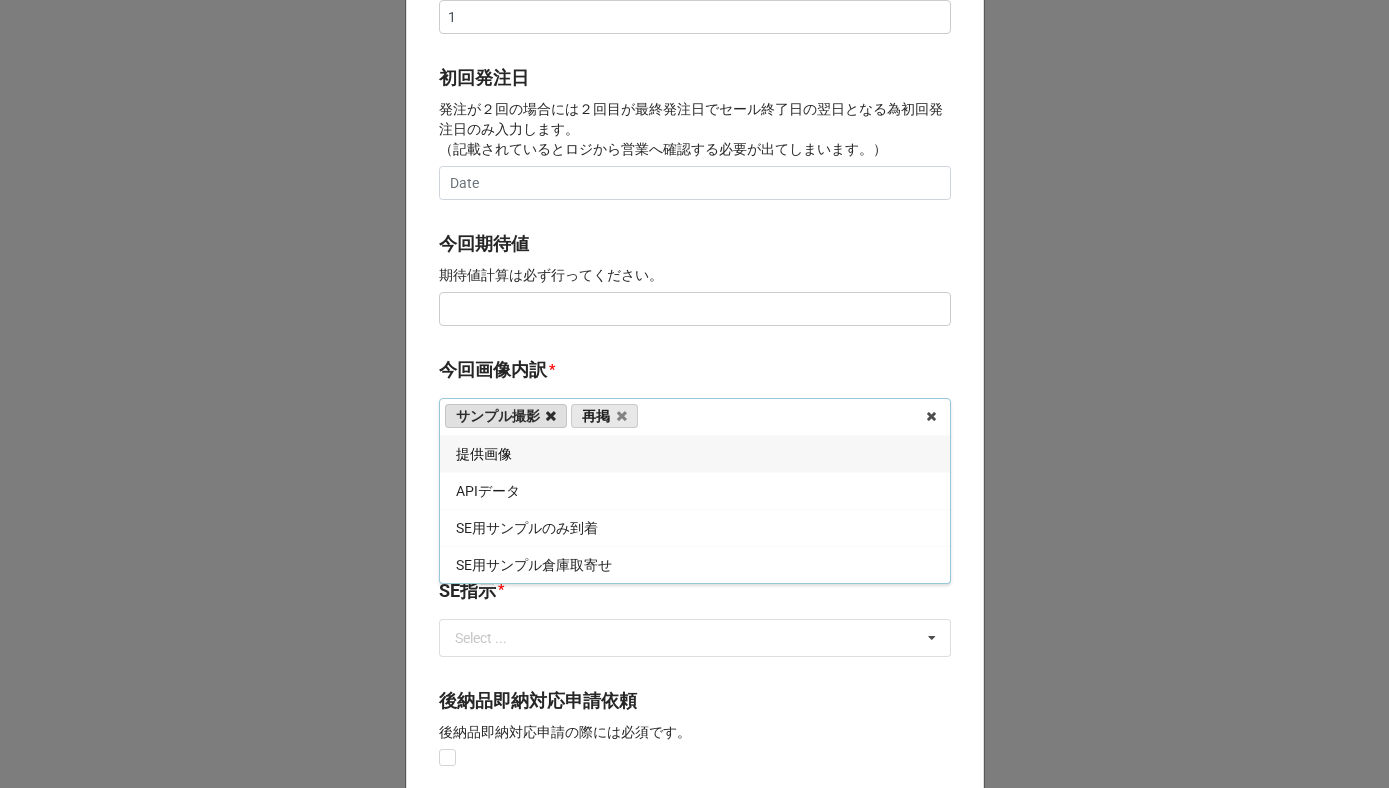 click at bounding box center [551, 416] 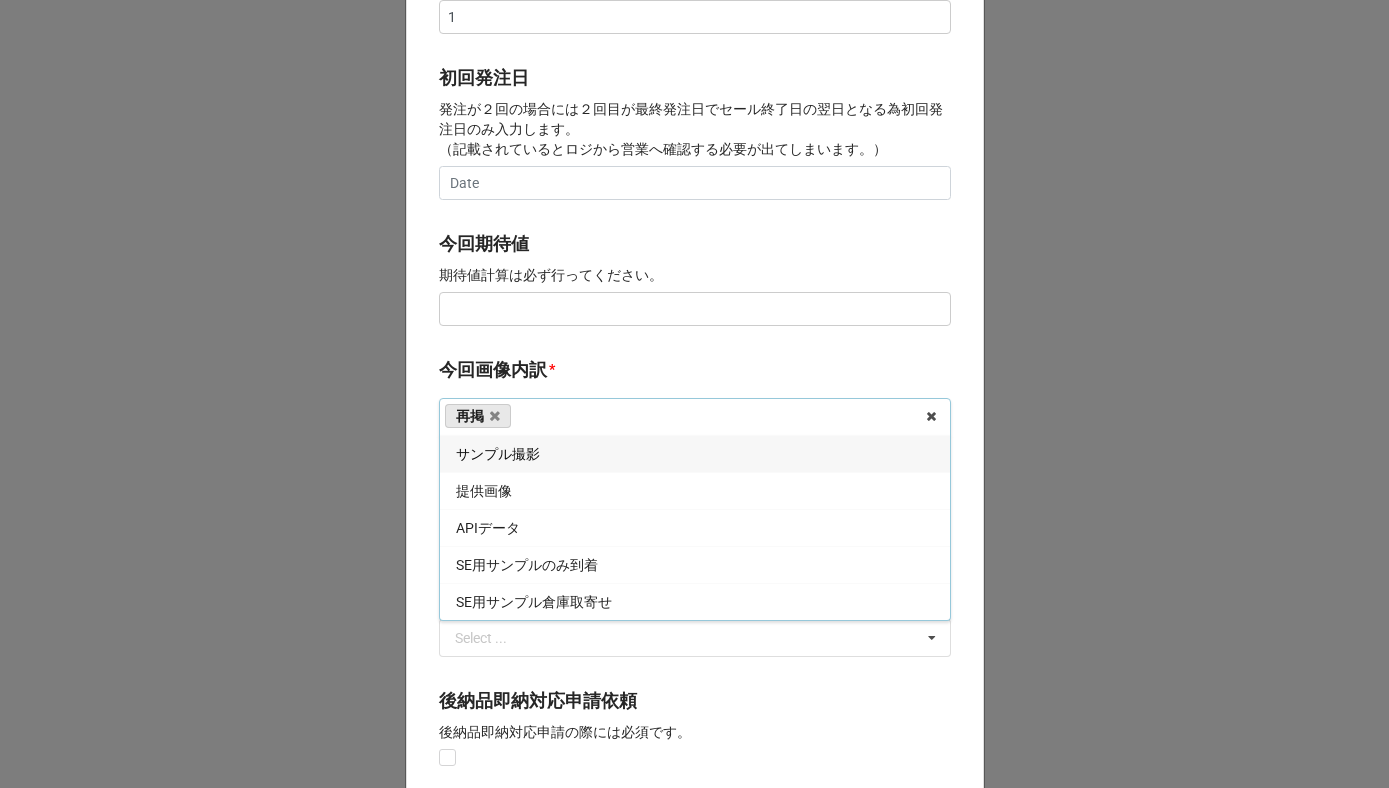click on "今回画像内訳" at bounding box center (493, 370) 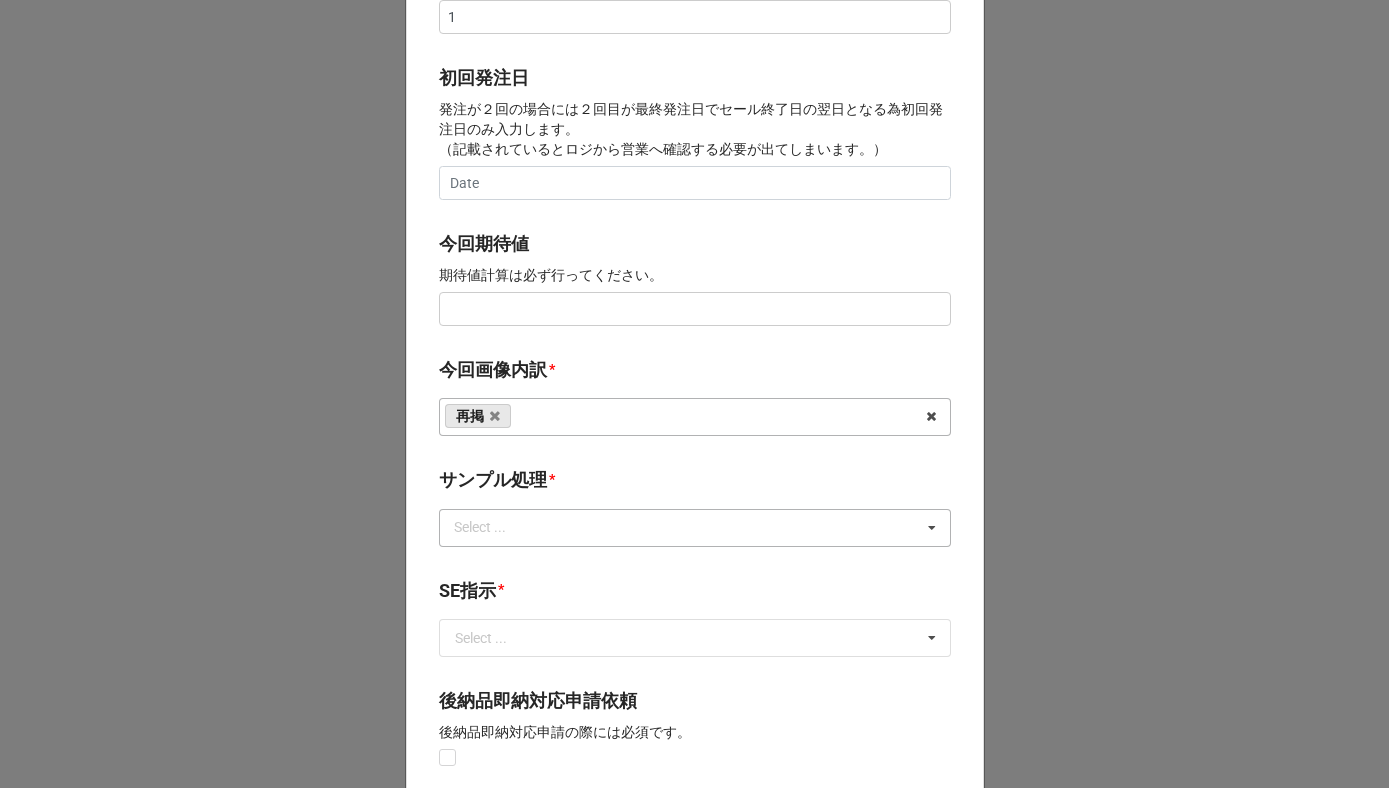 click on "Select ..." at bounding box center (492, 527) 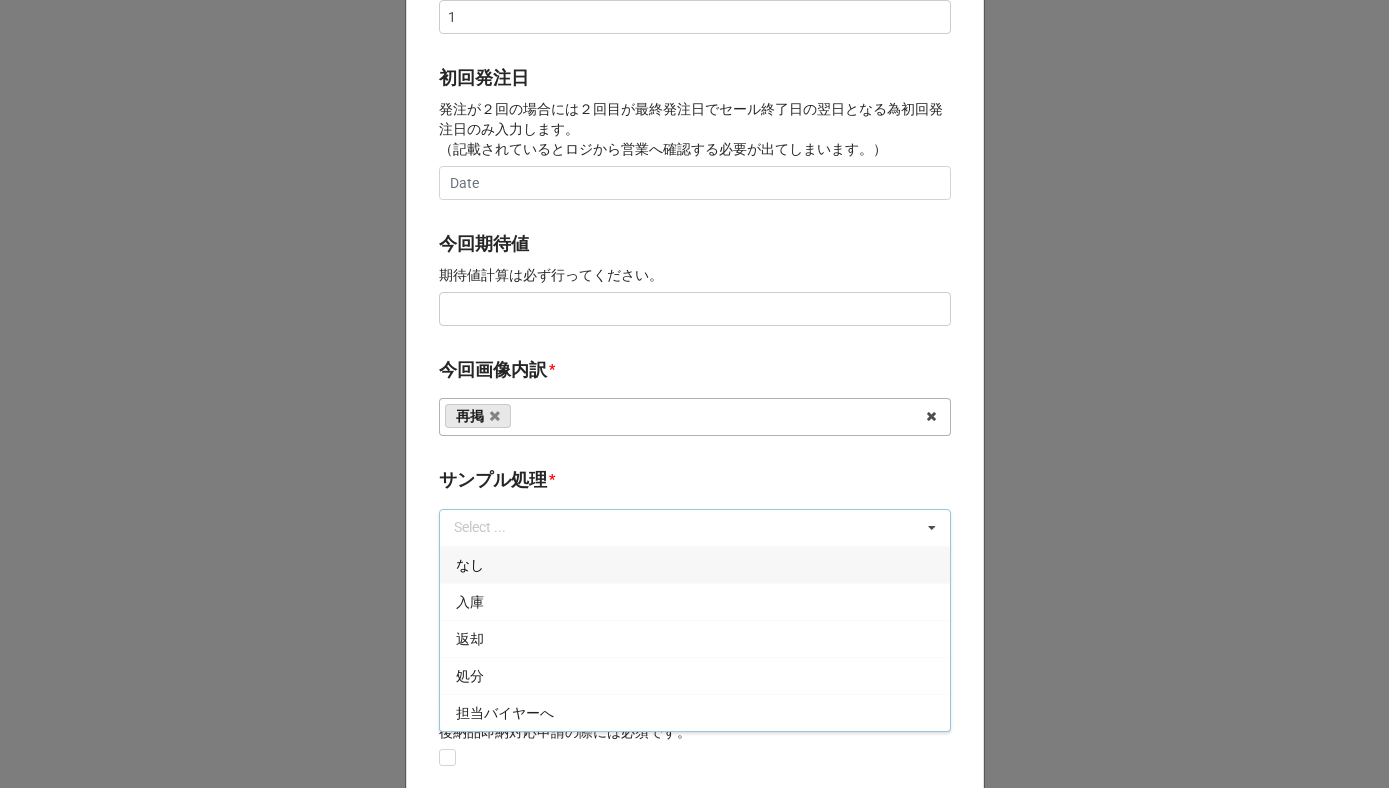 click on "なし" at bounding box center [695, 564] 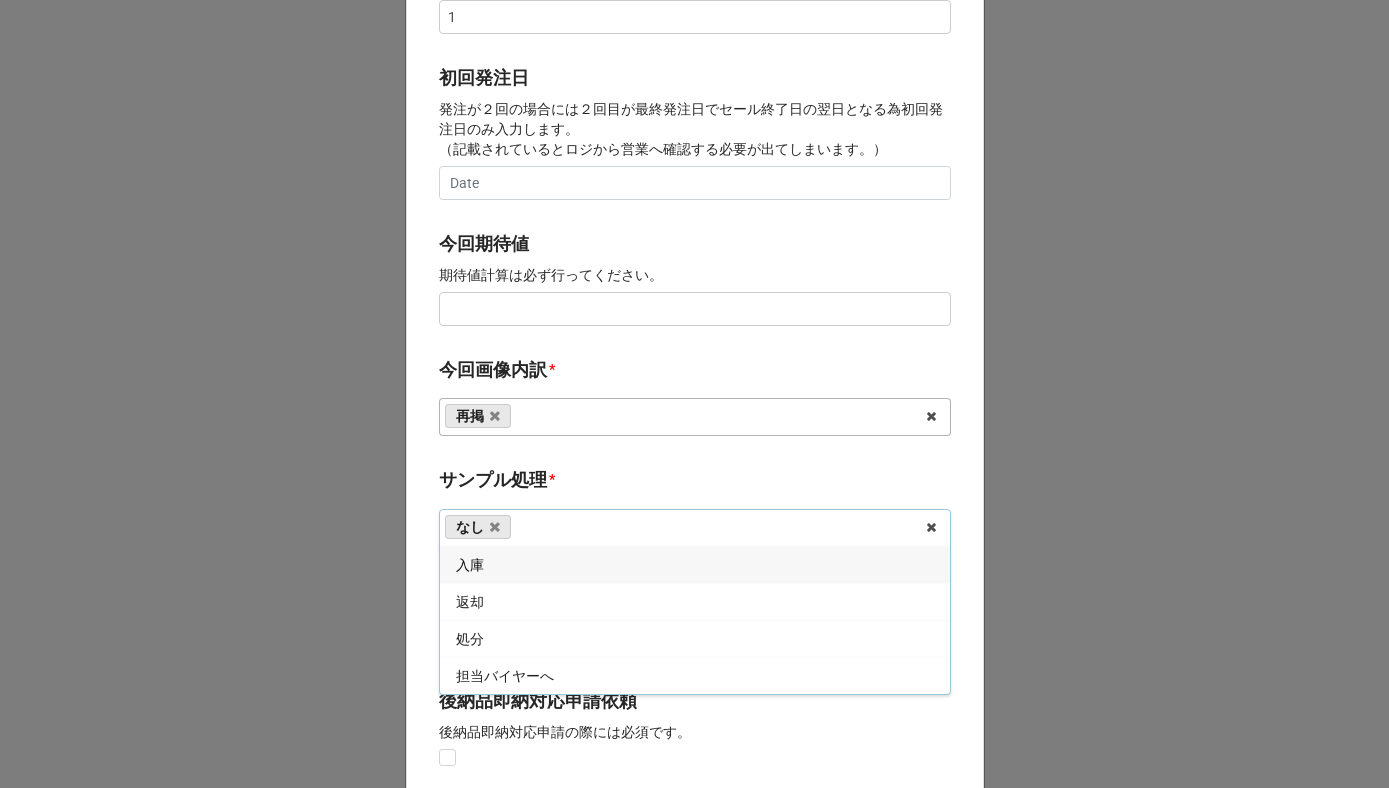 click on "開始日 * 2025/09/08 ‹ 9月 2025 › 日 月 火 水 木 金 土 31 1 2 3 4 5 6 7 8 9 10 11 12 13 14 15 16 17 18 19 20 21 22 23 24 25 26 27 28 29 30 1 2 3 4 5 6 7 8 9 10 11 終了日 セール開催は23:59までとなる為、終了日の次の日を選択してください。
例）”10日(23:59)”まで開催のセールであれば終了日の入力は”11日”となります。
2025/09/20 ‹ 9月 2025 › 日 月 火 水 木 金 土 31 1 2 3 4 5 6 7 8 9 10 11 12 13 14 15 16 17 18 19 20 21 22 23 24 25 26 27 28 29 30 1 2 3 4 5 6 7 8 9 10 11 新ビジネス対応フラグ ※対応するセールの場合にはこちらを必ずチェック頂きます様お願い致します。
在庫追加依頼 在庫追加が発生する場合にはこちらをチェックして下さい。
発注回数 * 下記ルールに従って入力頂きますようお願い致します。
(半角数値のみ入力可0~999)
通常：発注回数
毎日：365
イレギュラー：999
1 初回発注日
‹ 1" at bounding box center (695, 291) 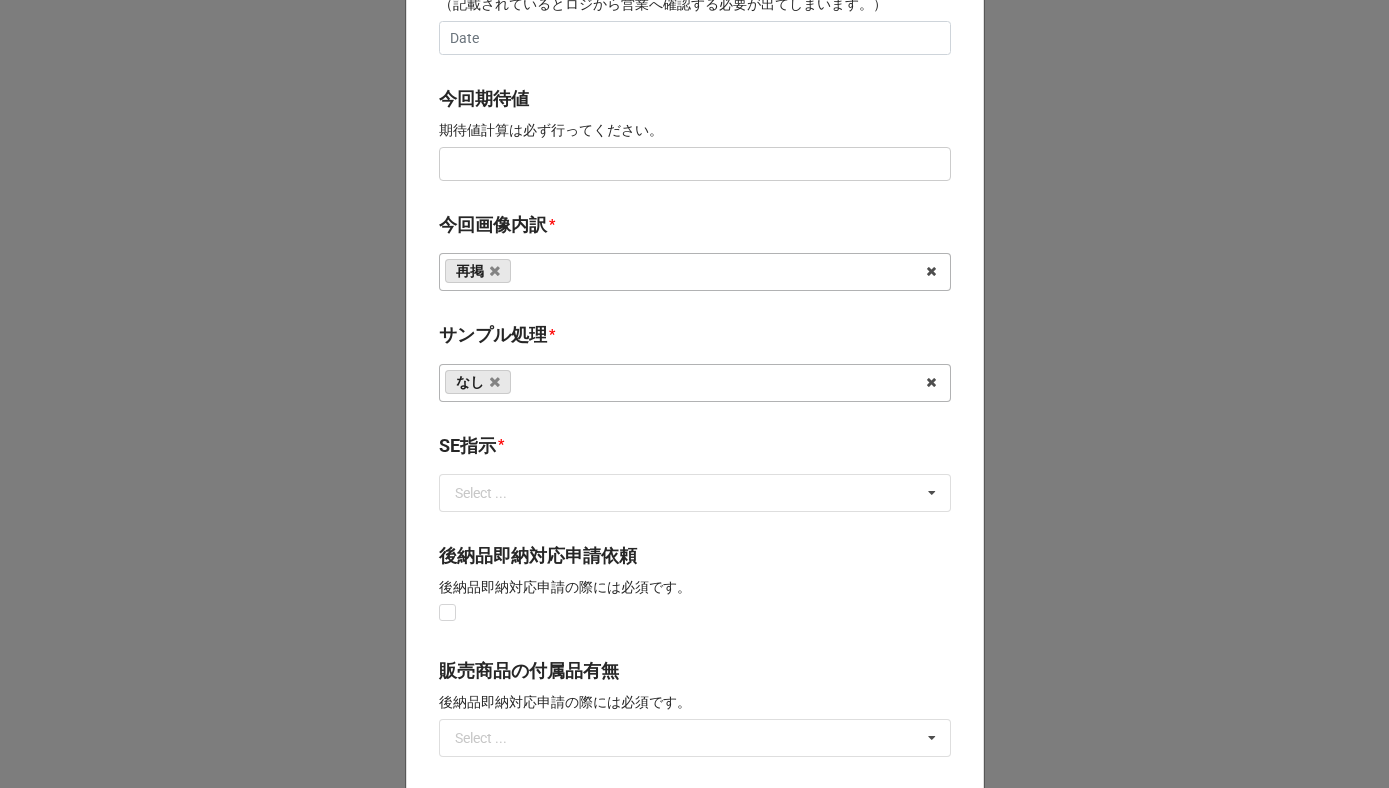 scroll, scrollTop: 1020, scrollLeft: 0, axis: vertical 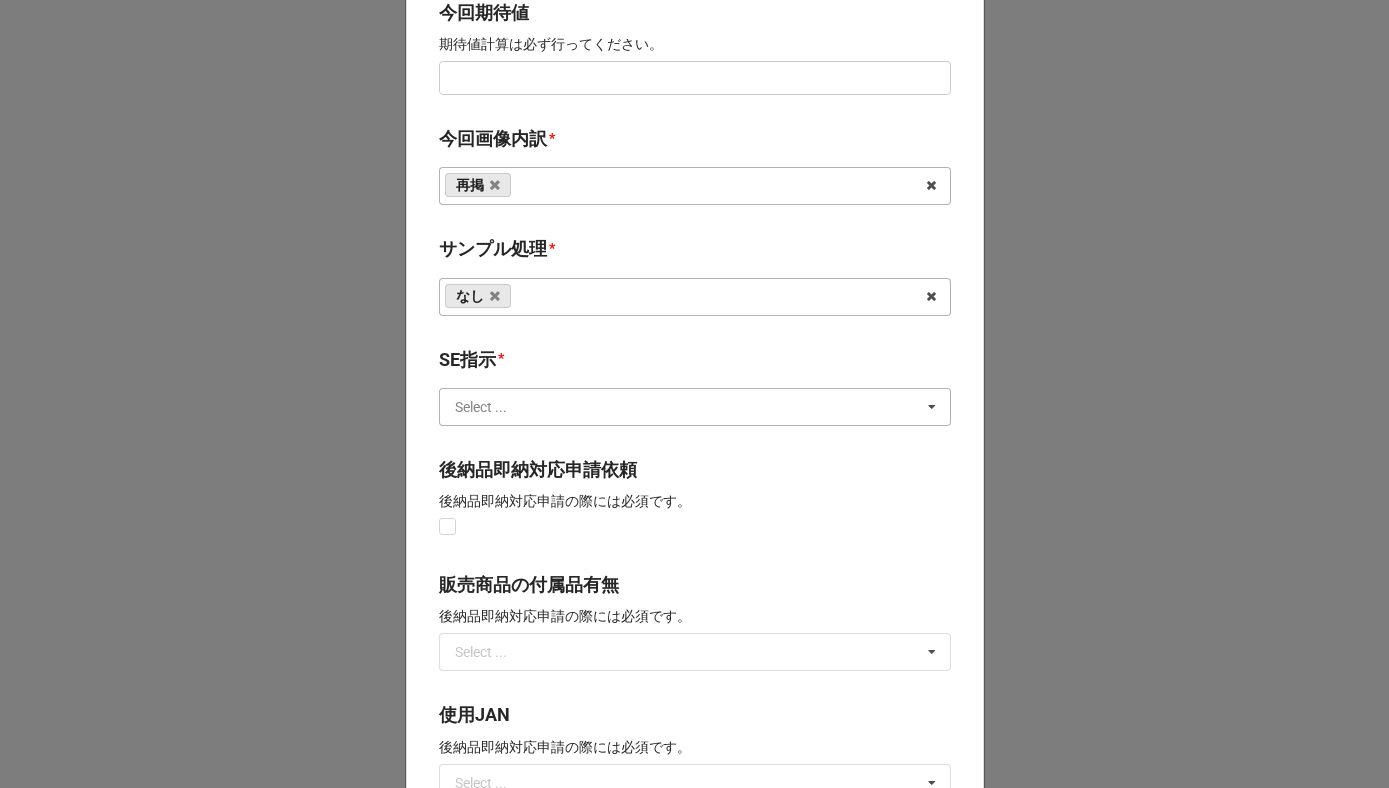 click at bounding box center [696, 407] 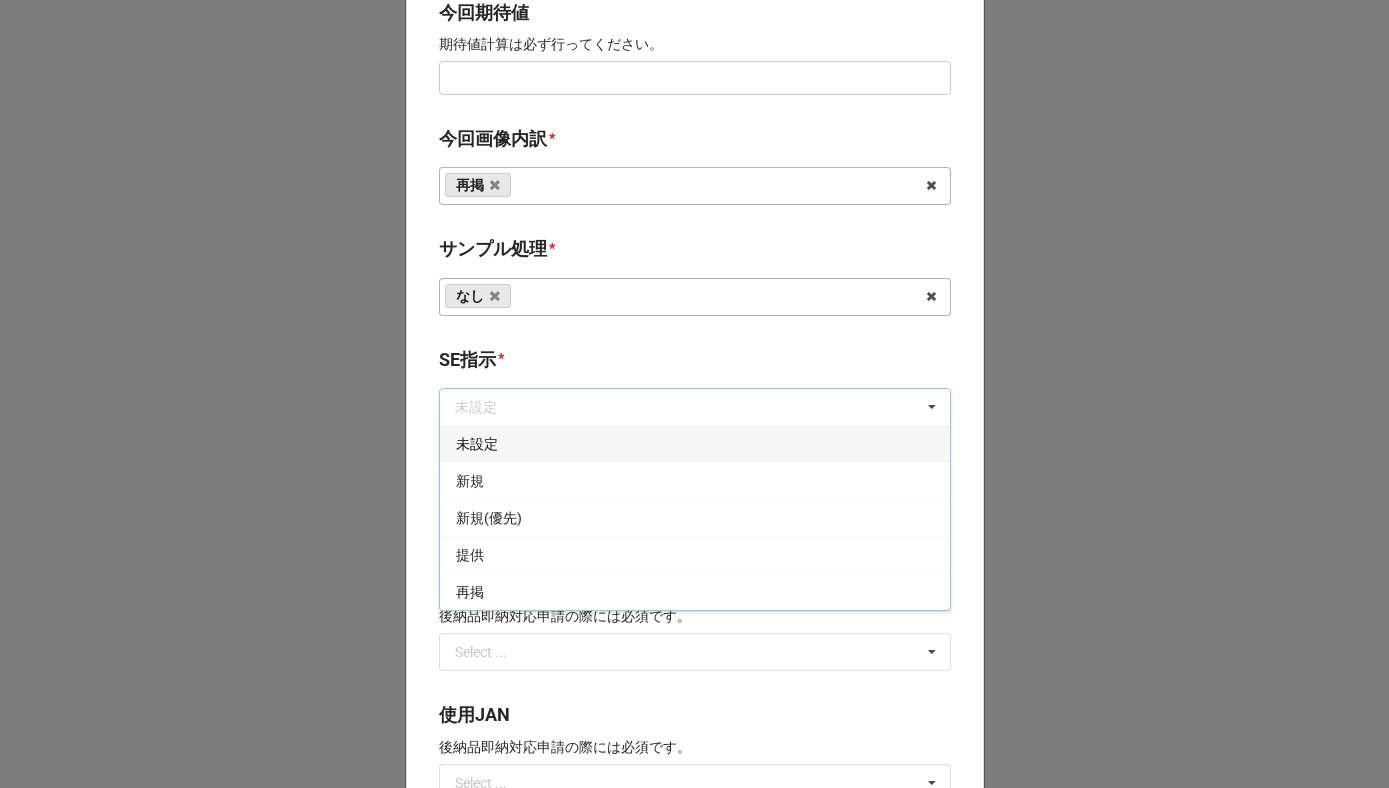 click on "未設定" at bounding box center (695, 443) 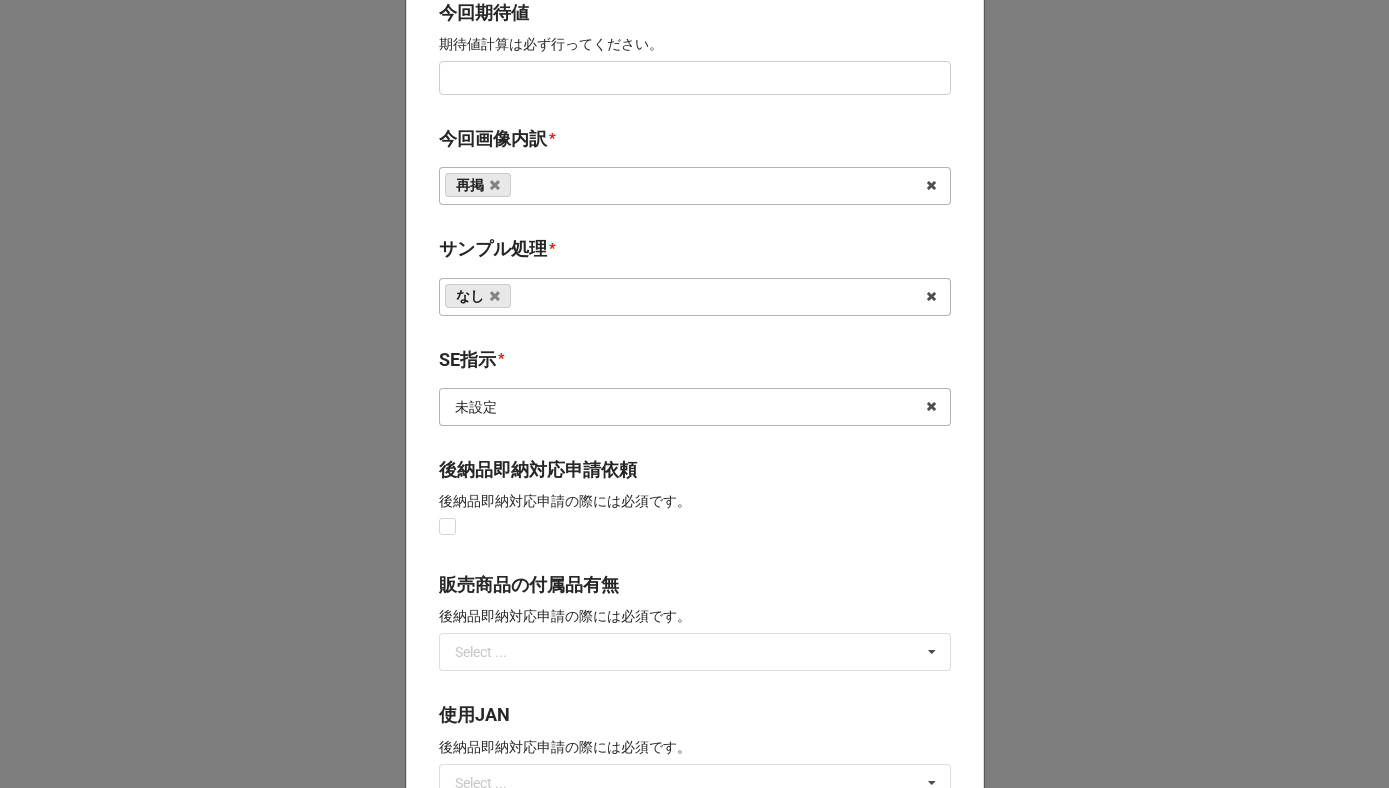 click at bounding box center [696, 407] 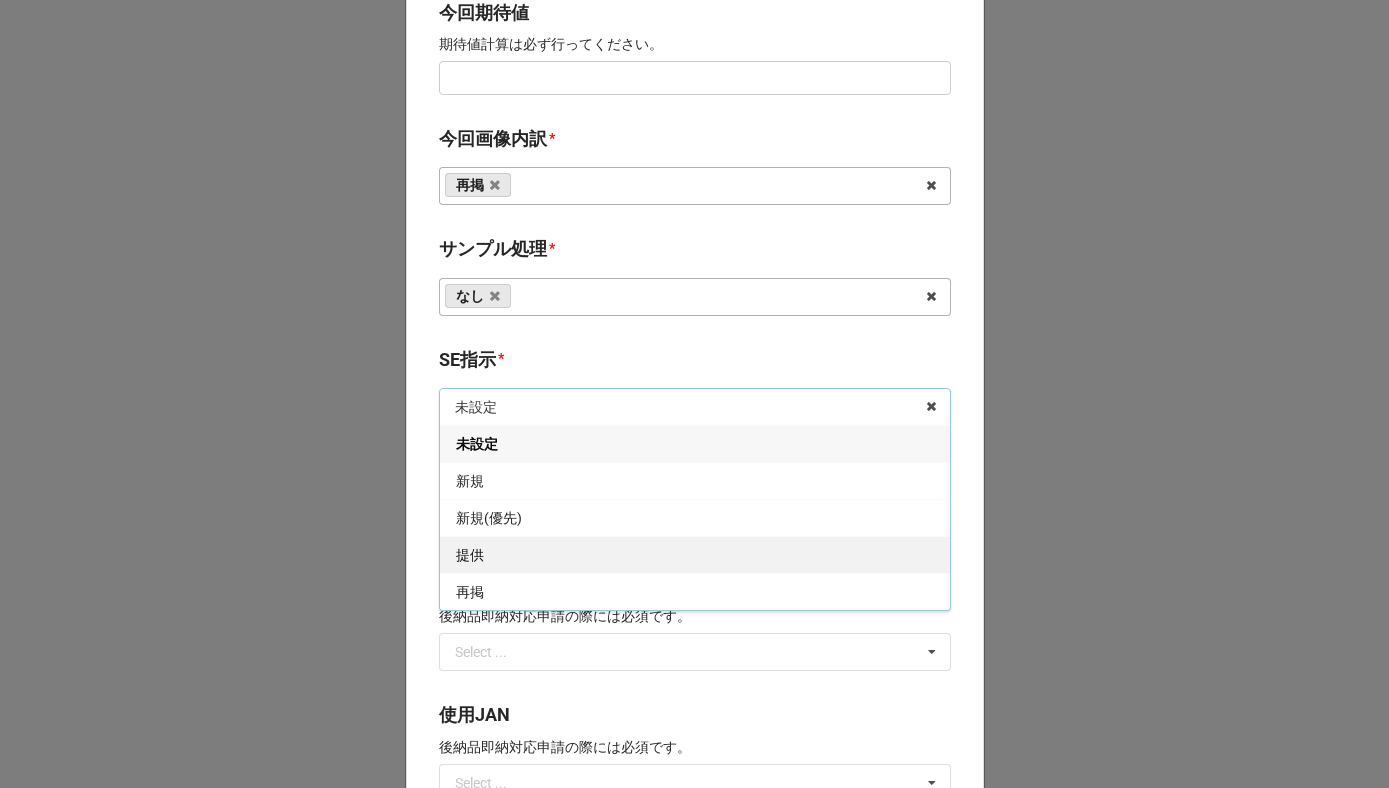 click on "提供" at bounding box center [695, 554] 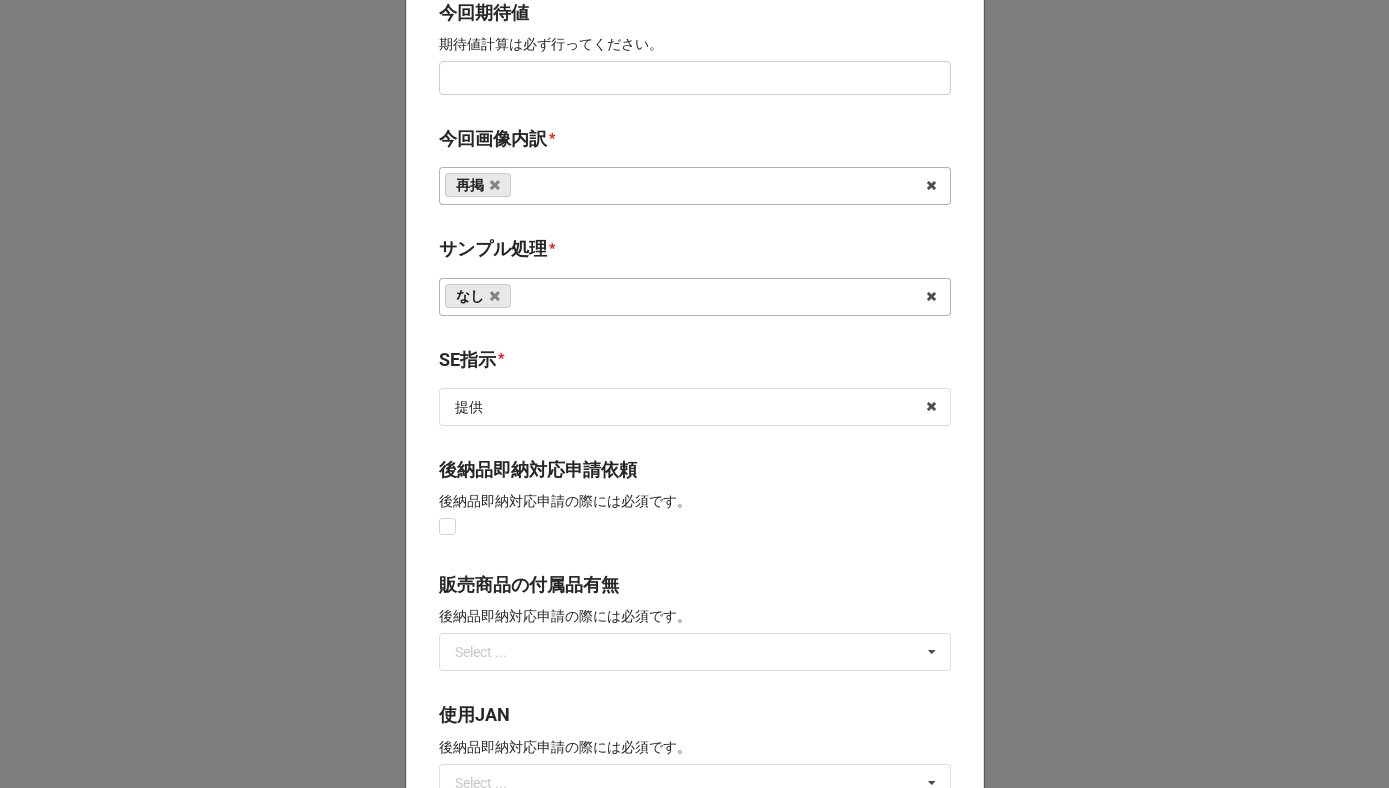 click on "SE指示 *" at bounding box center [695, 363] 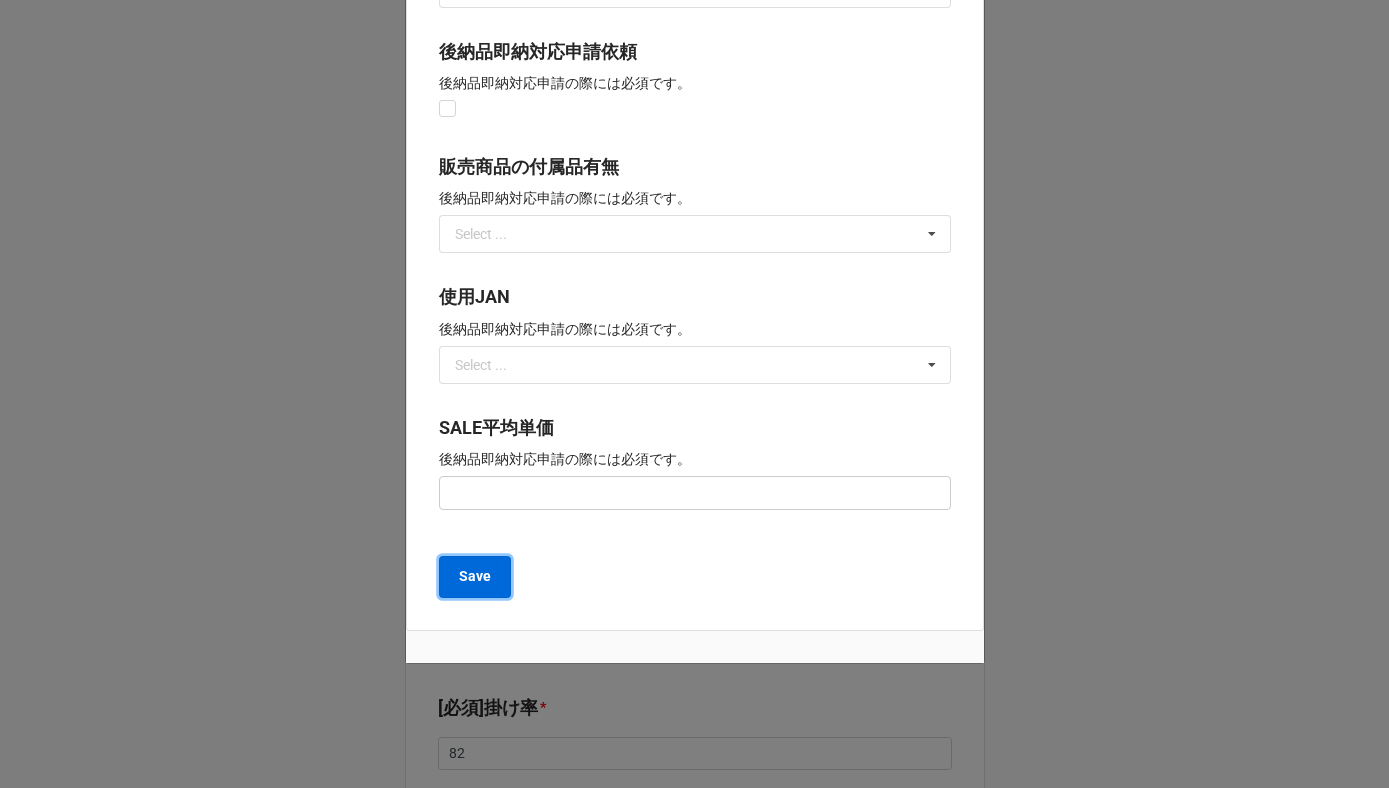 click on "Save" at bounding box center (475, 577) 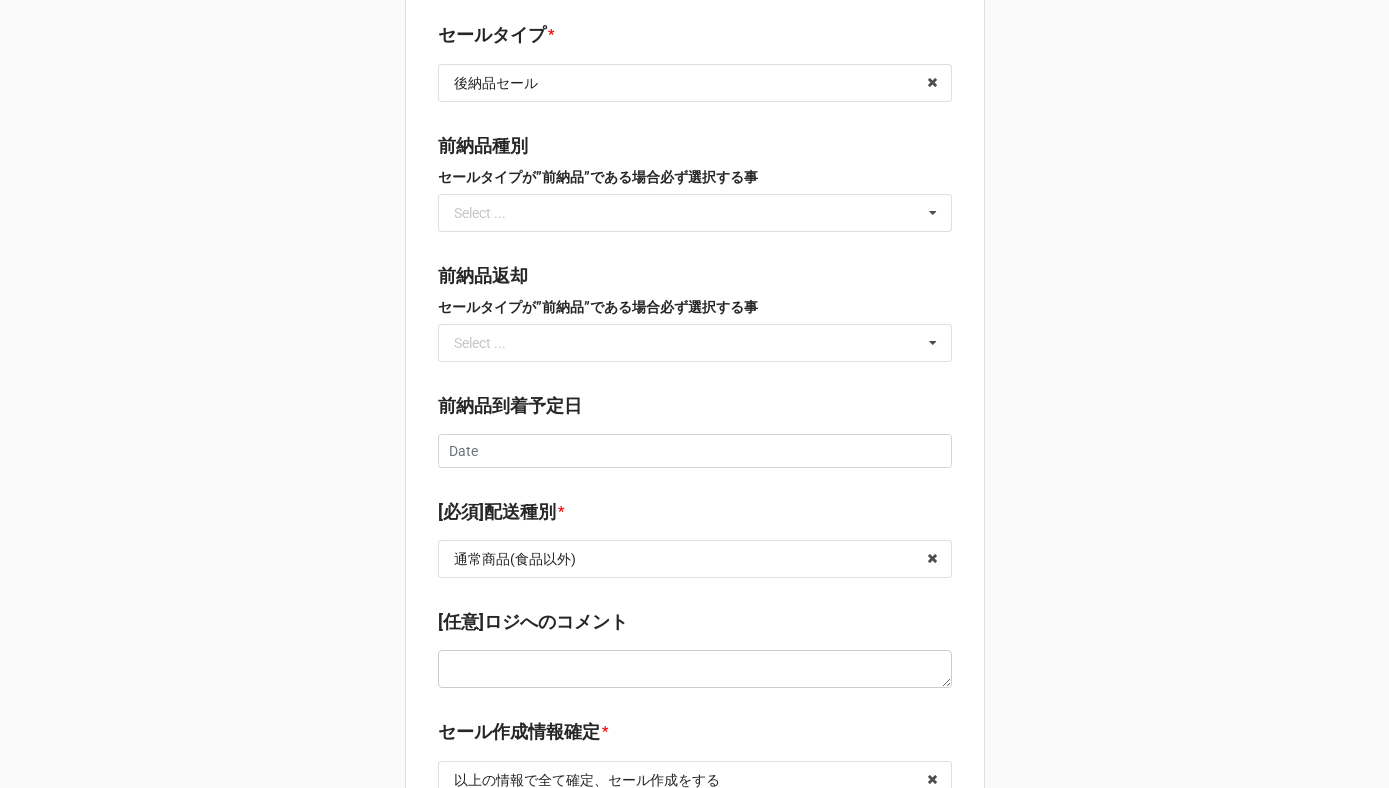 scroll, scrollTop: 2609, scrollLeft: 0, axis: vertical 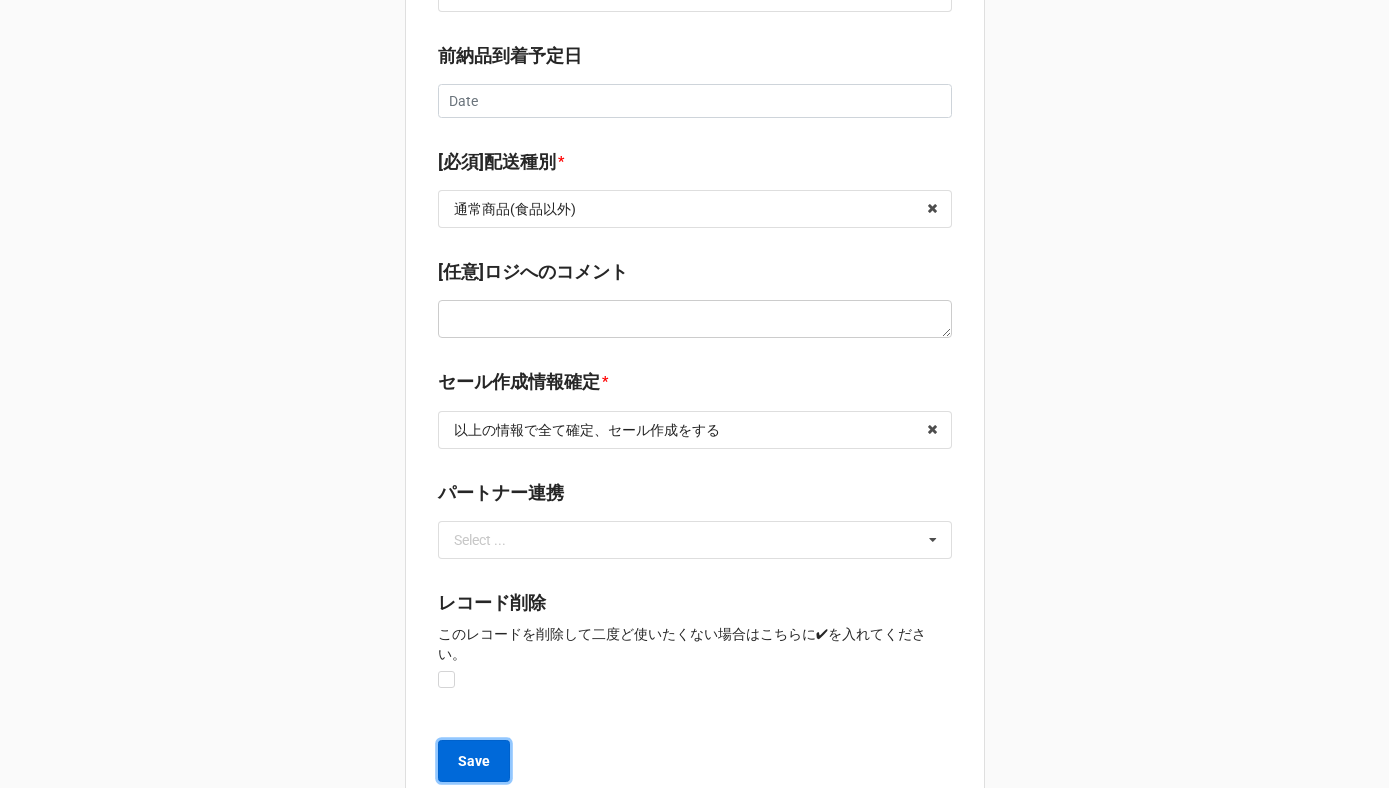 click on "Save" at bounding box center (474, 761) 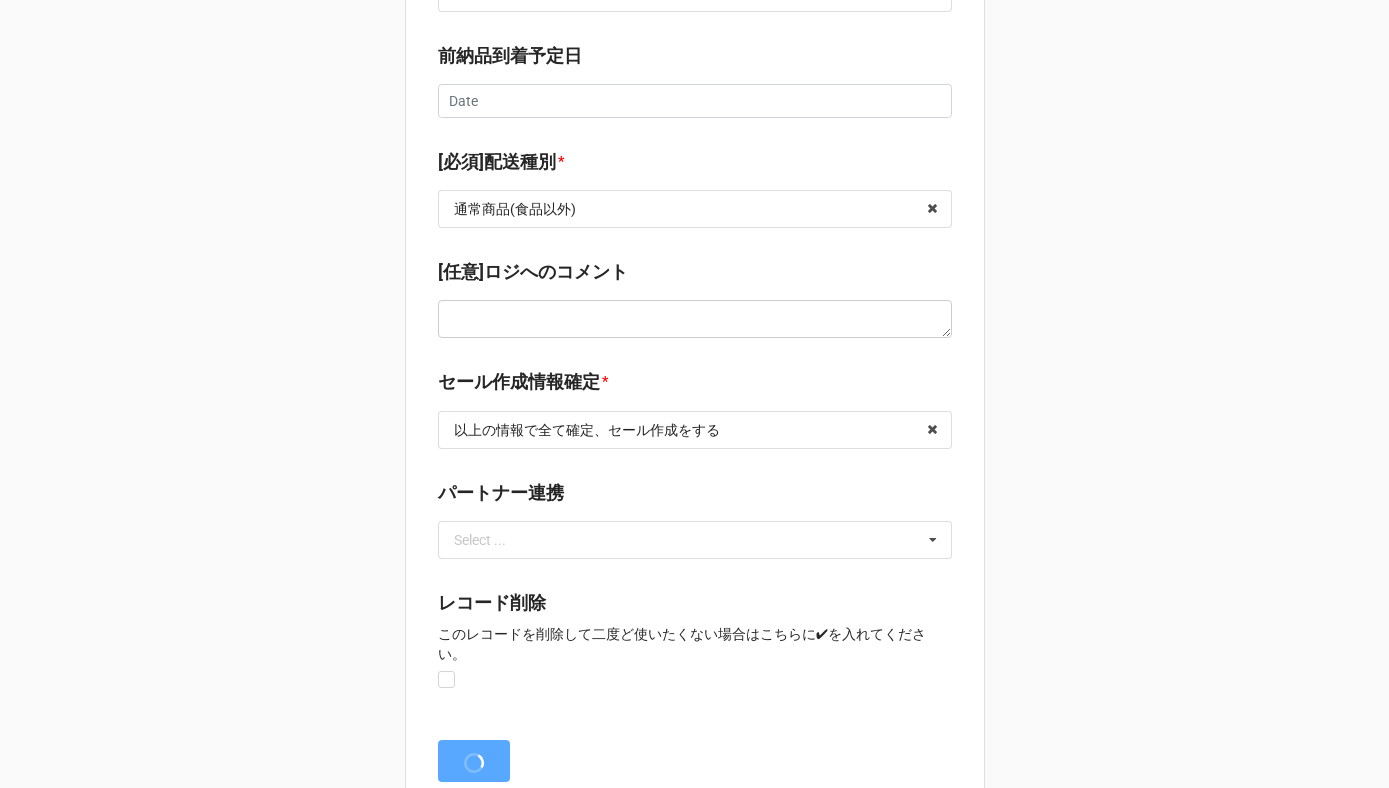 scroll, scrollTop: 0, scrollLeft: 0, axis: both 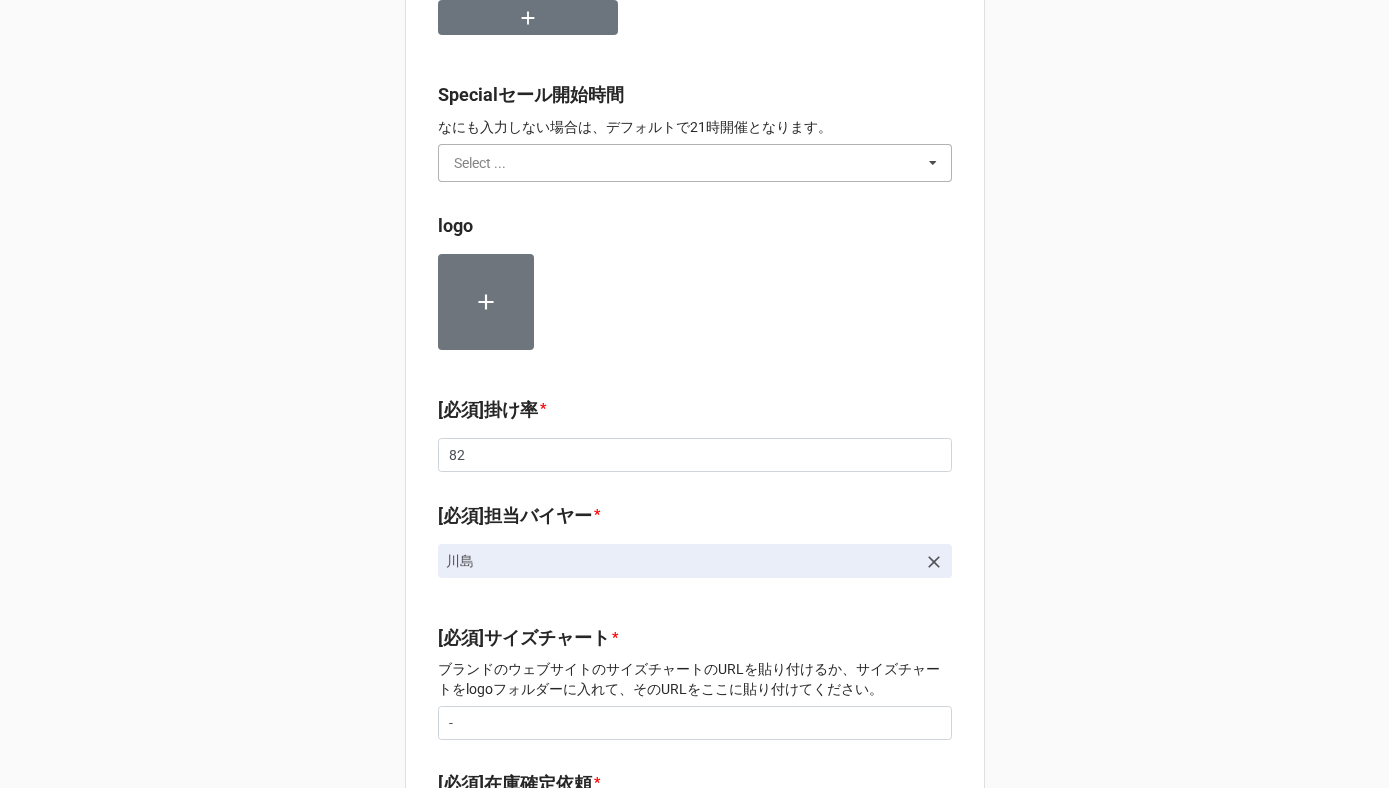 click at bounding box center [696, 163] 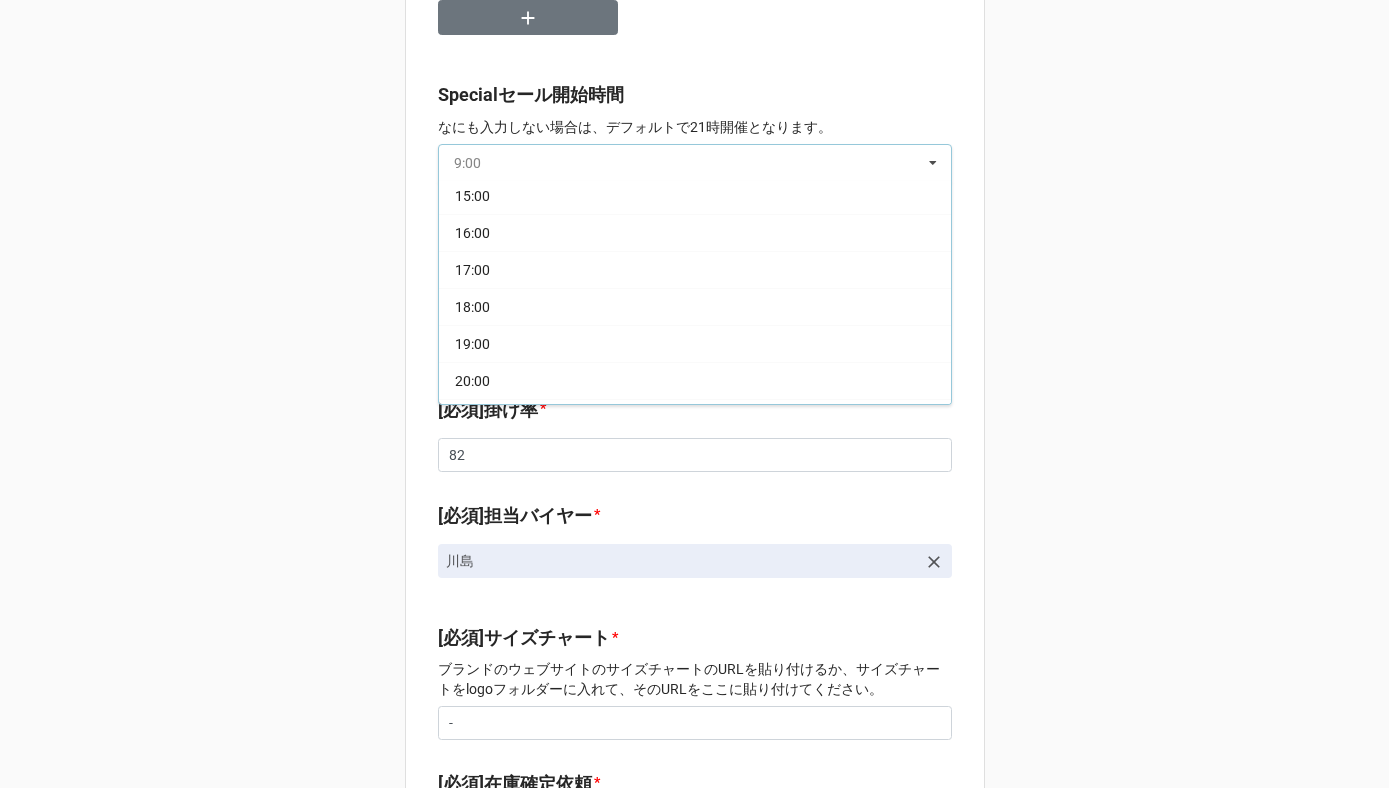 scroll, scrollTop: 257, scrollLeft: 0, axis: vertical 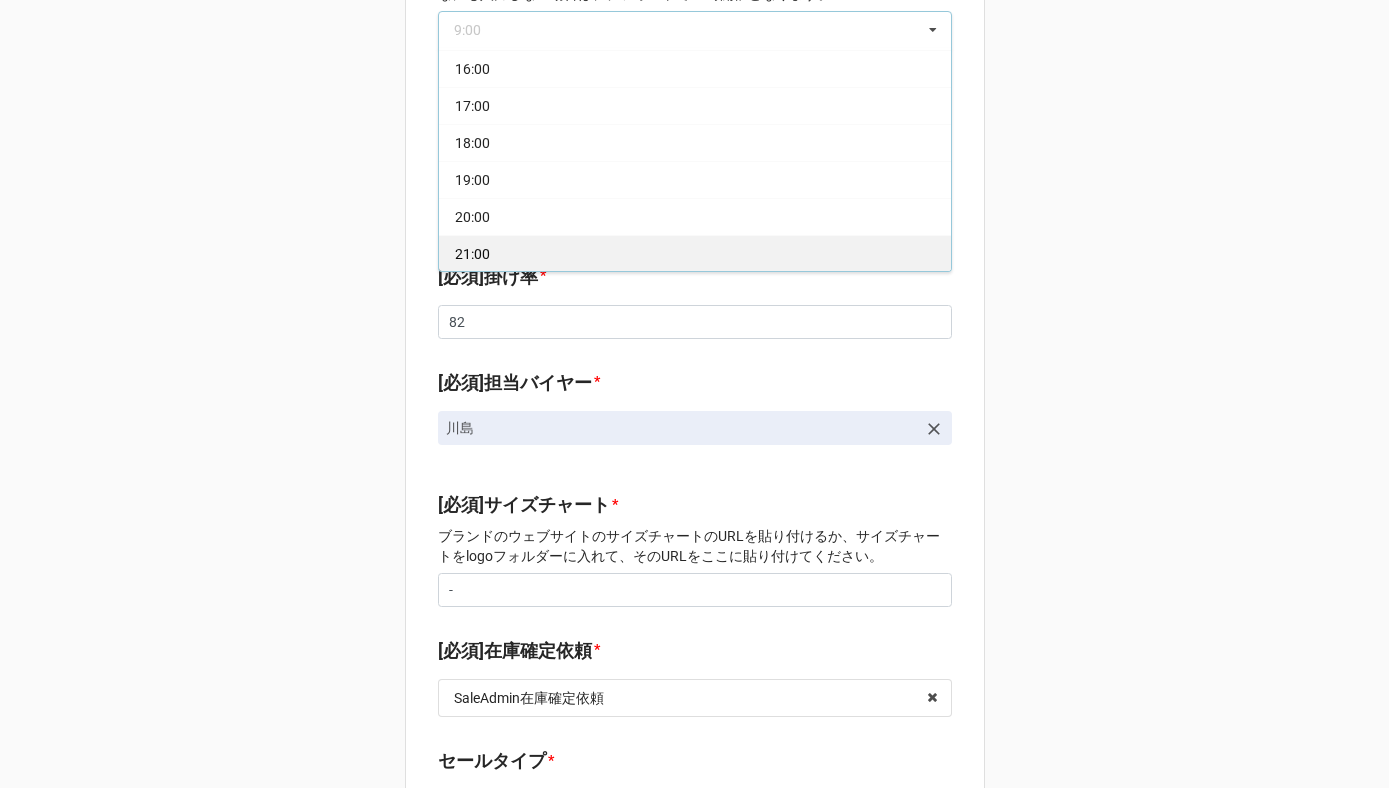click on "21:00" at bounding box center (695, 253) 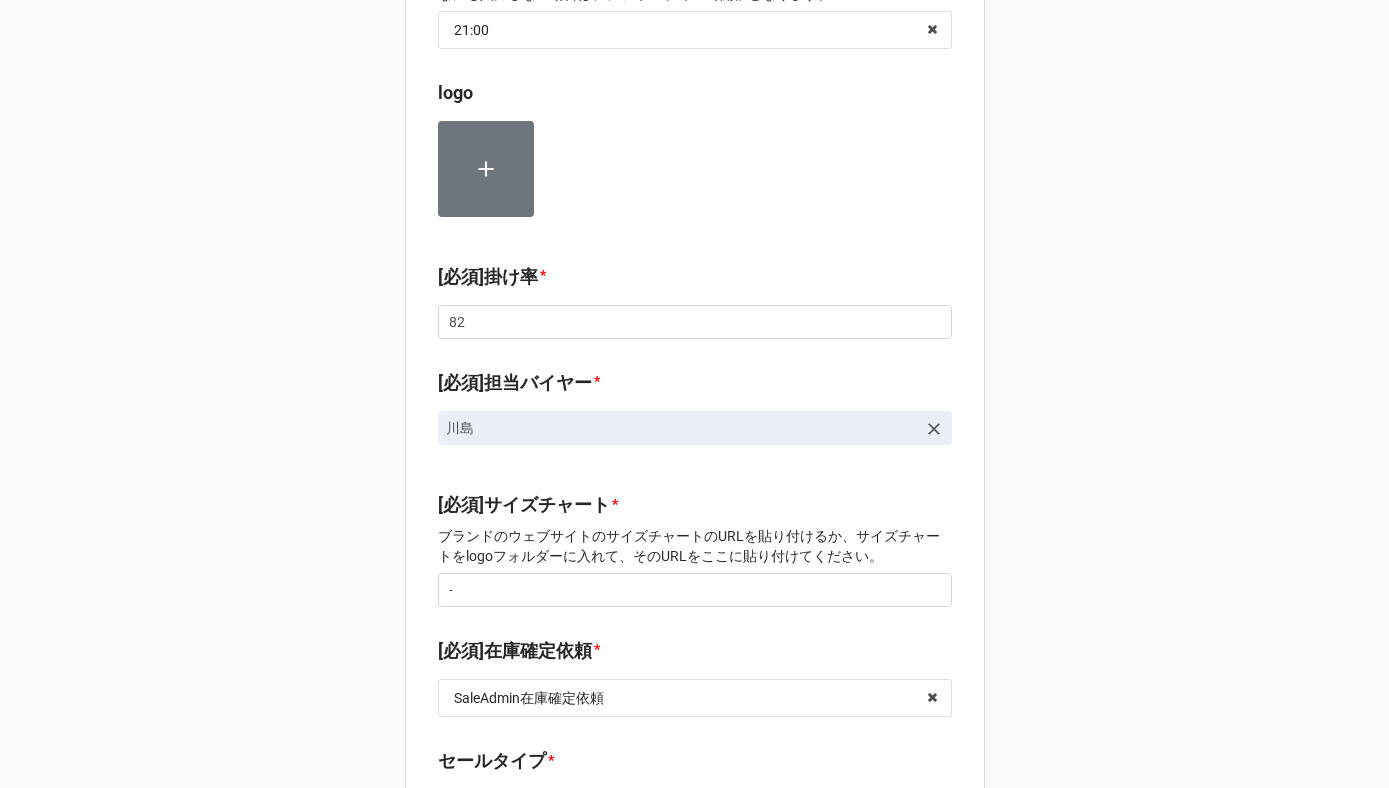 click on "ショップ区分 * Family Flash Luxury Family ［必須］ブランド * Valextra/NS9930 Select ... No results found. [任意]サブラベル名 Select ... for Women for Men for Kids Accessories Accessory for Men Accessory for Women and More Apparel Baby & Kids Apparel Baby & Kids goods Bag Bag & SLG Bag for Men Bag for Women Bathroom Beauty Beauty & Health Goods Black Diamonds BODY MIST Bottoms Business for Men Casual ChairPad Clearance Coat & Jacket Color Stone Collection Comfort Casual Shoes Crocs CRUISING Diamonds ELEGANTE Eyewear Face Mask Fashion Accessories Feminin  for BBQ for Boy for Christmas for Girl for Junior＆Kids for New year for Party Fragrances FRANCEBED Fresh Juice&Jam getA work GIFT SELECTION Goods Gourmet Hair Wig Health & Beauty Goods Heritage line HOME IKEDA CHIKYU in Closet Interior IQOS Accessories Jam Collection Jewel Flower Jewelry Jewelry line Junior＆Kids shoes Kitchen Large Size Leather Goods Life Style Goods Lifestyle Lingerie MEDI WARM Men's Casual Men's Golf Men's Shoes * *" at bounding box center [694, 439] 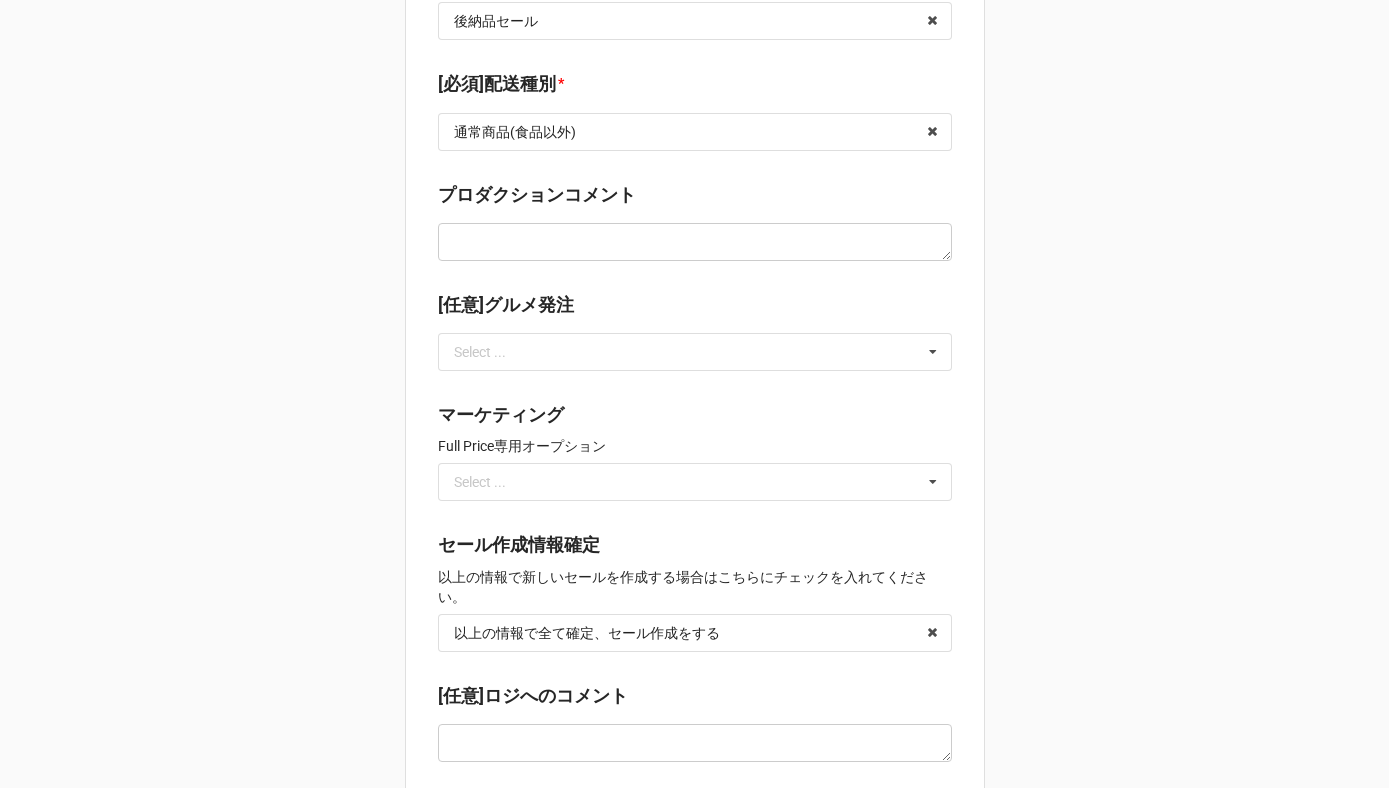 scroll, scrollTop: 1988, scrollLeft: 0, axis: vertical 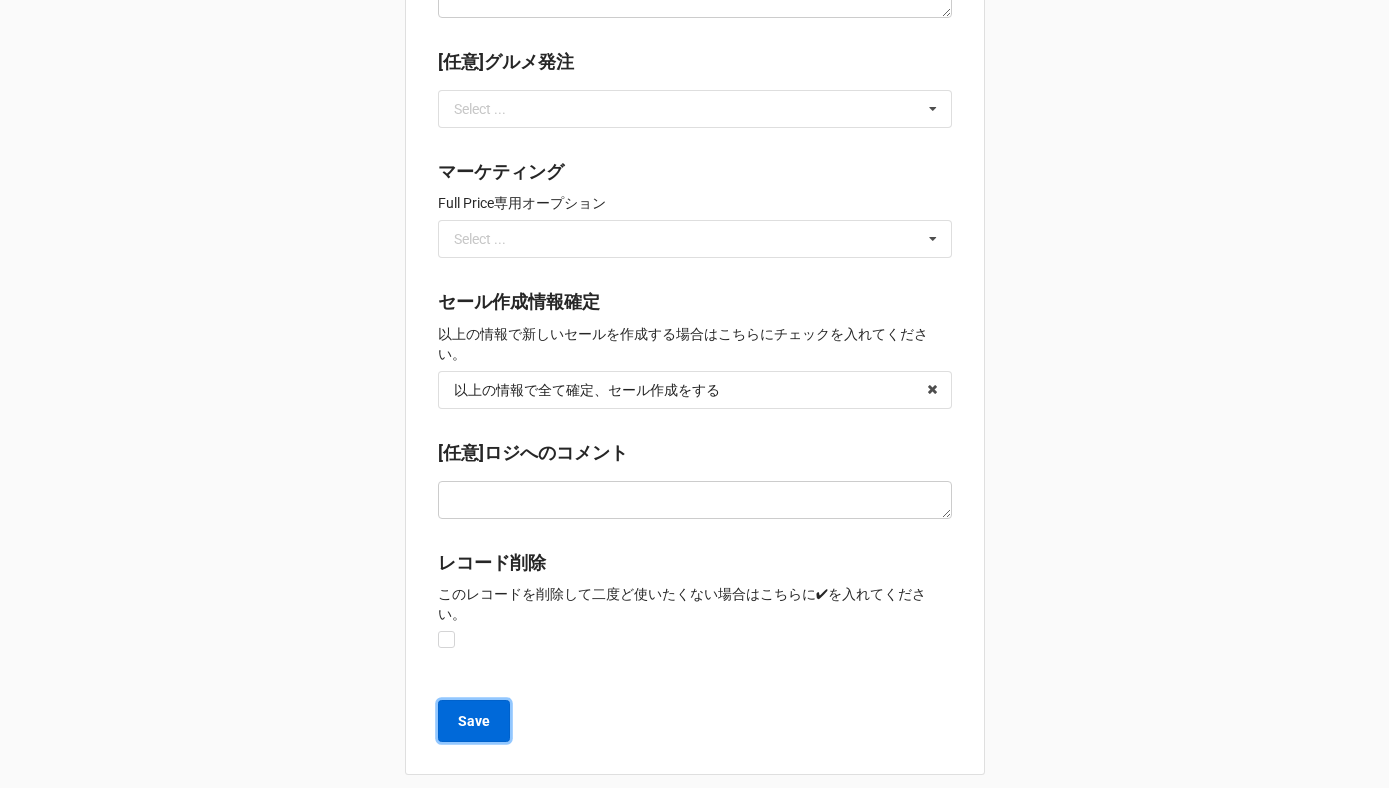 click on "Save" at bounding box center [474, 721] 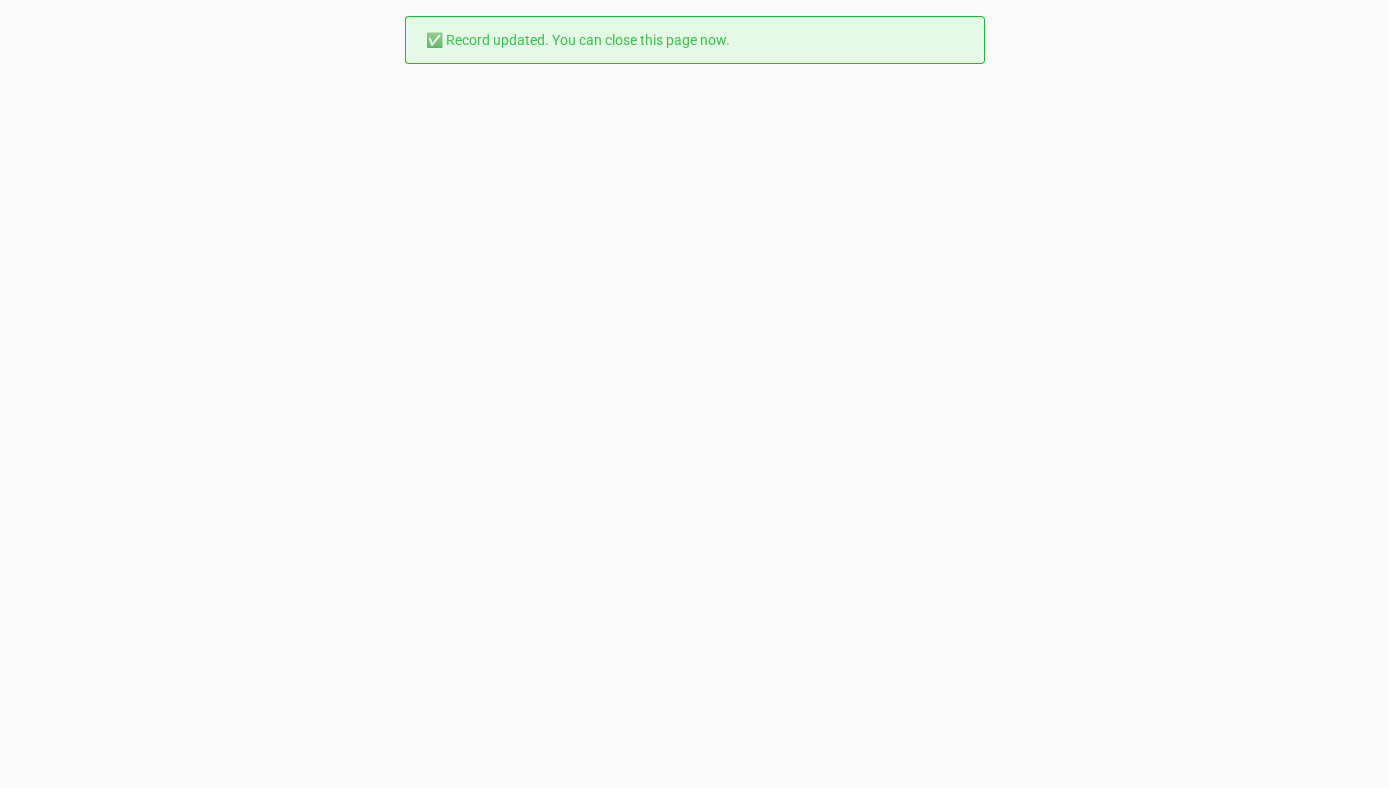 scroll, scrollTop: 0, scrollLeft: 0, axis: both 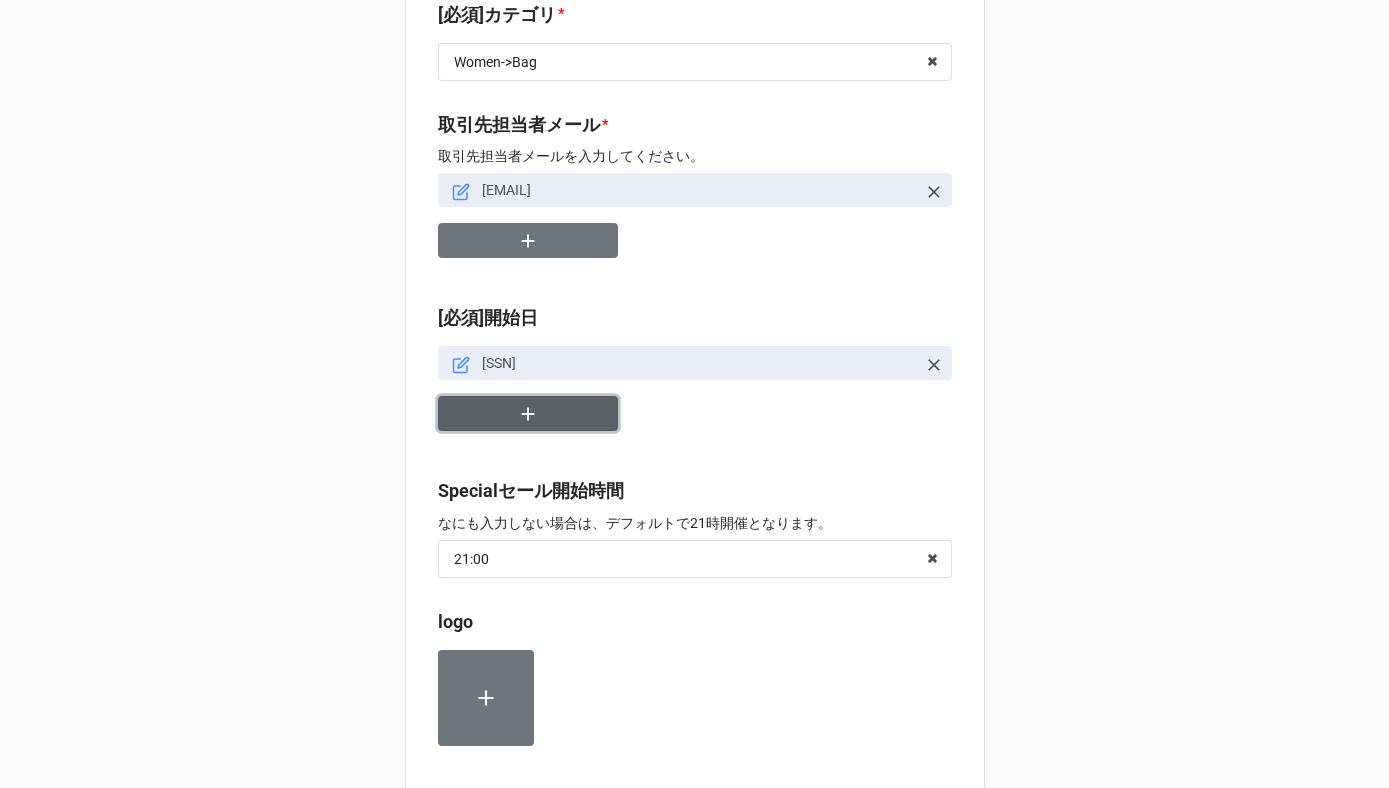 click at bounding box center [528, 413] 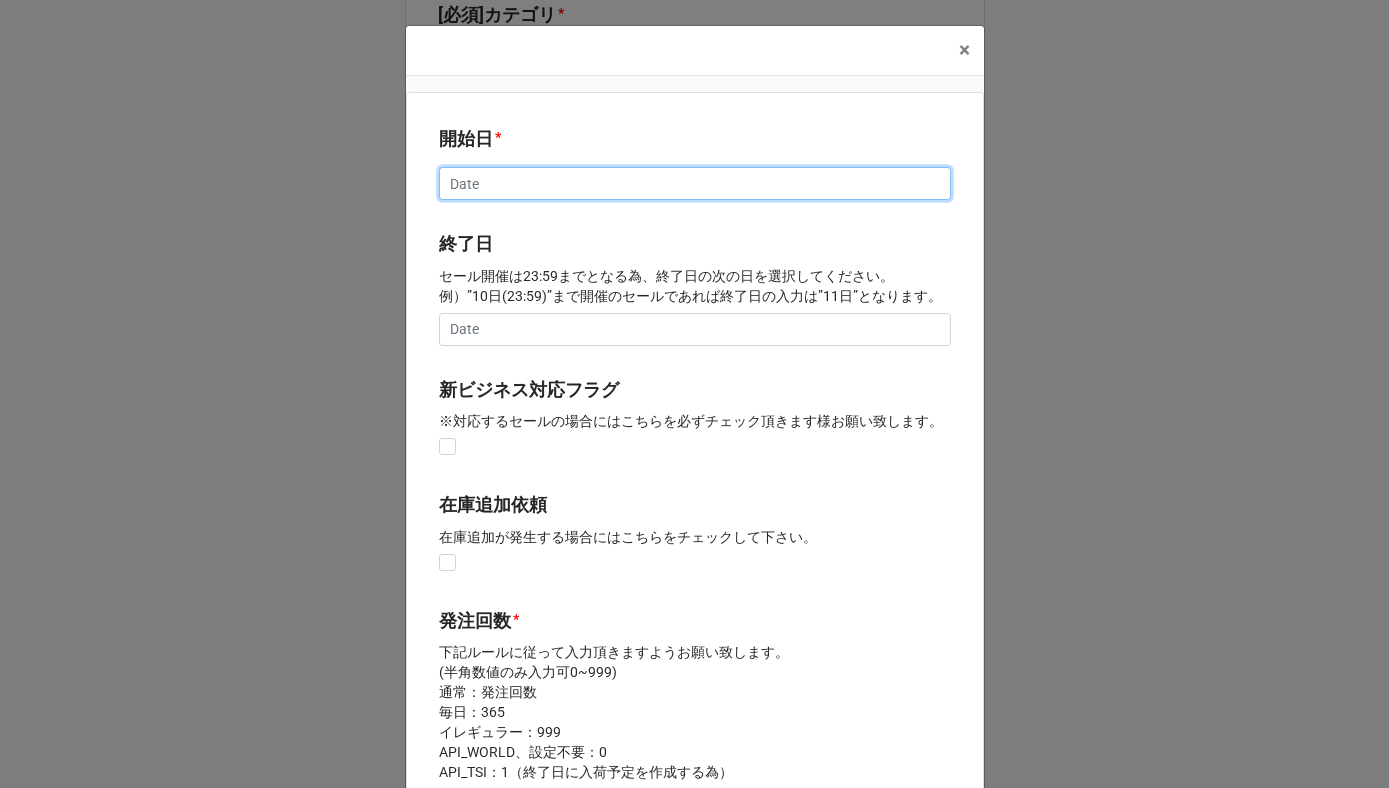 click at bounding box center (695, 184) 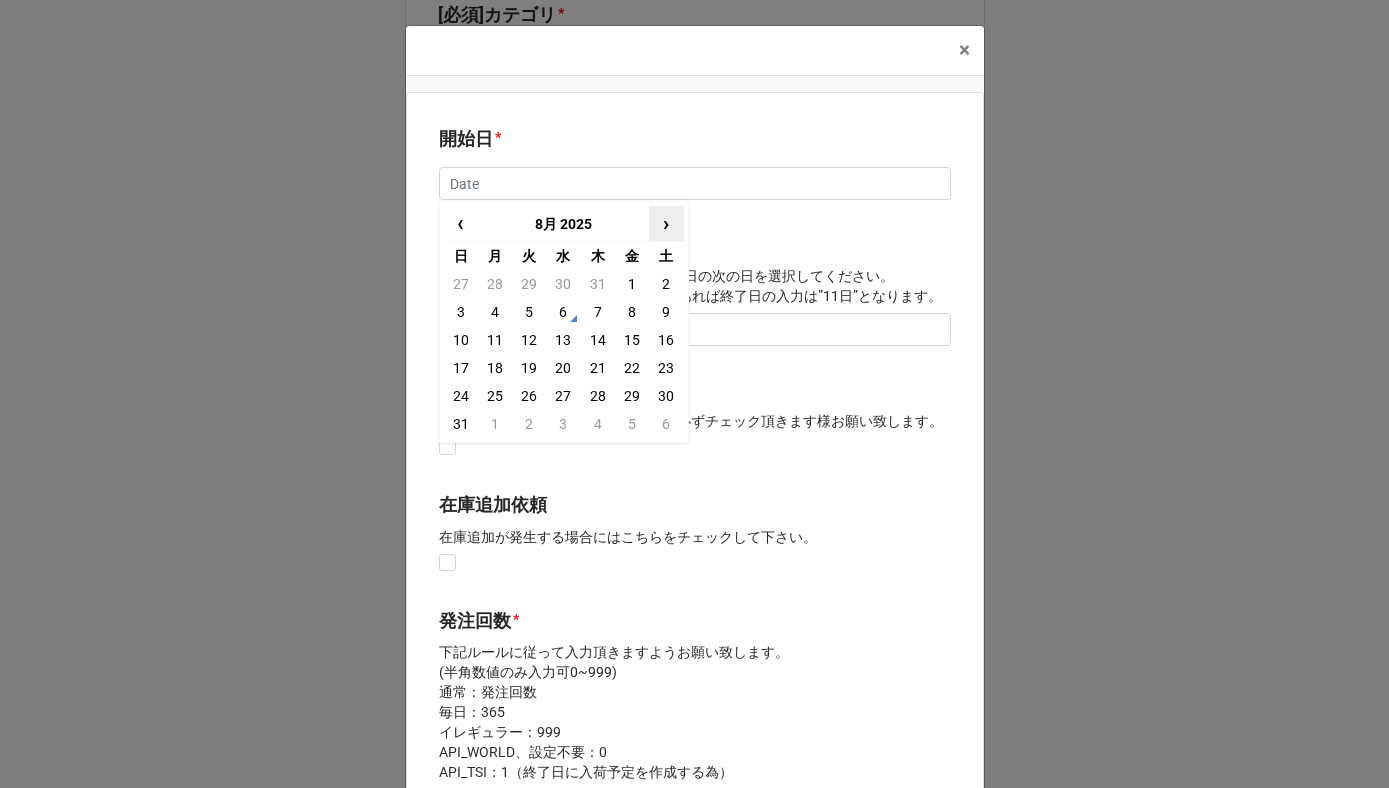 click on "›" at bounding box center [666, 223] 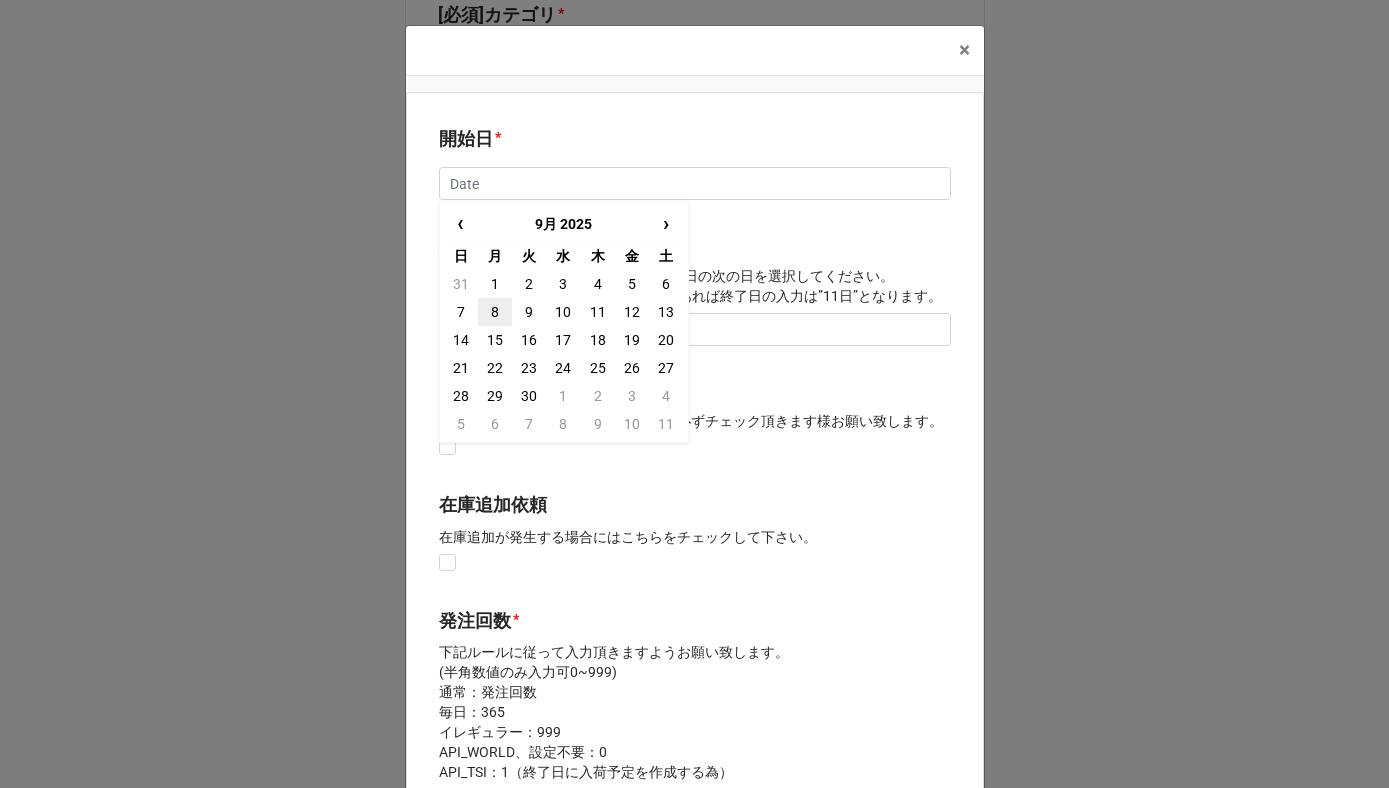 click on "8" at bounding box center [495, 312] 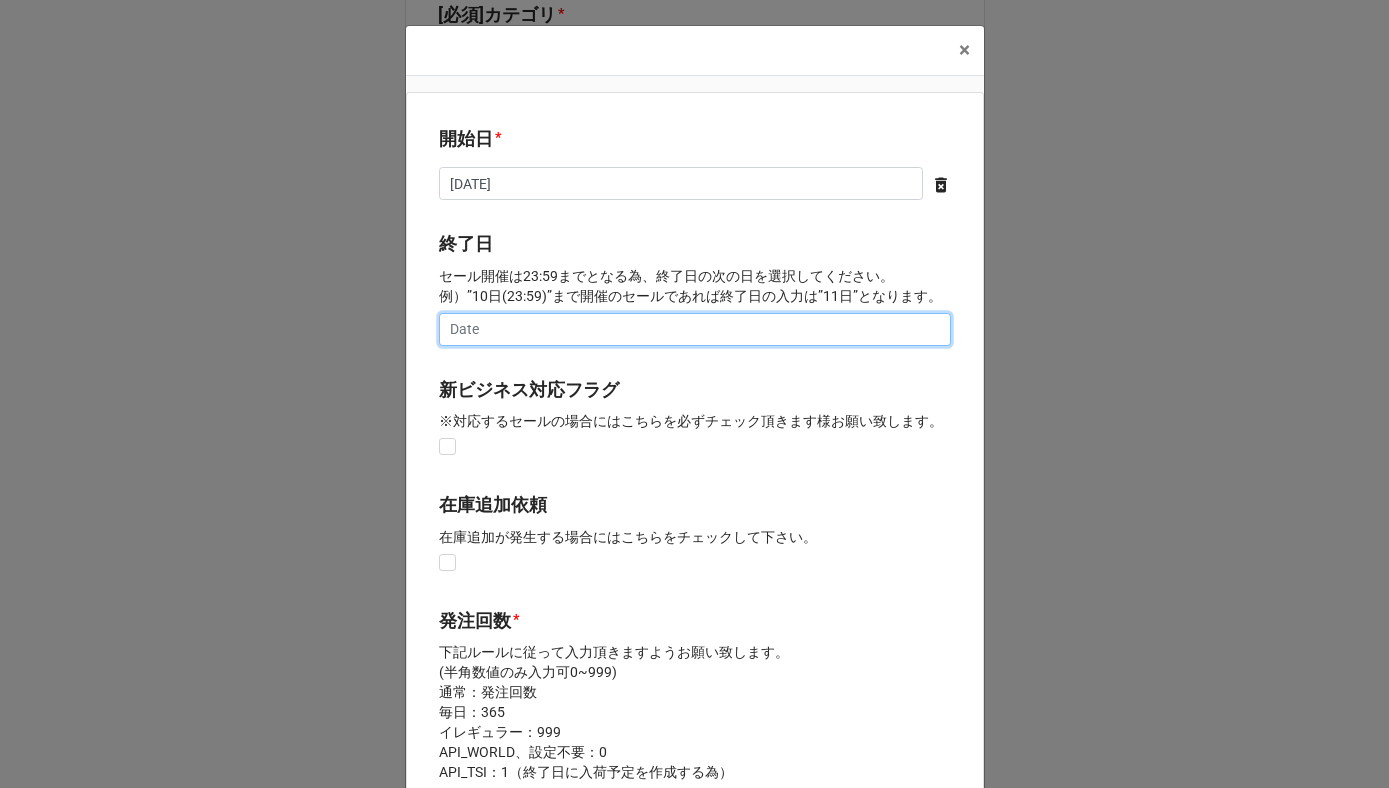 click at bounding box center (695, 330) 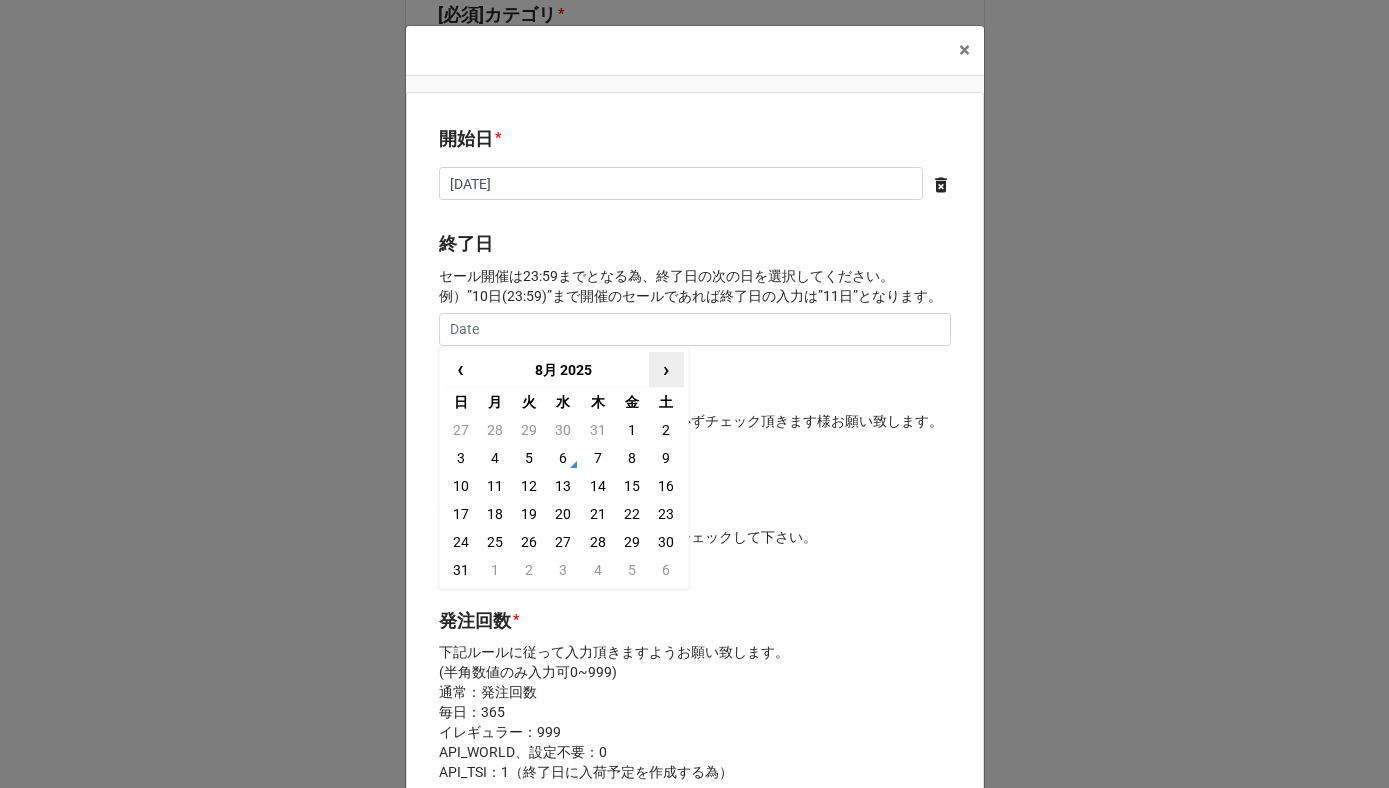 click on "›" at bounding box center (666, 369) 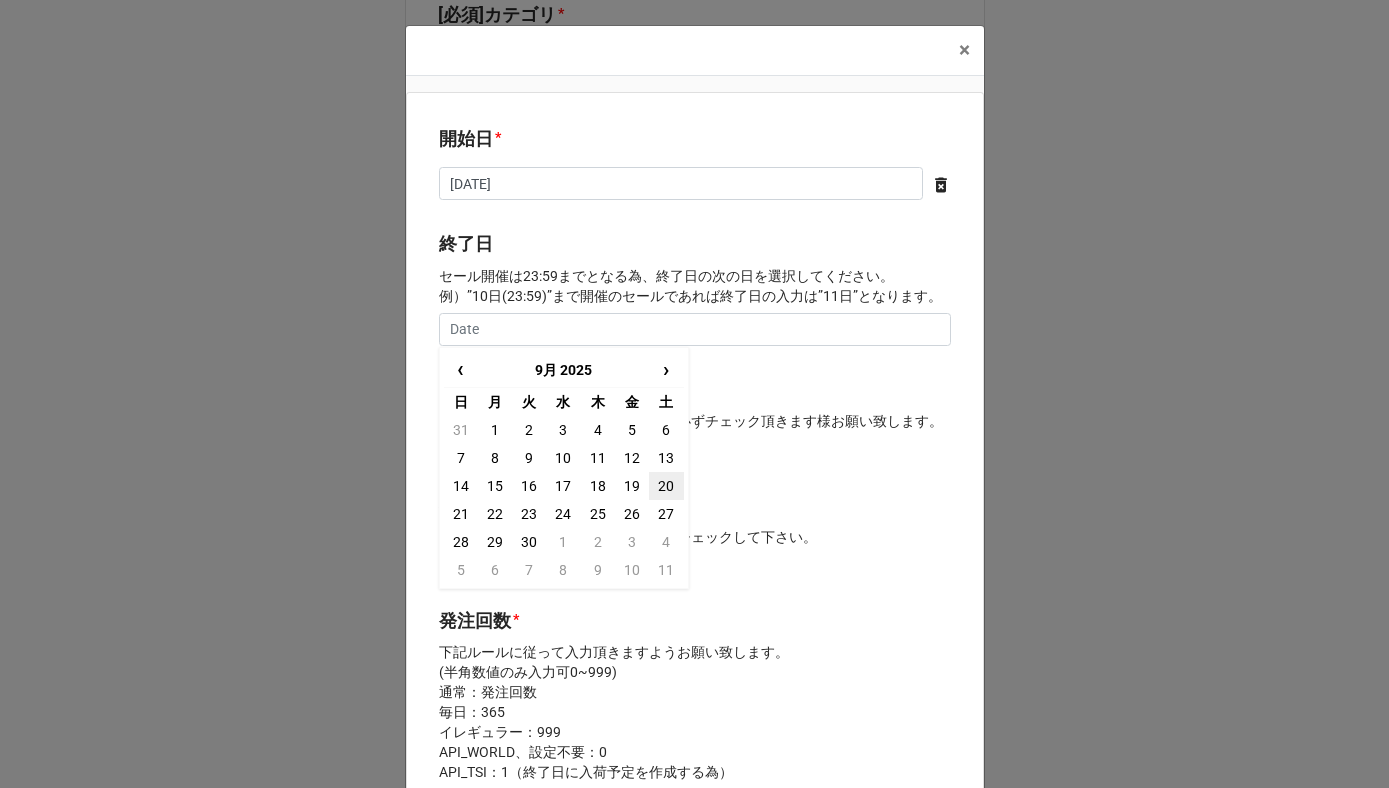 click on "20" at bounding box center (666, 486) 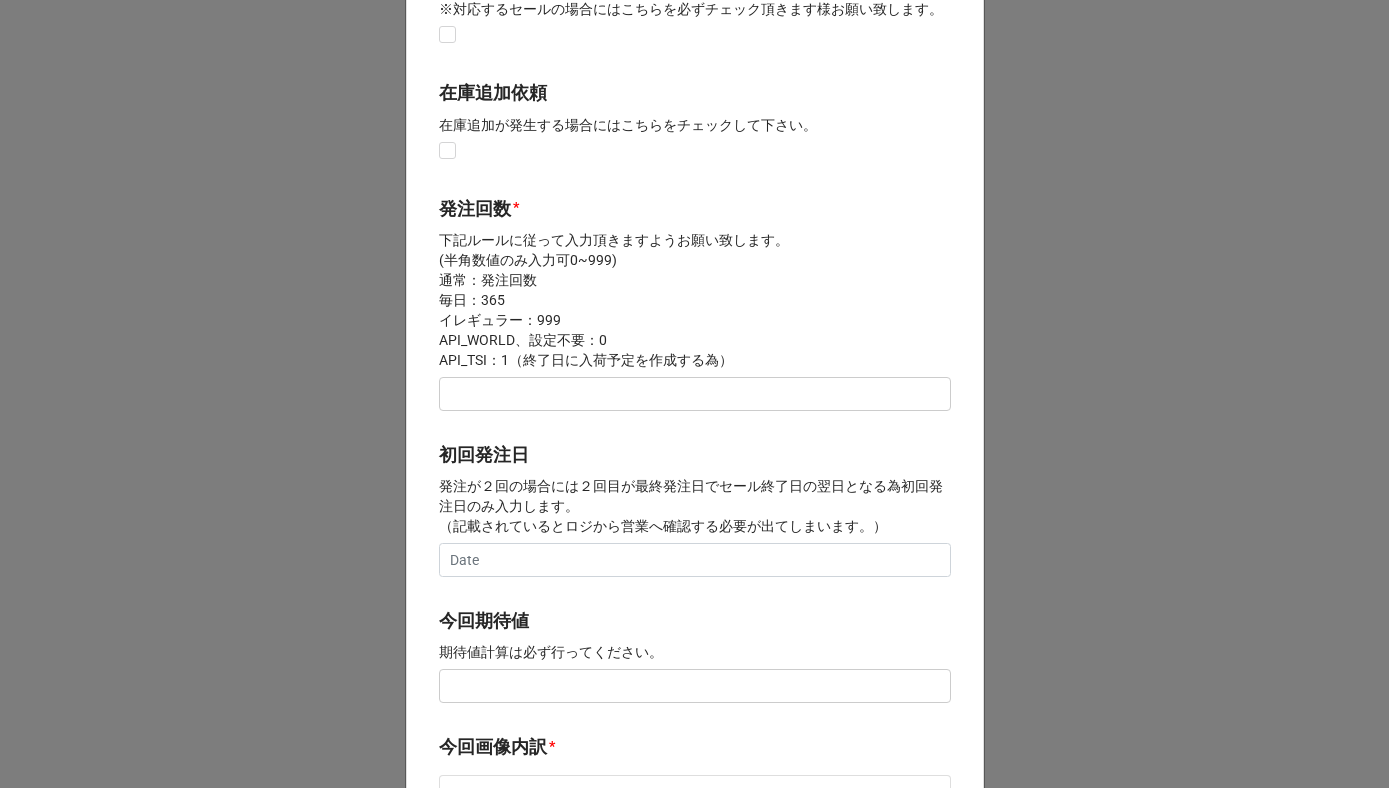 scroll, scrollTop: 467, scrollLeft: 0, axis: vertical 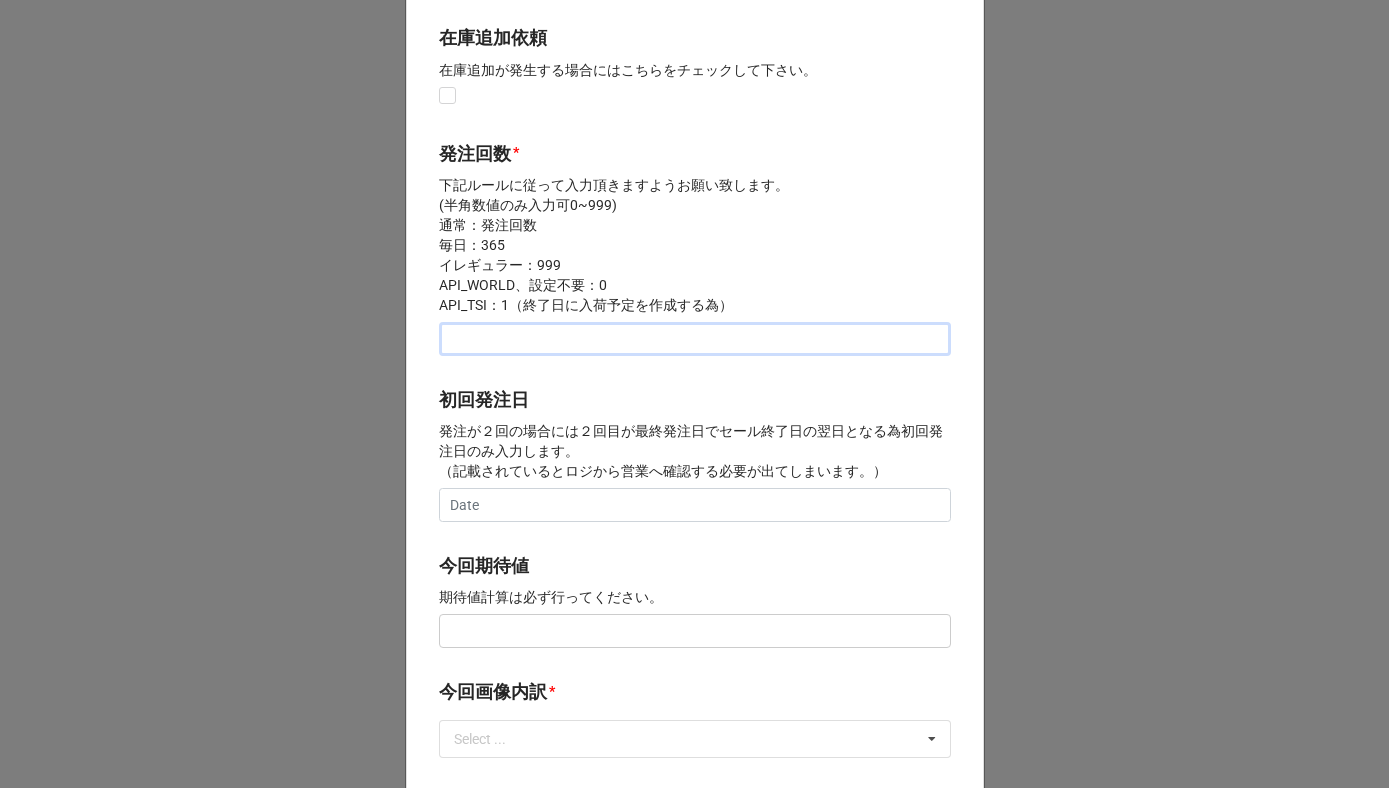 click at bounding box center (695, 339) 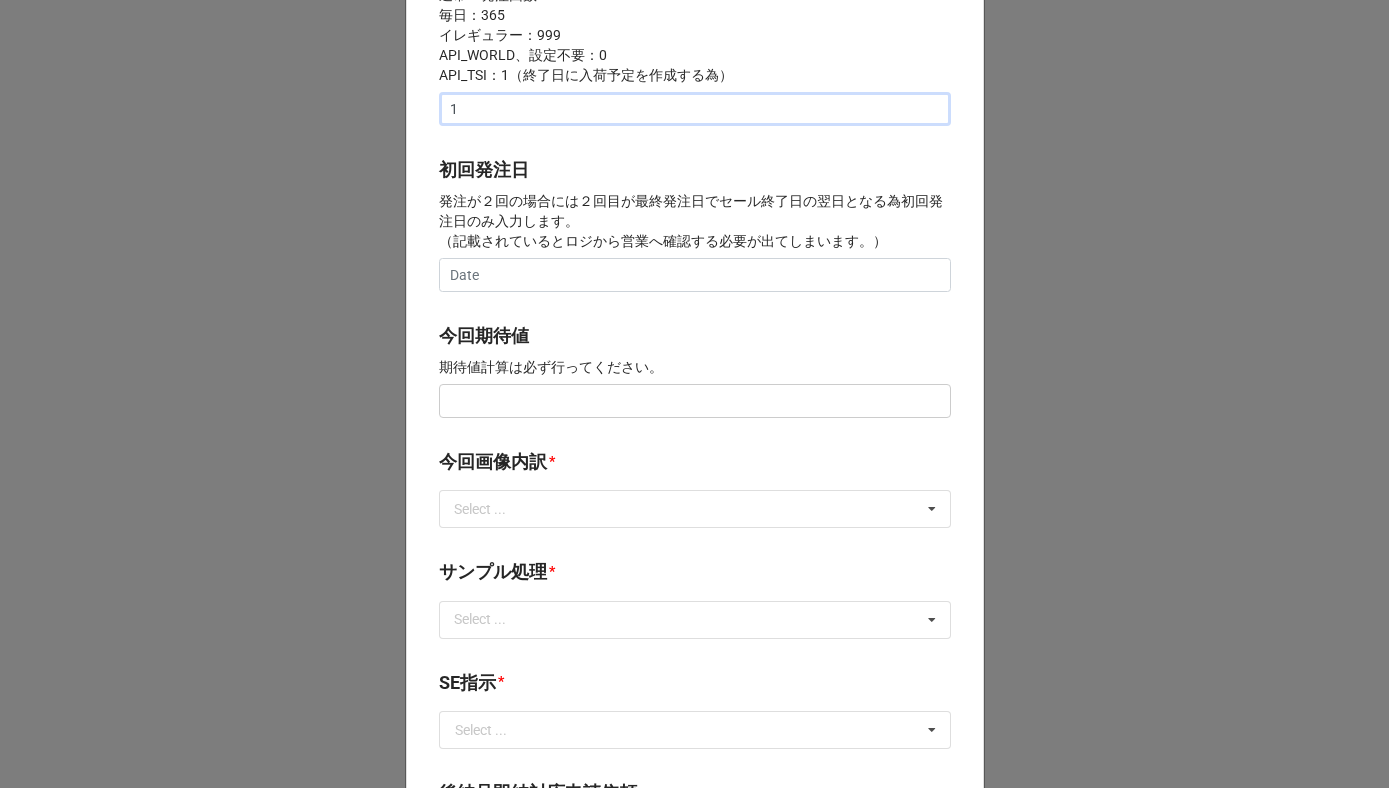scroll, scrollTop: 752, scrollLeft: 0, axis: vertical 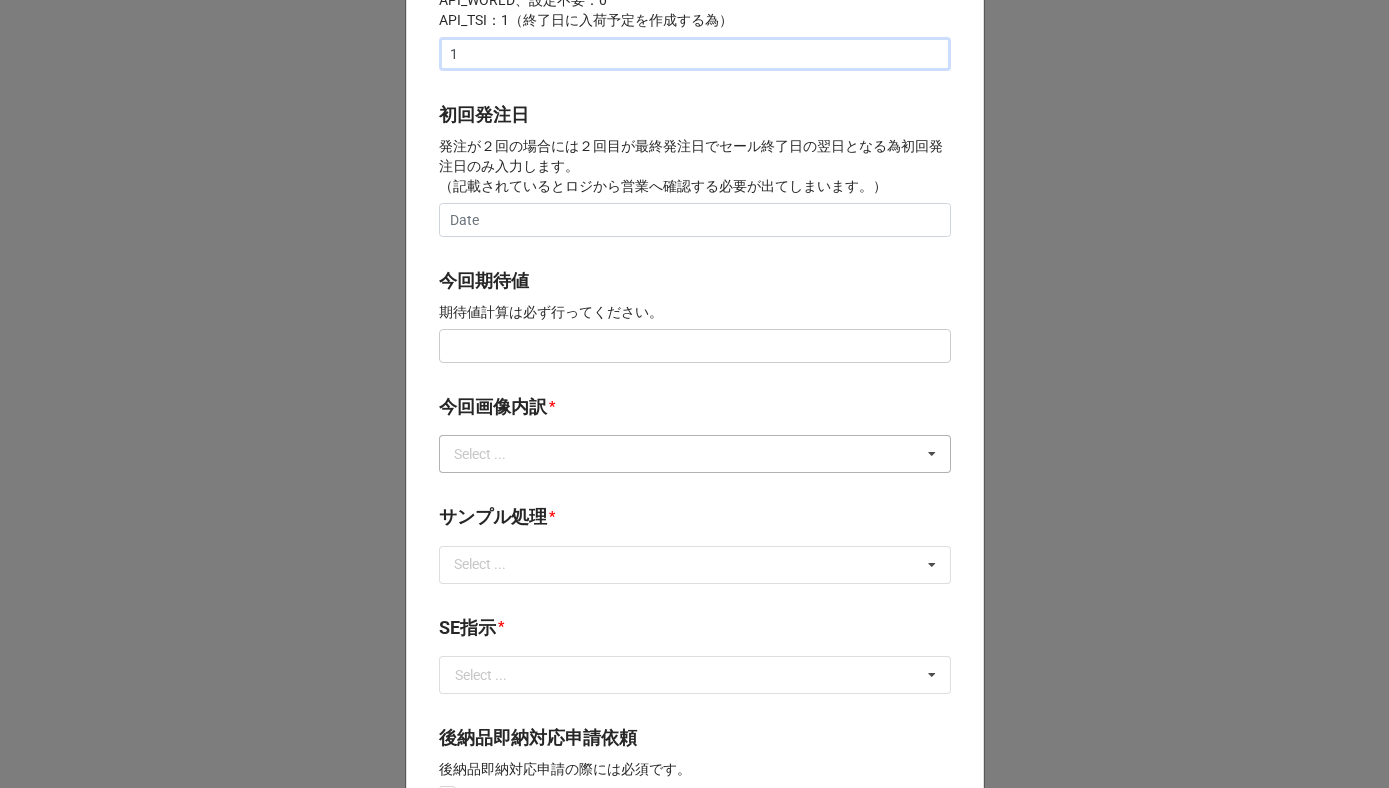 type on "1" 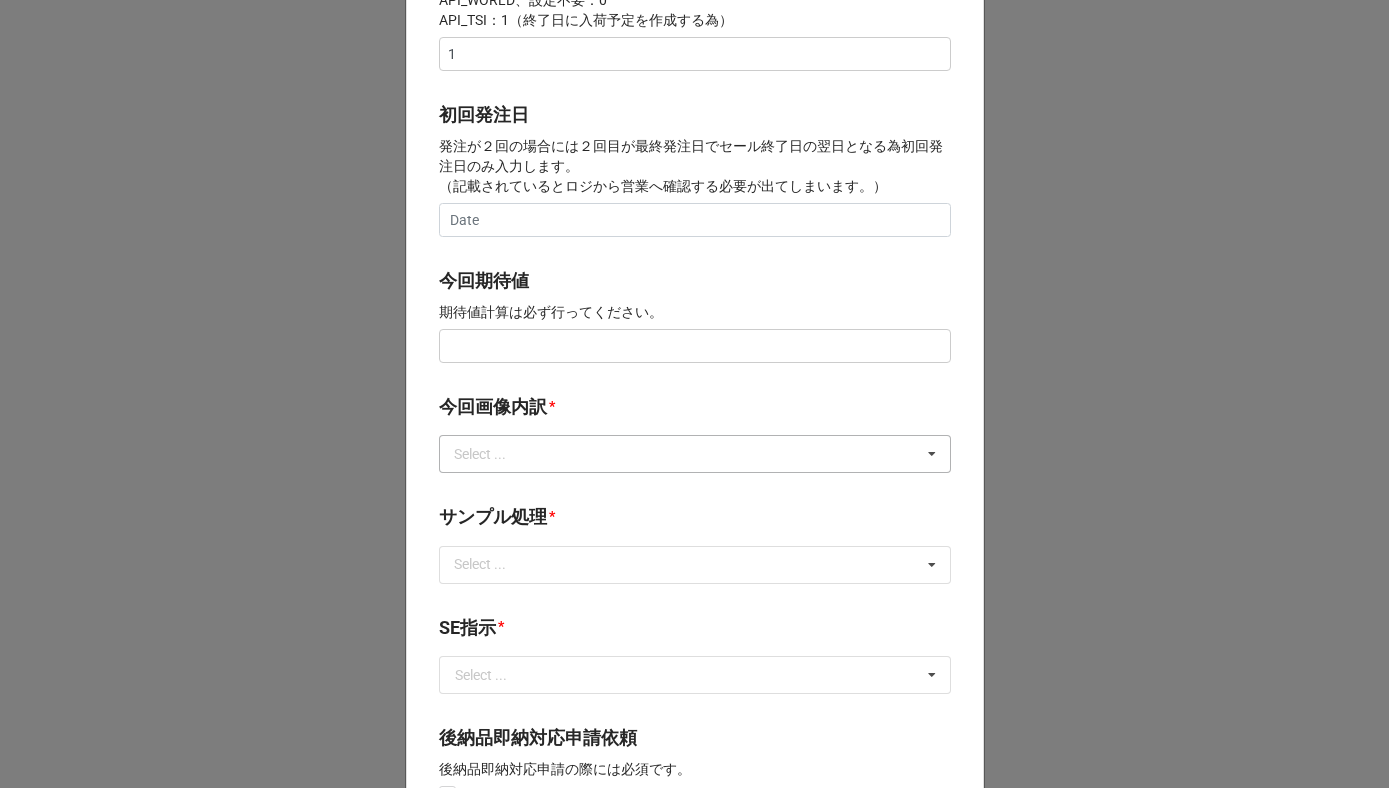 click on "Select ... サンプル撮影 再掲 提供画像 APIデータ SE用サンプルのみ到着 SE用サンプル倉庫取寄せ" at bounding box center [695, 454] 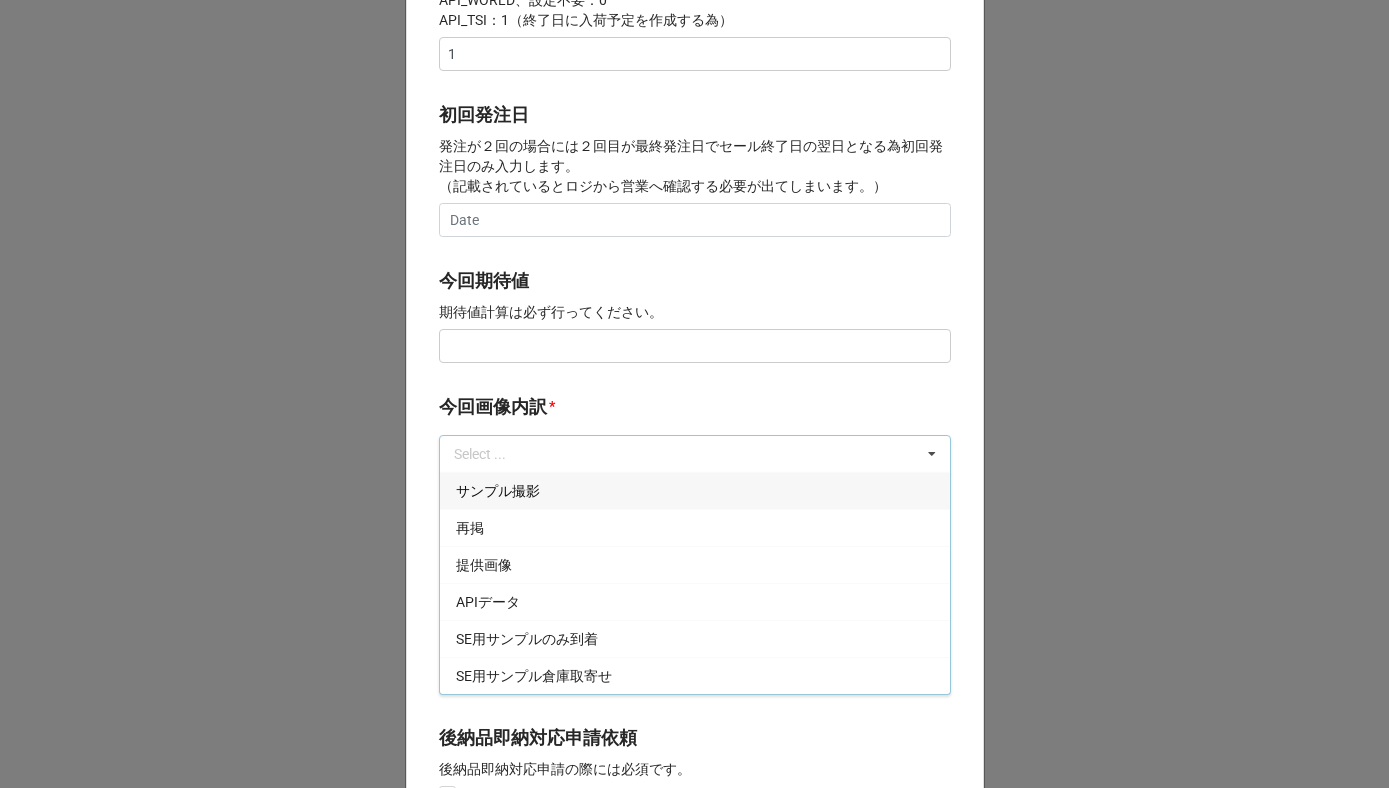 click on "サンプル撮影" at bounding box center (498, 491) 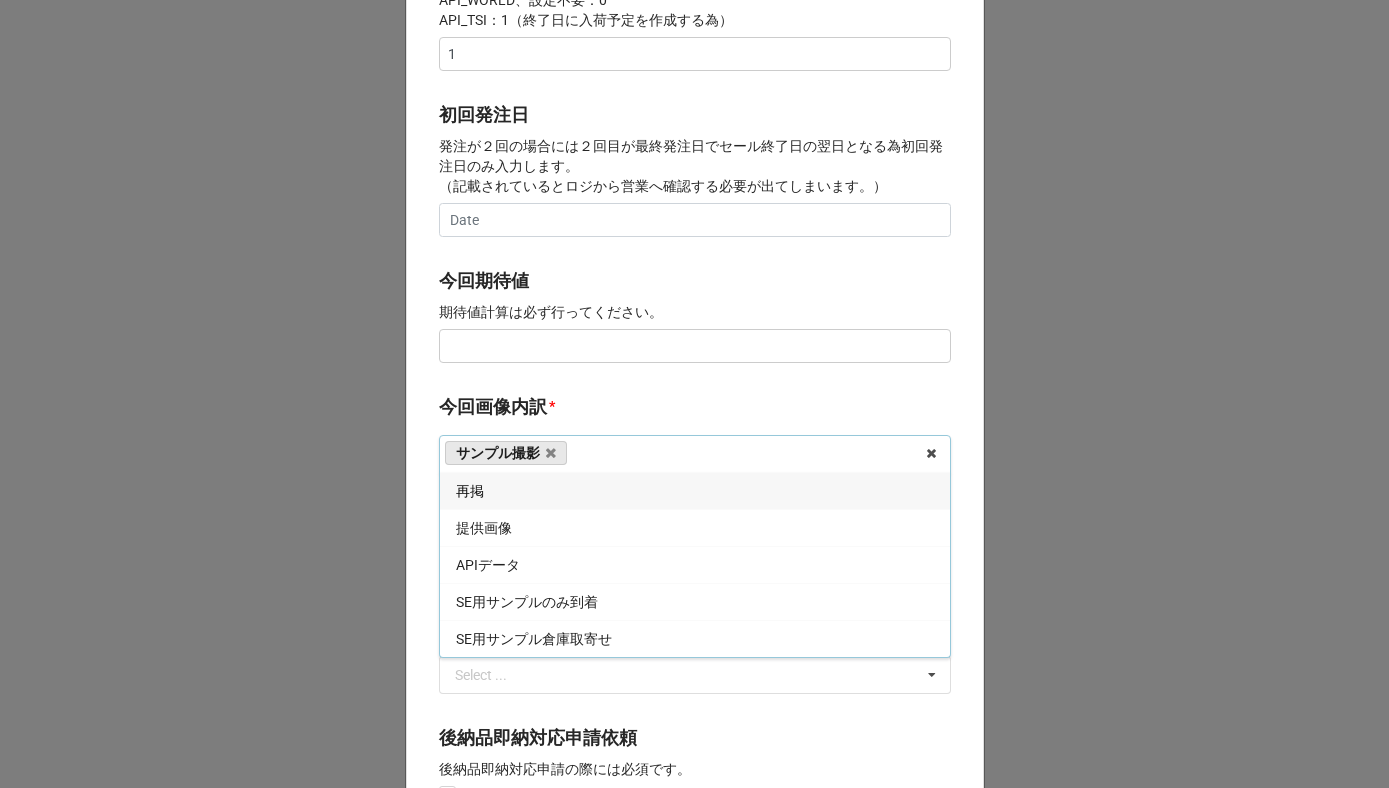 click on "再掲" at bounding box center (695, 490) 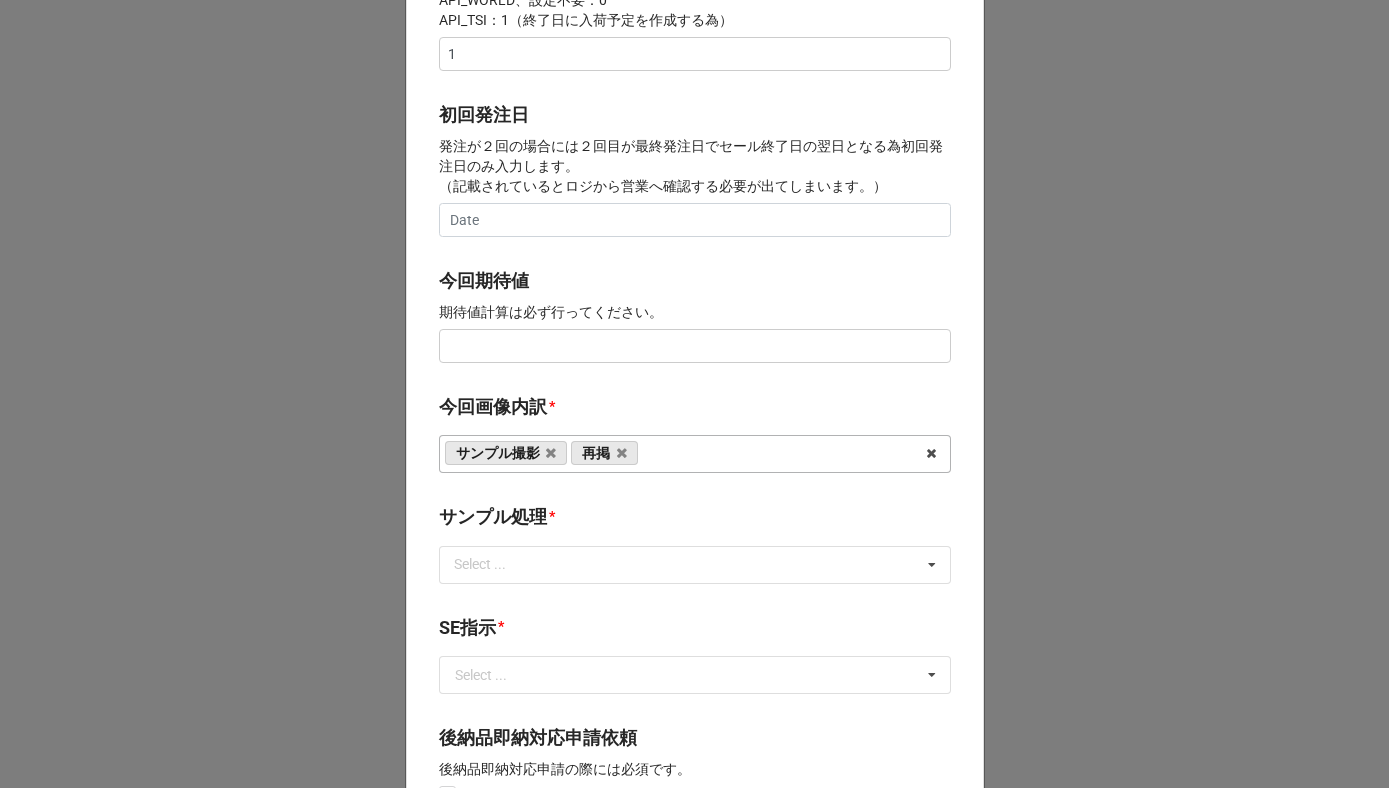 click on "今回画像内訳 *" at bounding box center [695, 410] 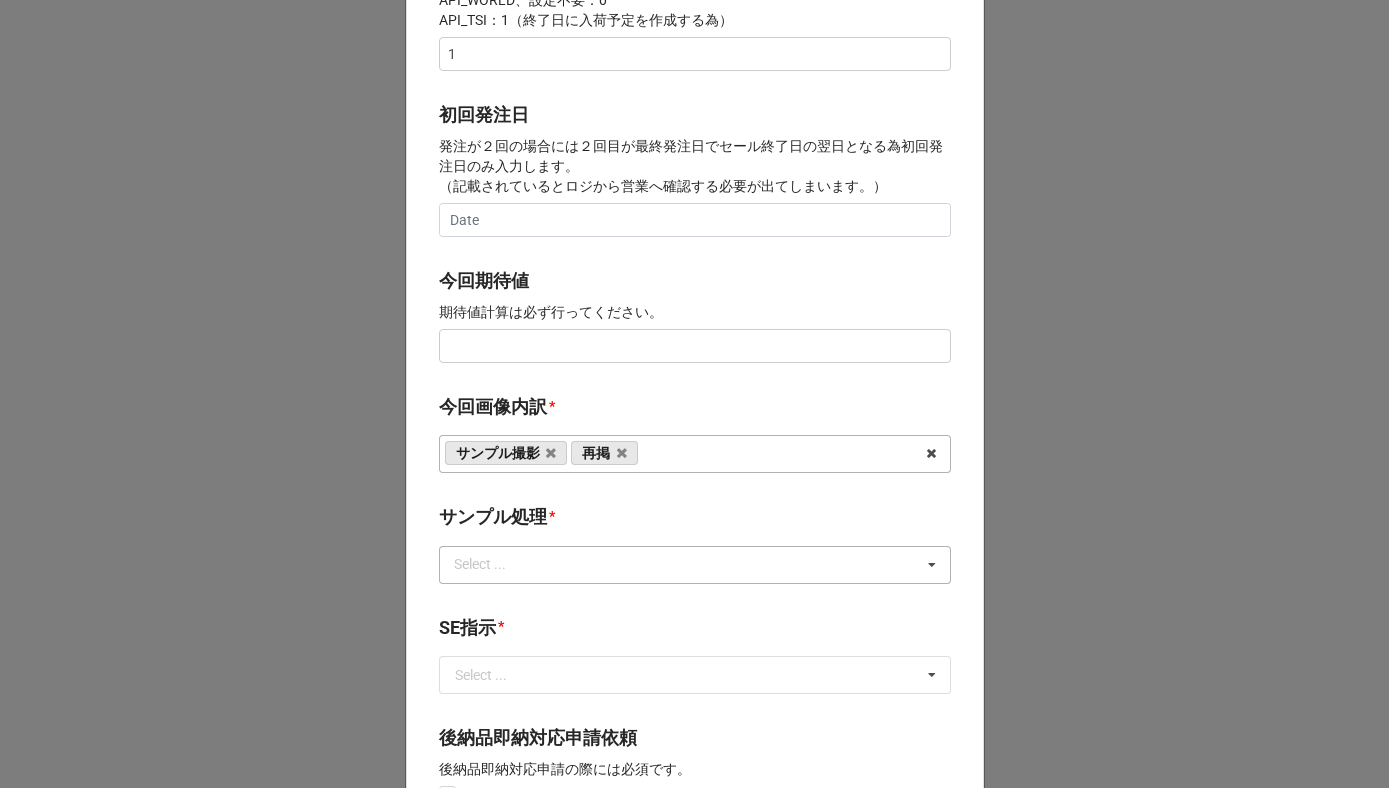click on "Select ..." at bounding box center [492, 564] 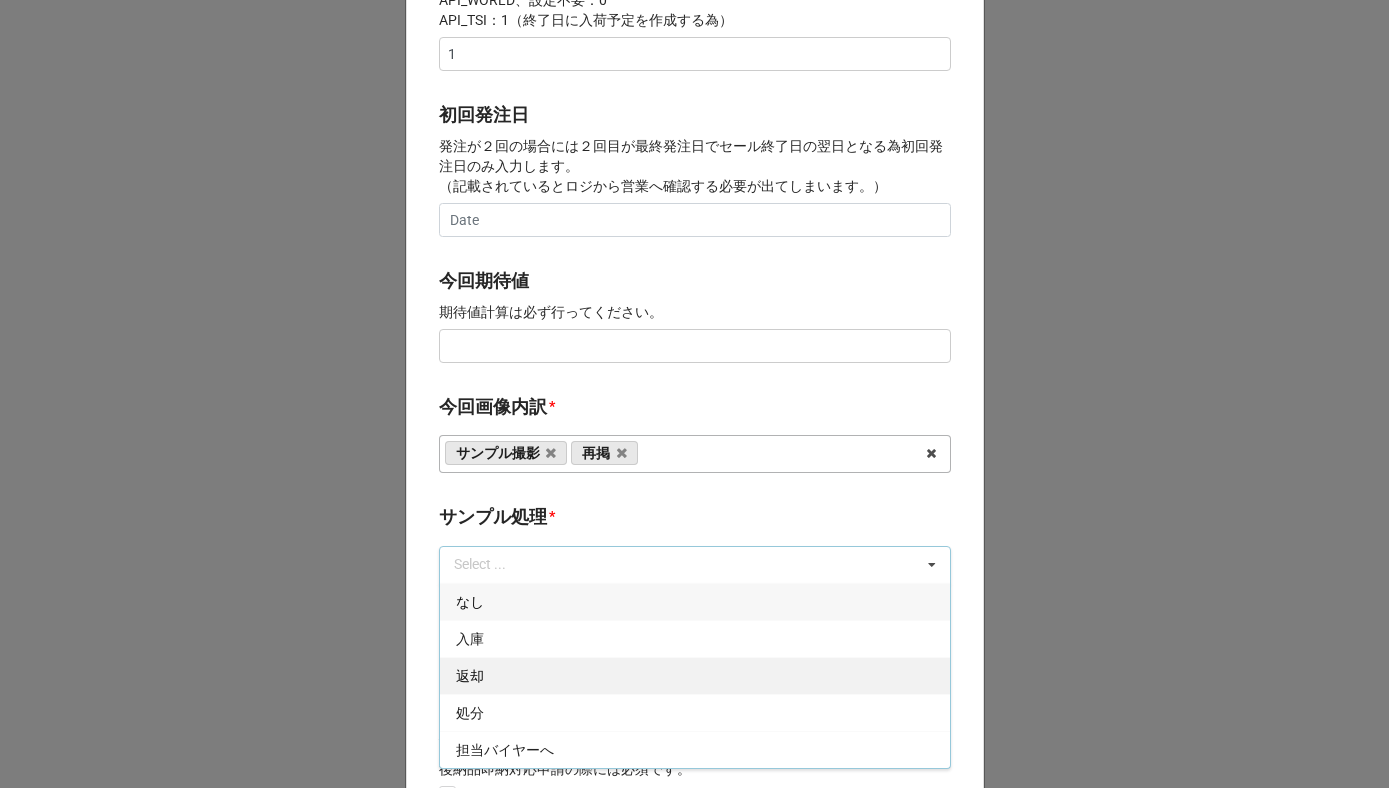 click on "返却" at bounding box center [695, 675] 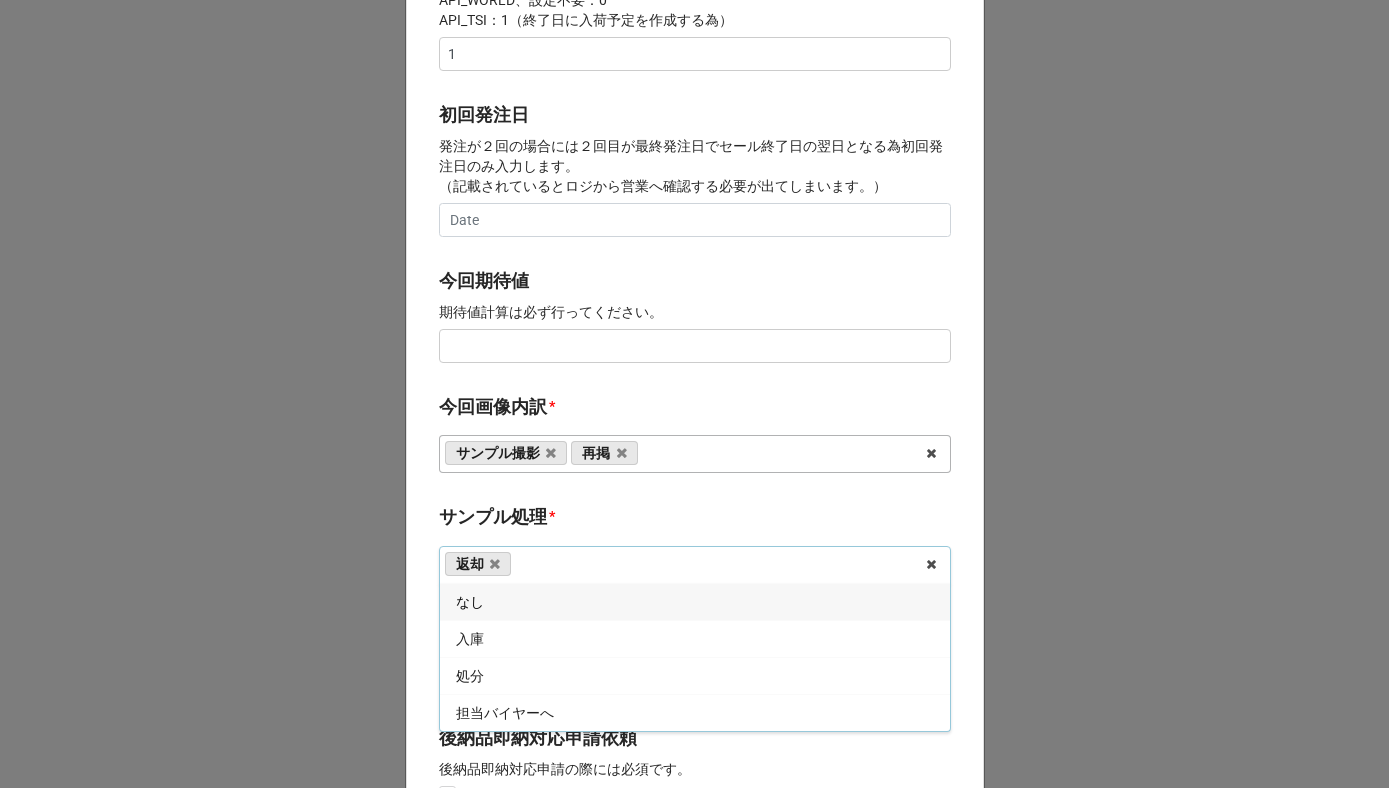 click on "サンプル処理" at bounding box center [493, 517] 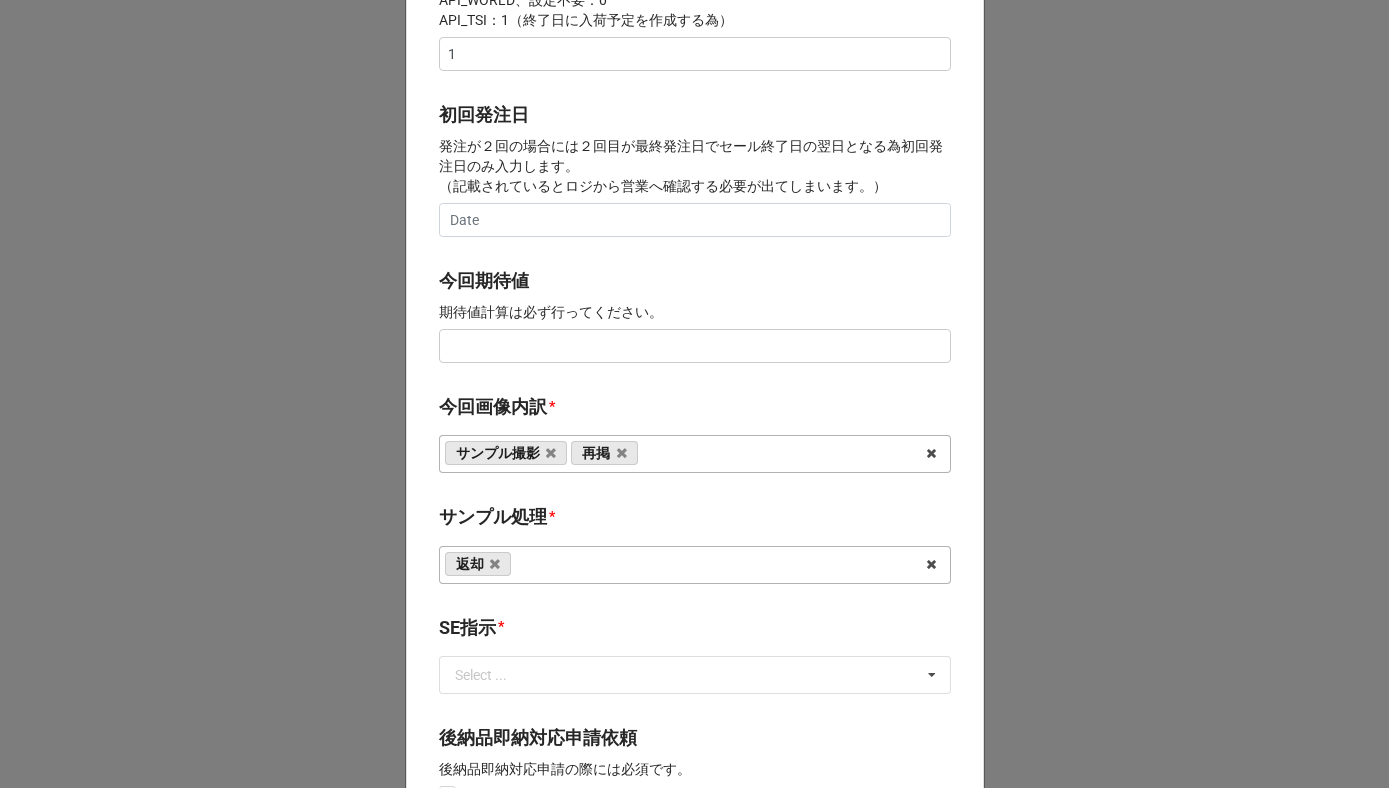 scroll, scrollTop: 959, scrollLeft: 0, axis: vertical 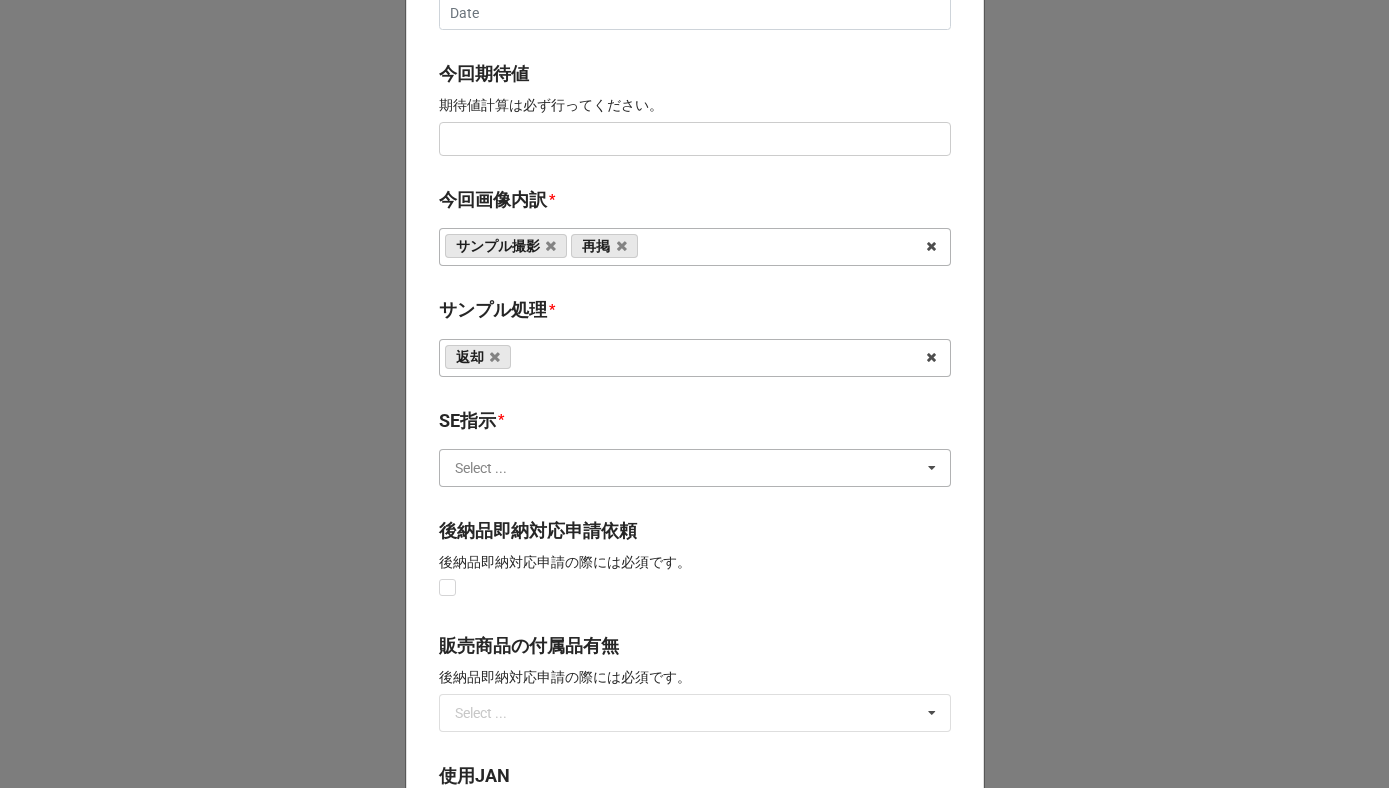click at bounding box center [696, 468] 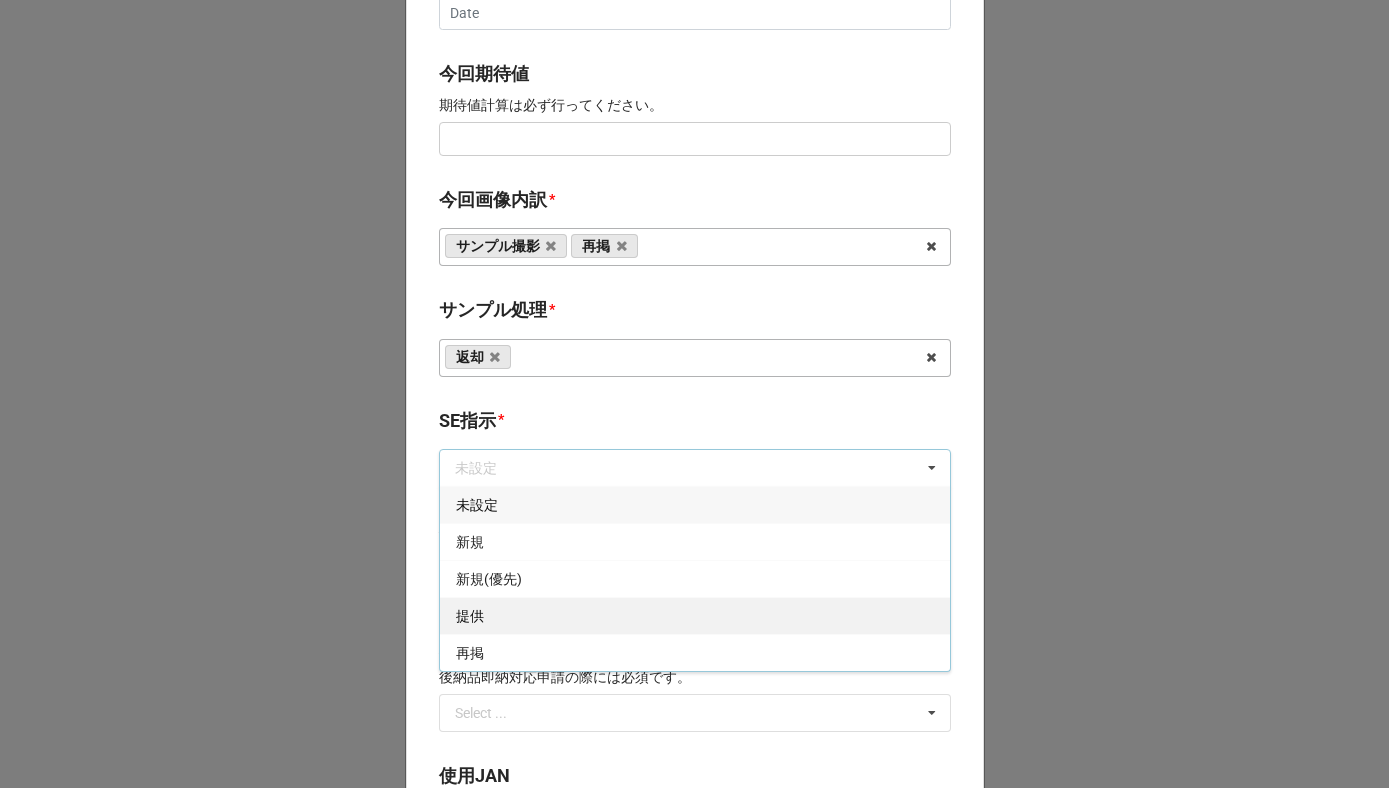 click on "提供" at bounding box center (695, 615) 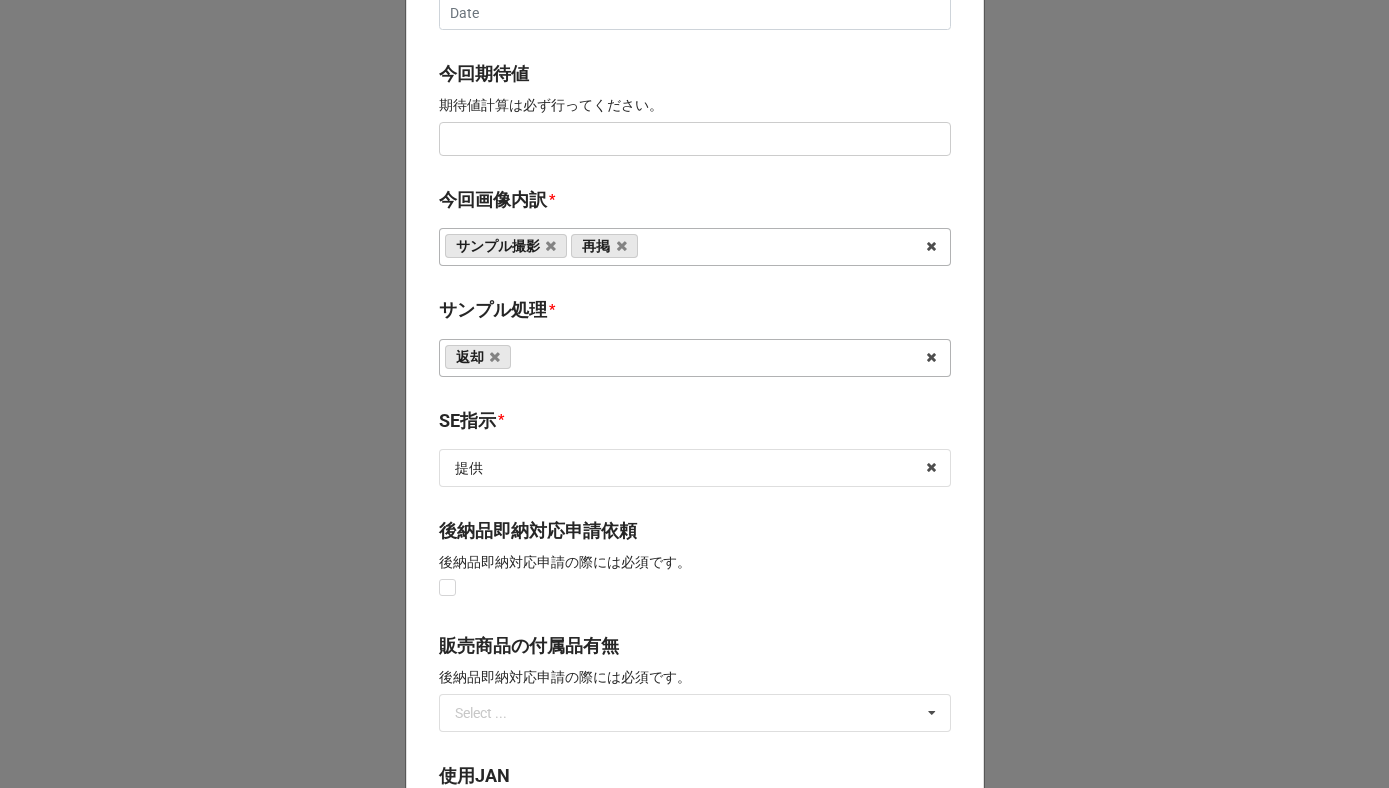 click on "サンプル処理 * 返却 なし 入庫 処分 担当バイヤーへ" at bounding box center [695, 343] 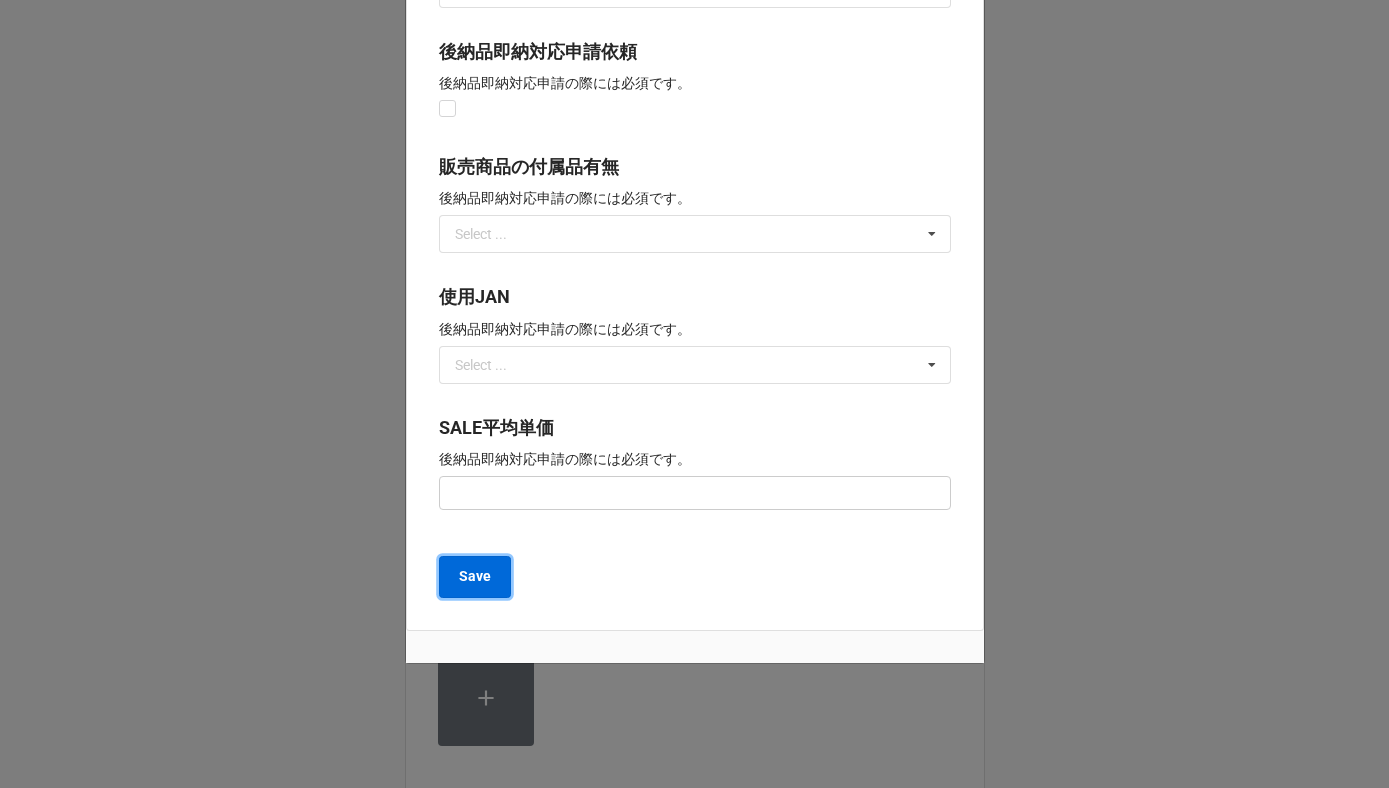 click on "Save" at bounding box center [475, 576] 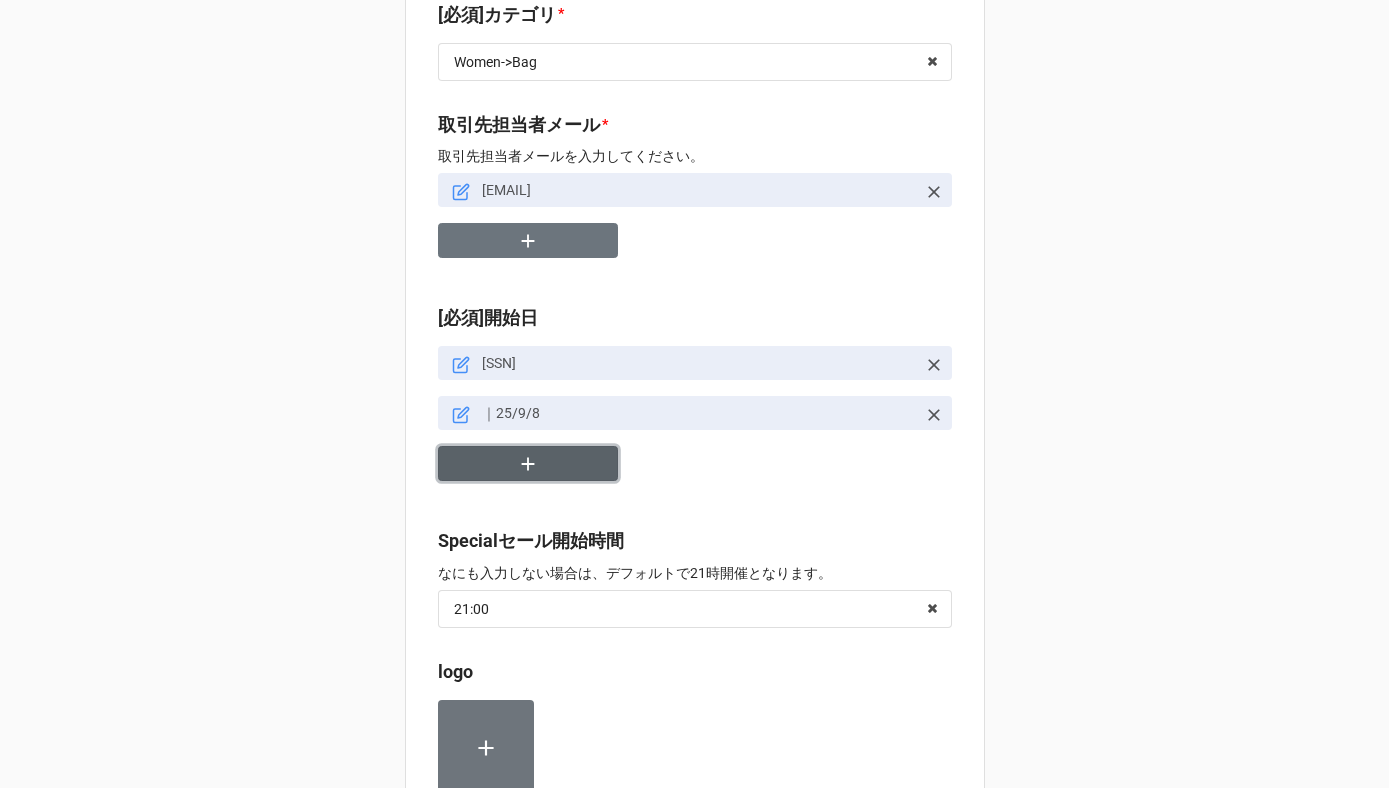click 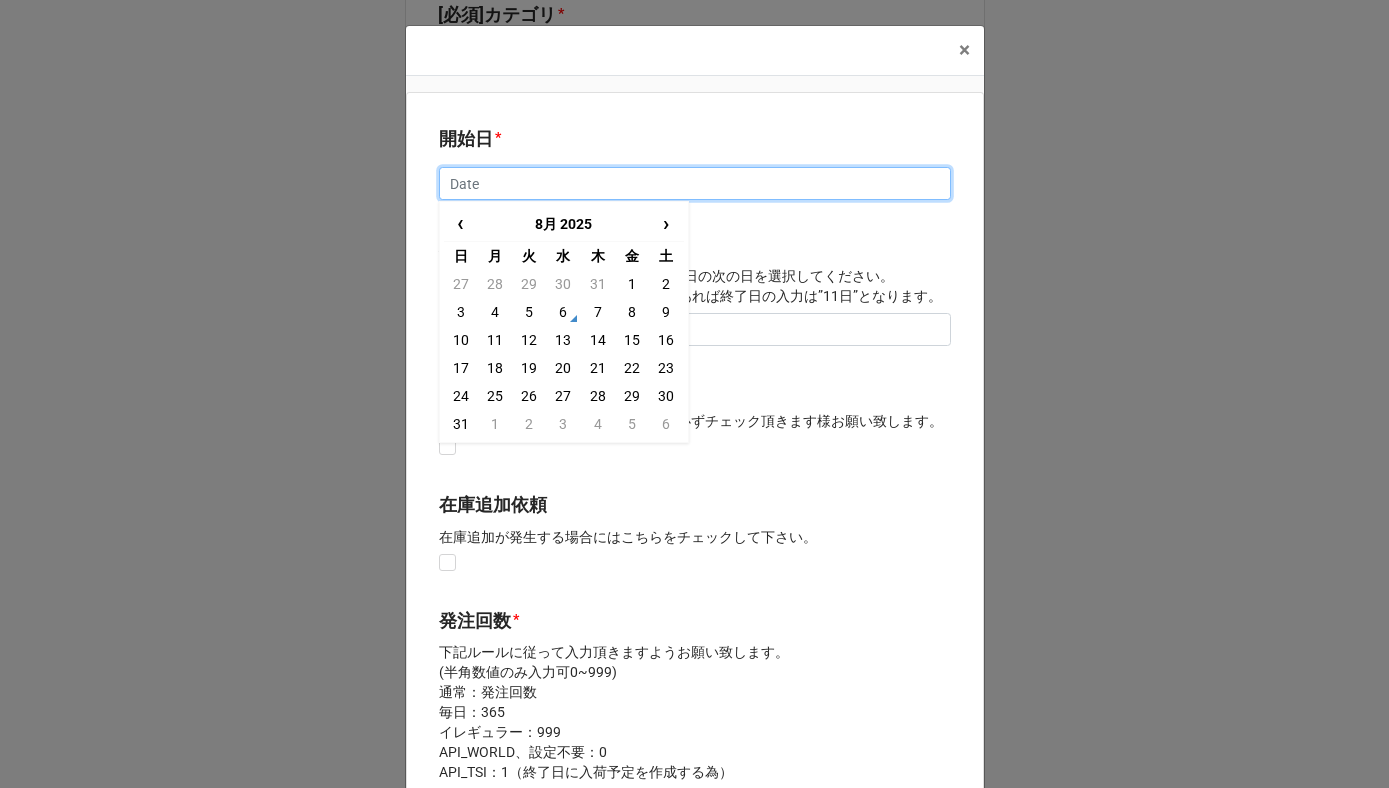 click at bounding box center (695, 184) 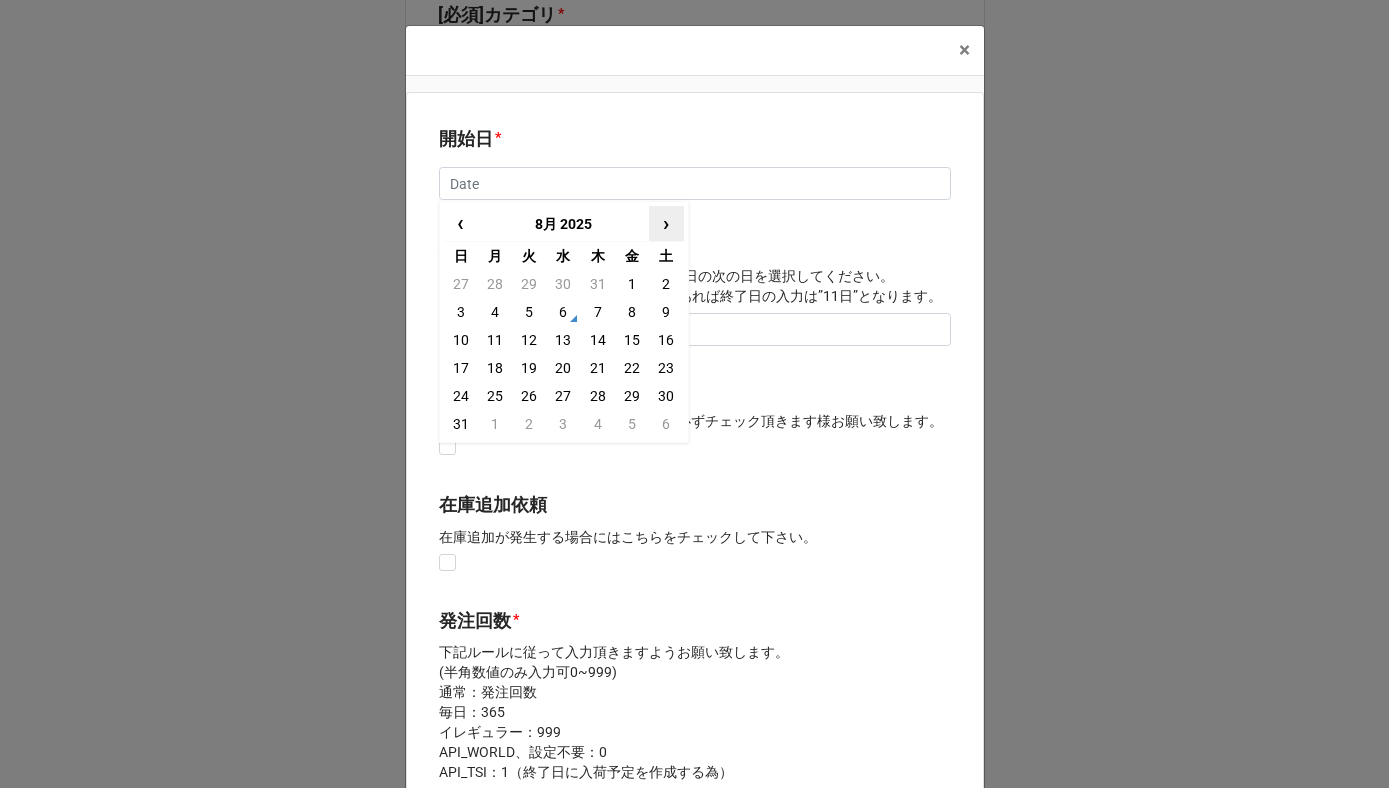 click on "›" at bounding box center (666, 223) 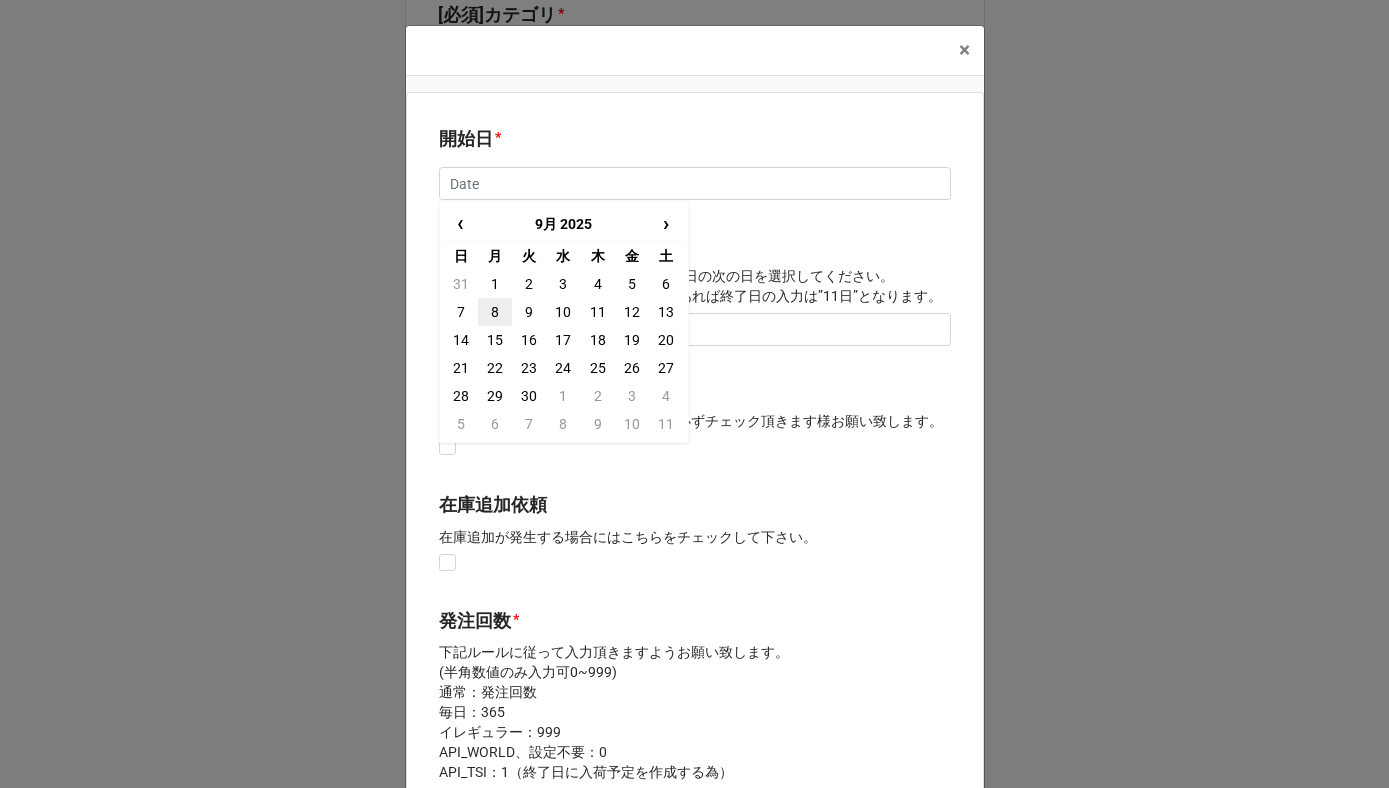 click on "8" at bounding box center (495, 312) 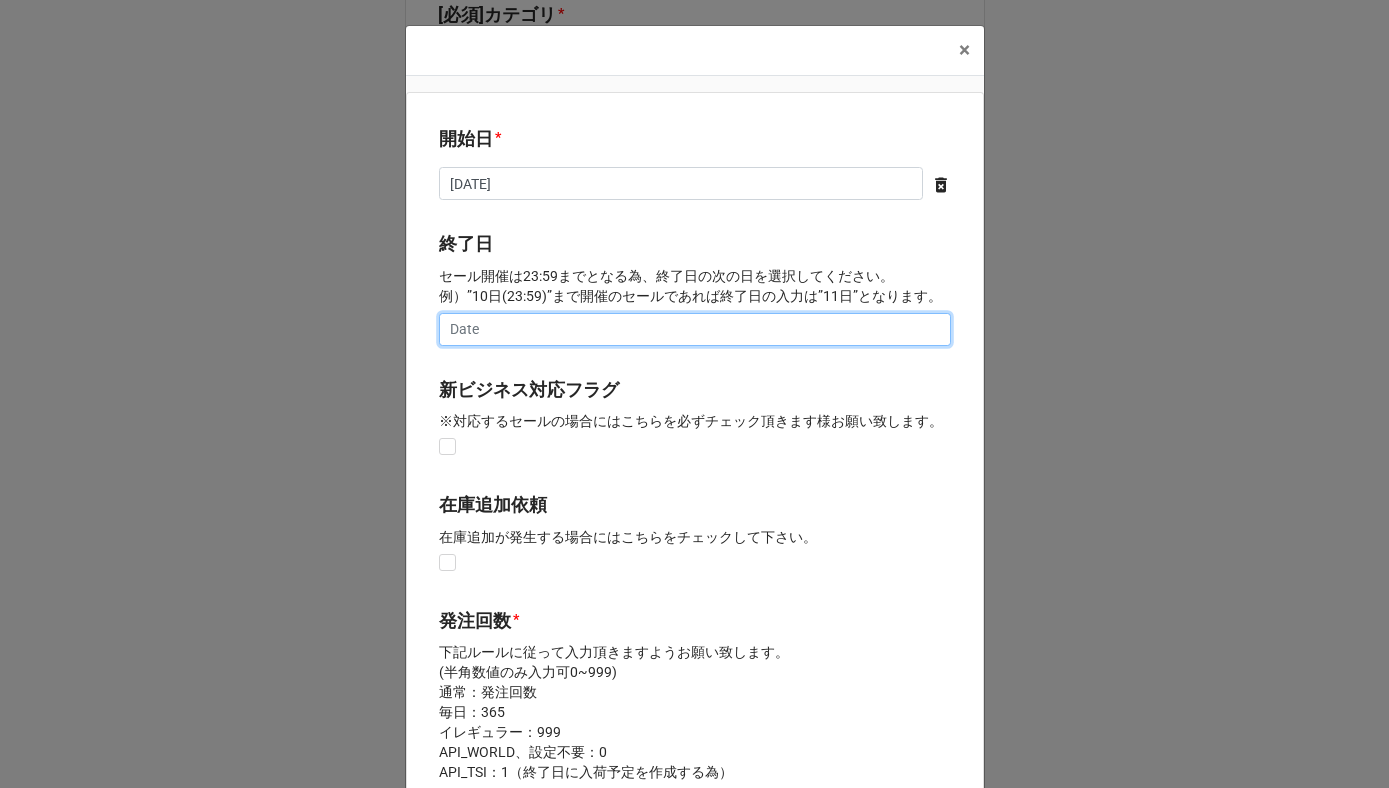 click at bounding box center (695, 330) 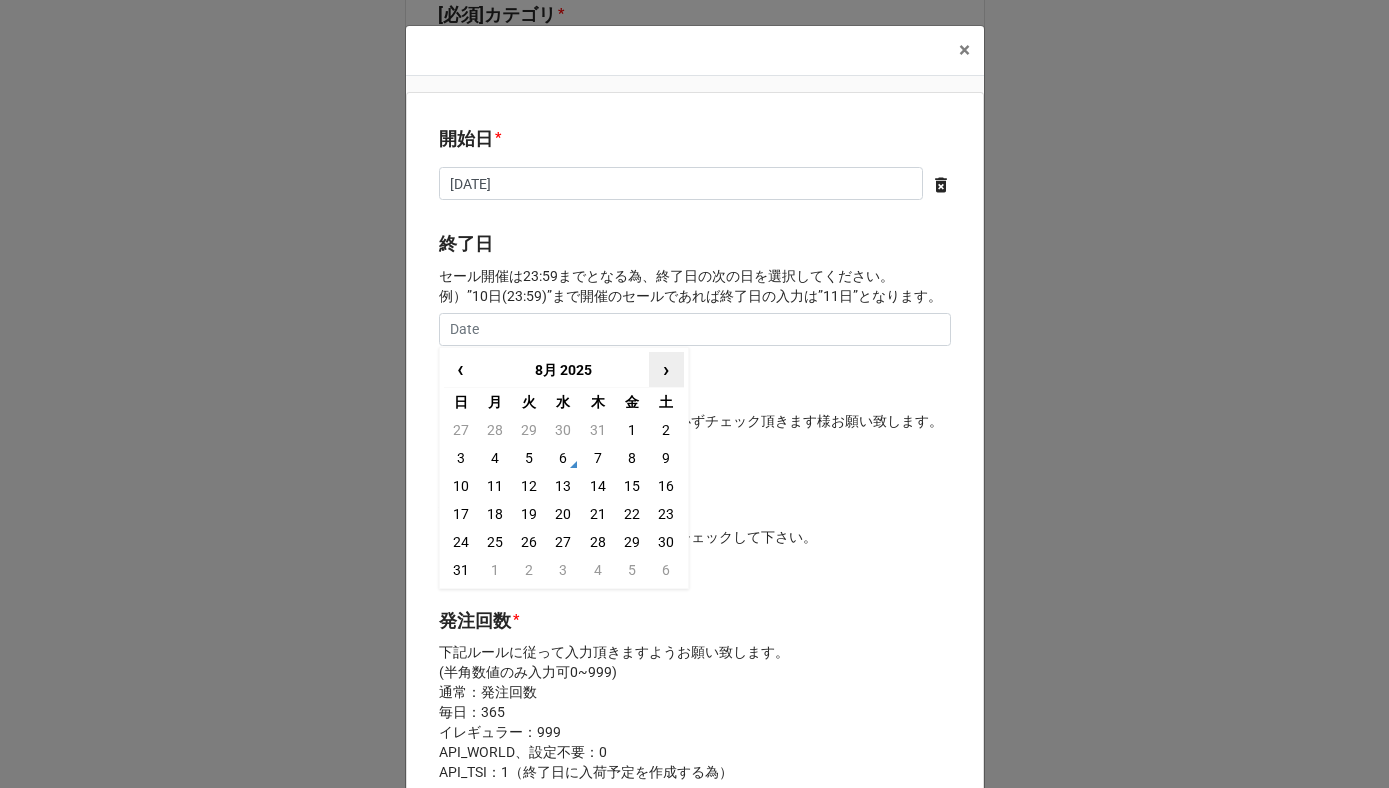 click on "›" at bounding box center [666, 369] 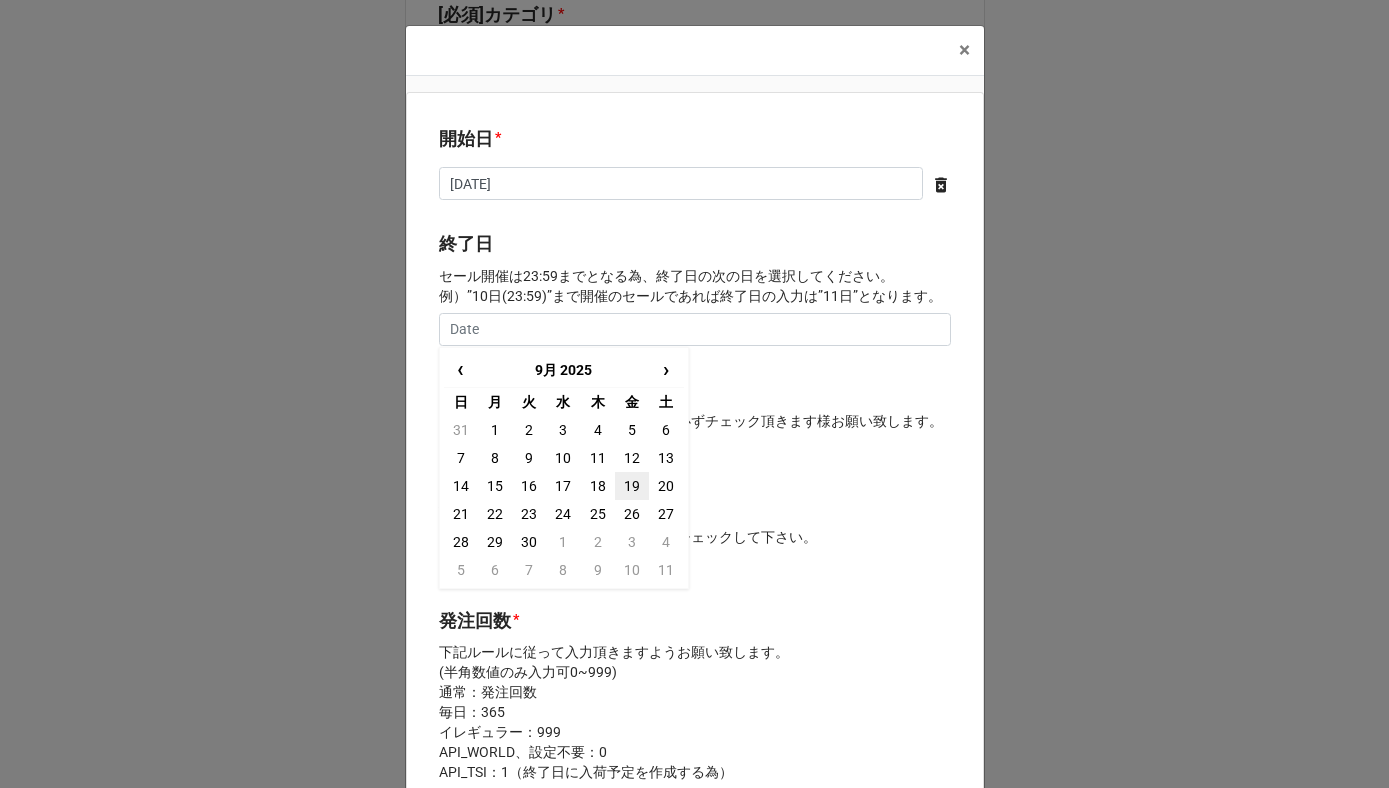 click on "19" at bounding box center (632, 486) 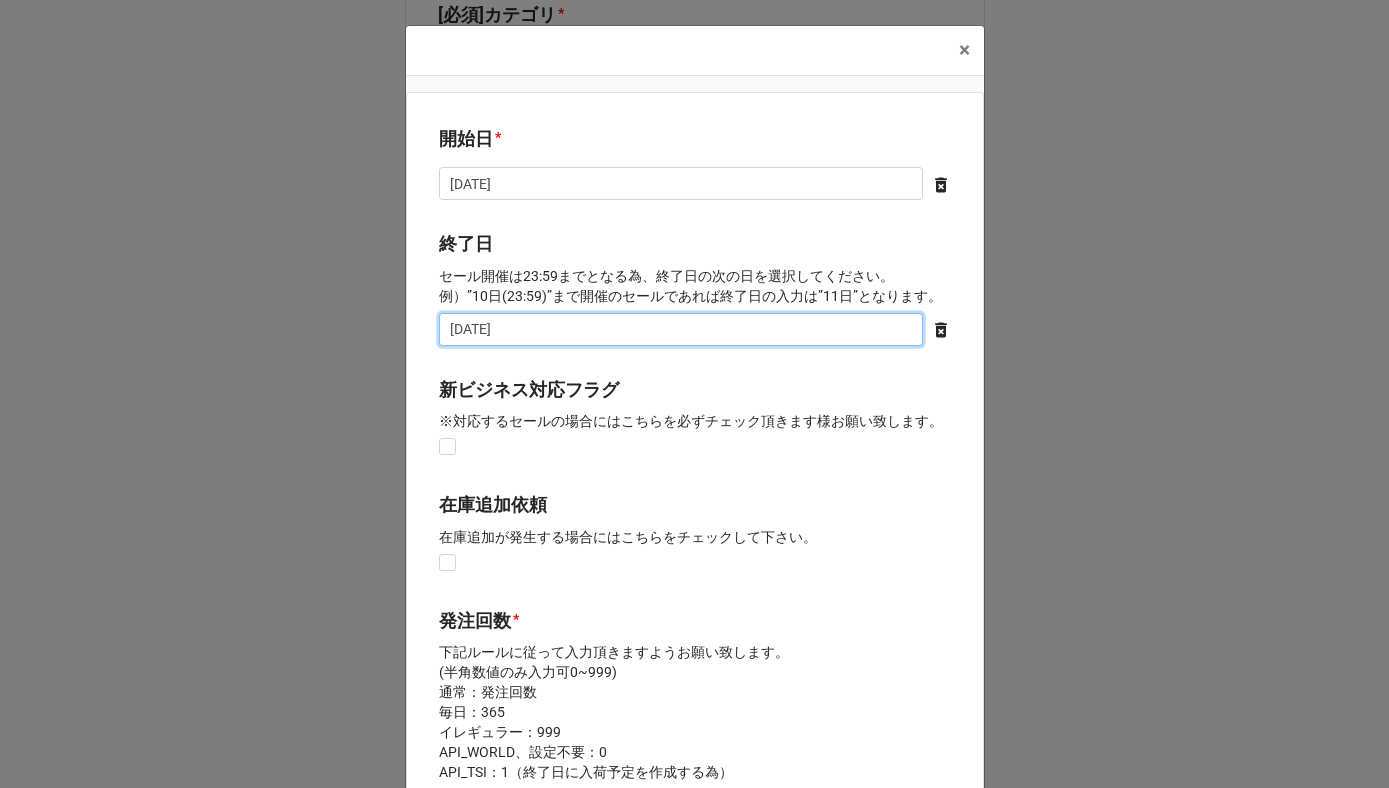 click on "2025/09/19" at bounding box center (681, 330) 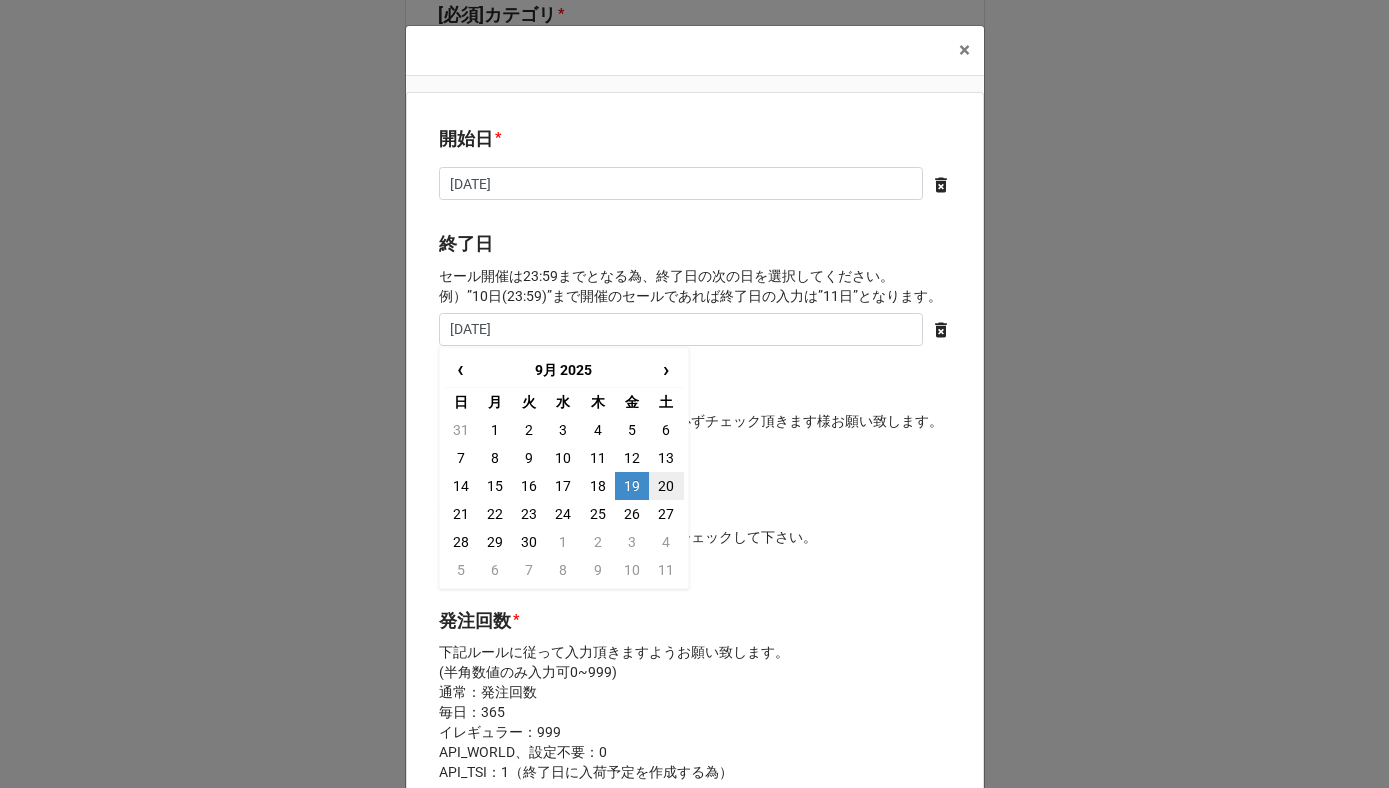 click on "20" at bounding box center (666, 486) 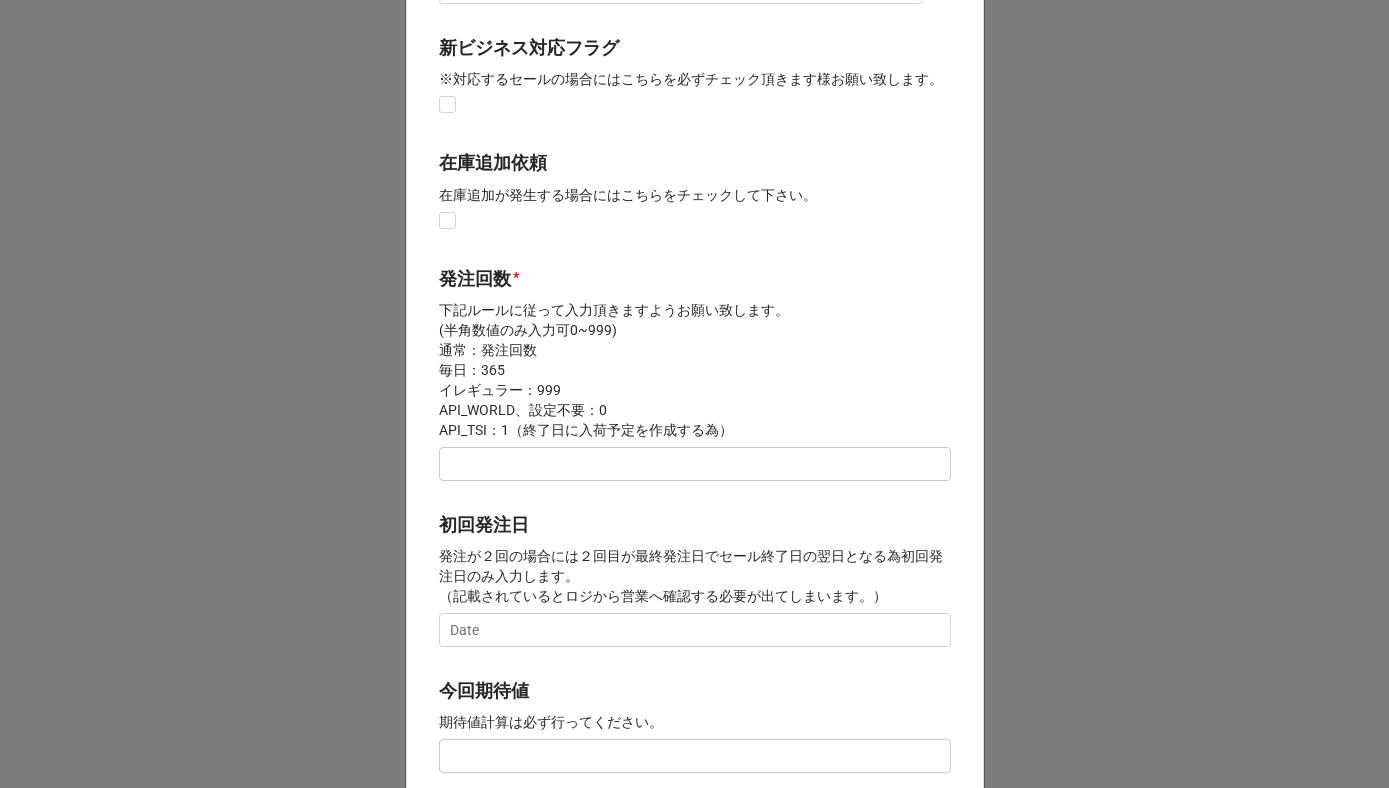 scroll, scrollTop: 377, scrollLeft: 0, axis: vertical 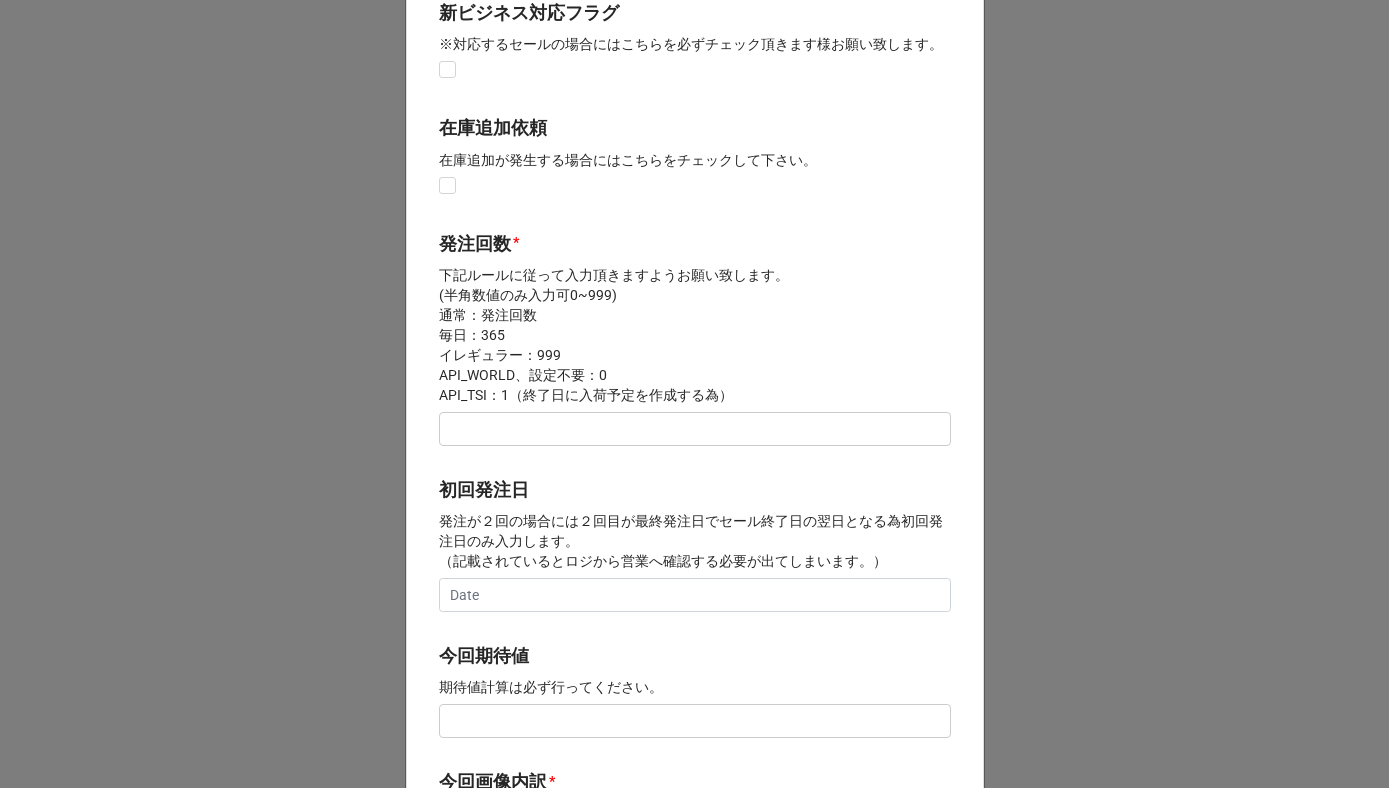 click on "発注回数 * 下記ルールに従って入力頂きますようお願い致します。
(半角数値のみ入力可0~999)
通常：発注回数
毎日：365
イレギュラー：999
API_WORLD、設定不要：0
API_TSI：1（終了日に入荷予定を作成する為）" at bounding box center [695, 321] 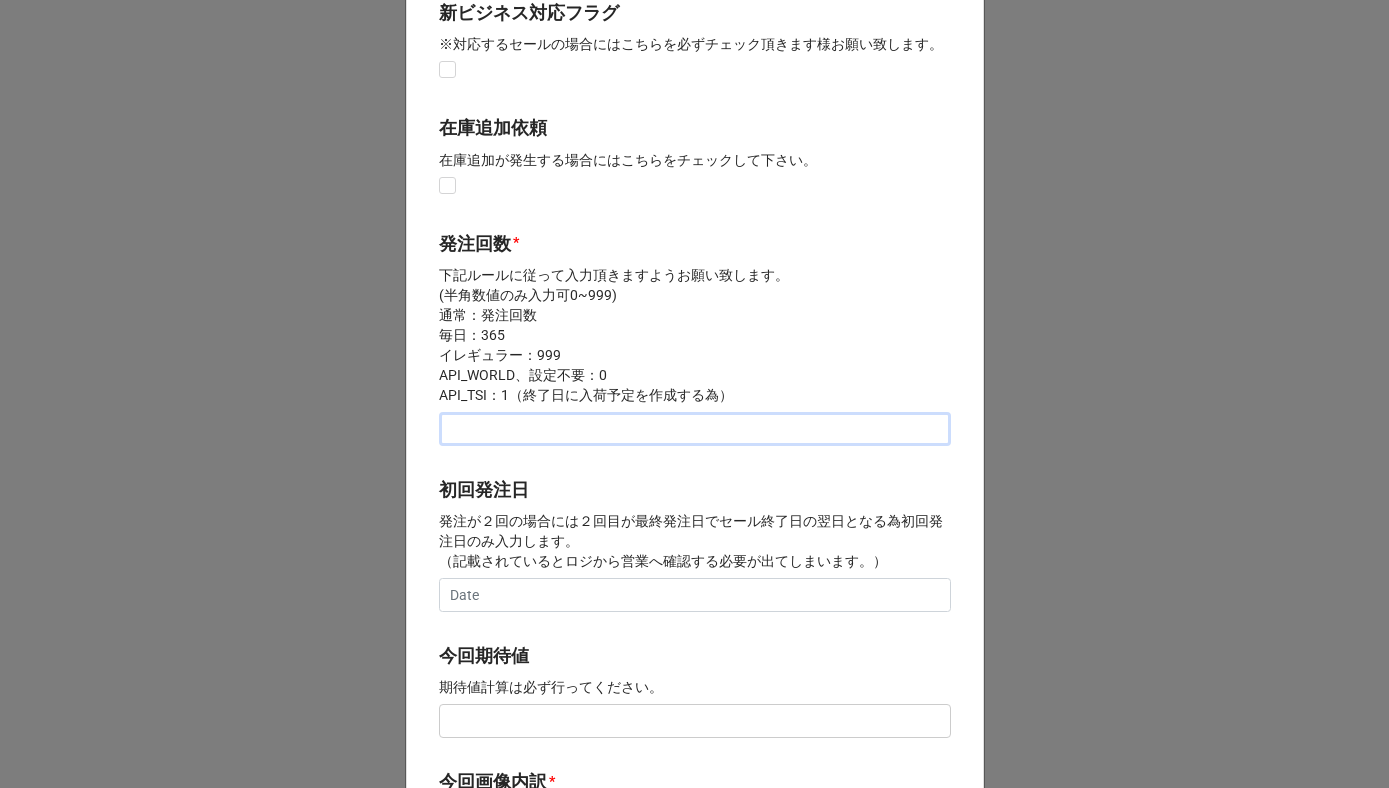 click at bounding box center (695, 429) 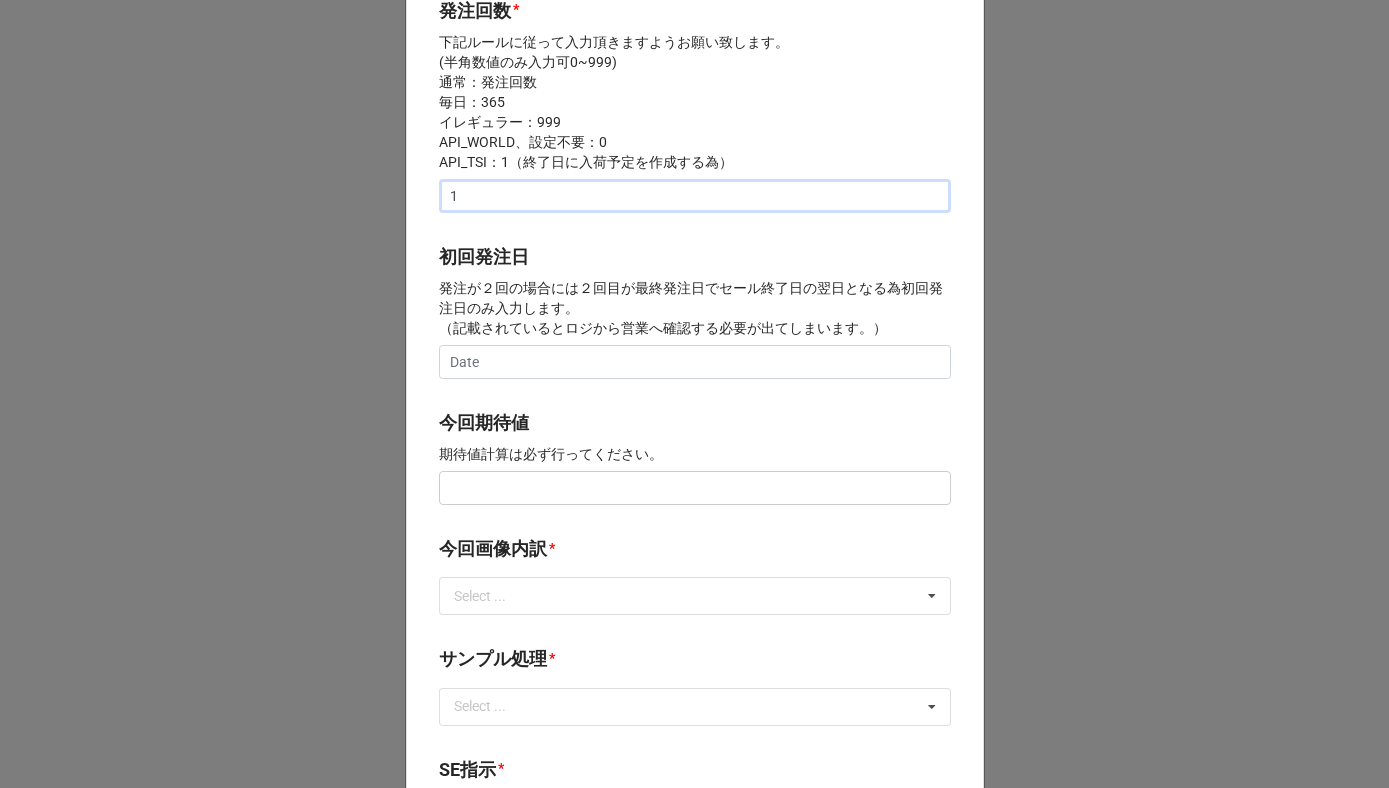 scroll, scrollTop: 689, scrollLeft: 0, axis: vertical 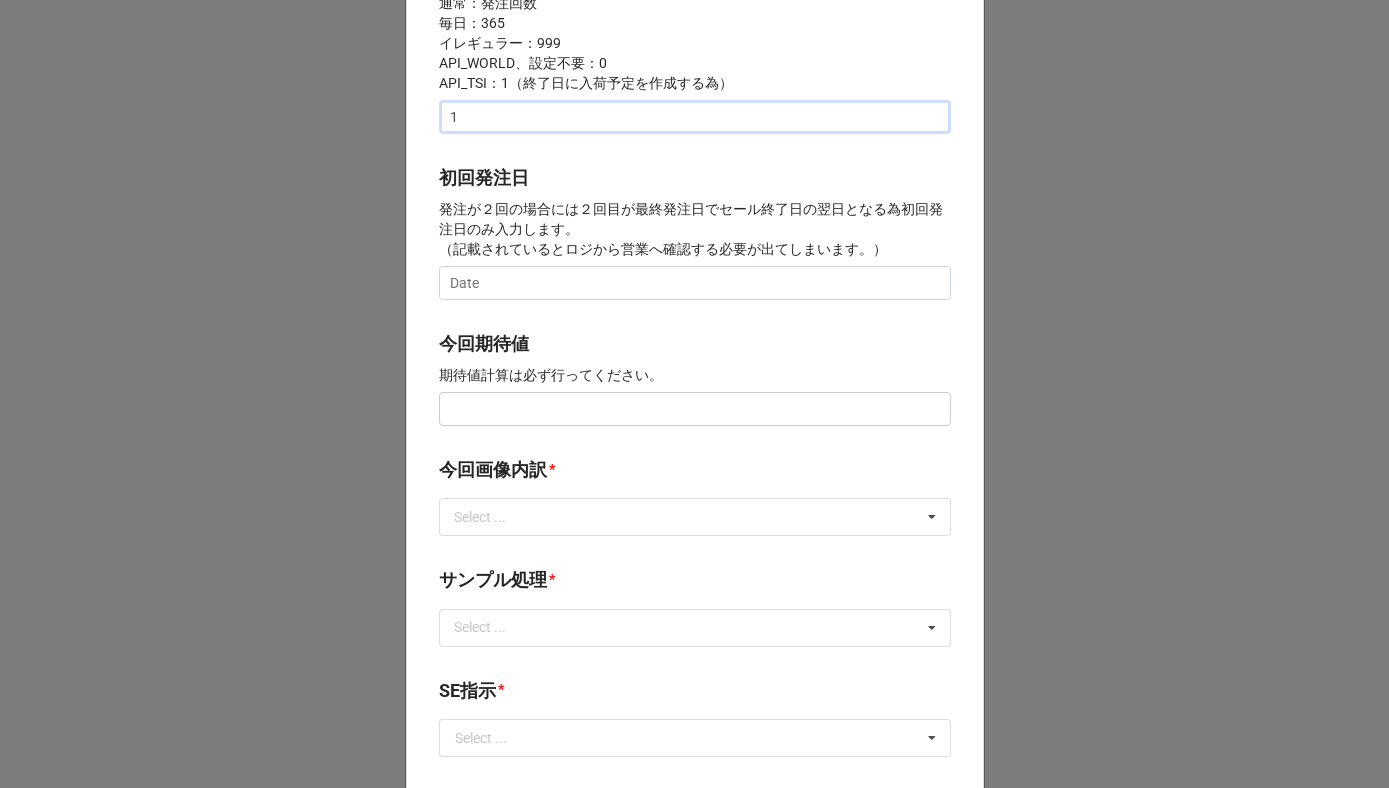 type on "1" 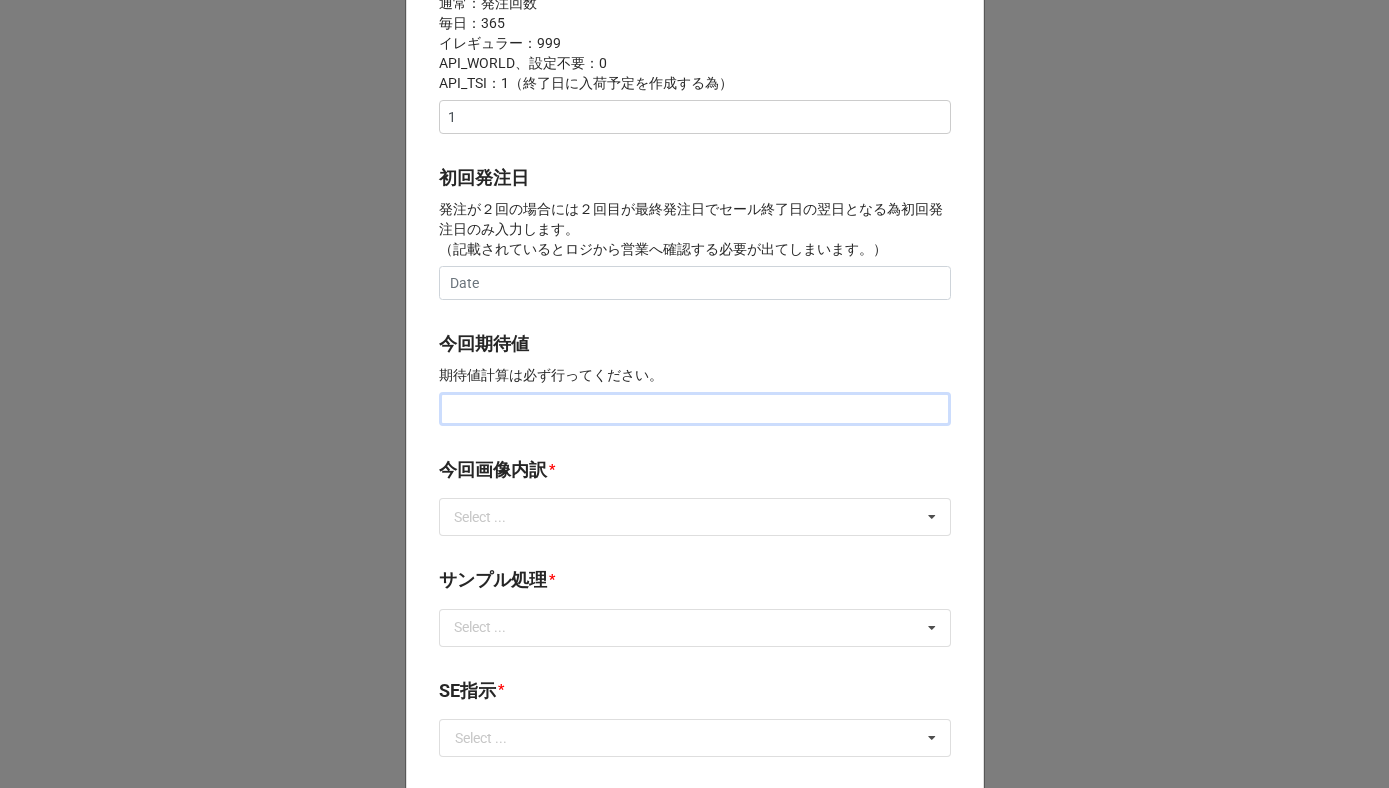 click at bounding box center (695, 409) 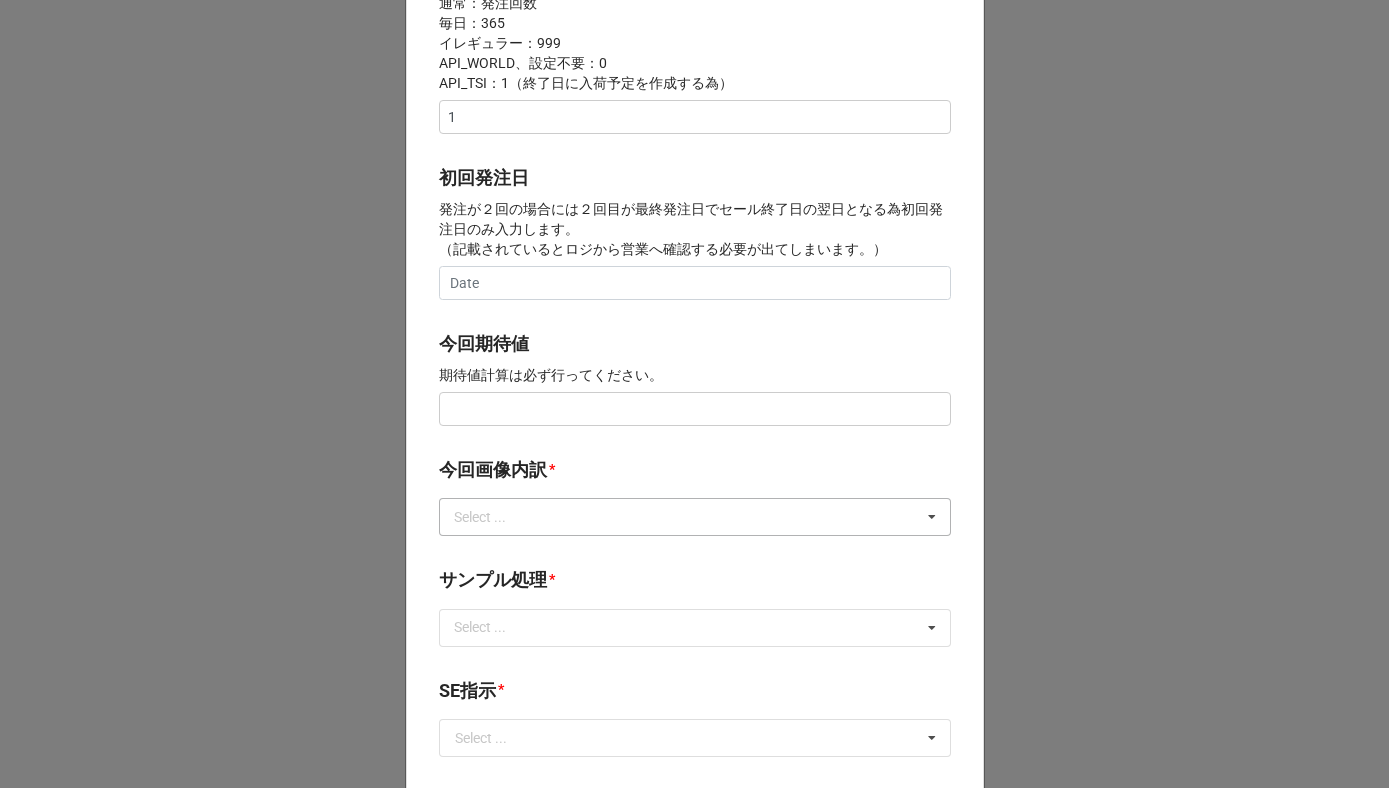 click on "Select ..." at bounding box center [492, 517] 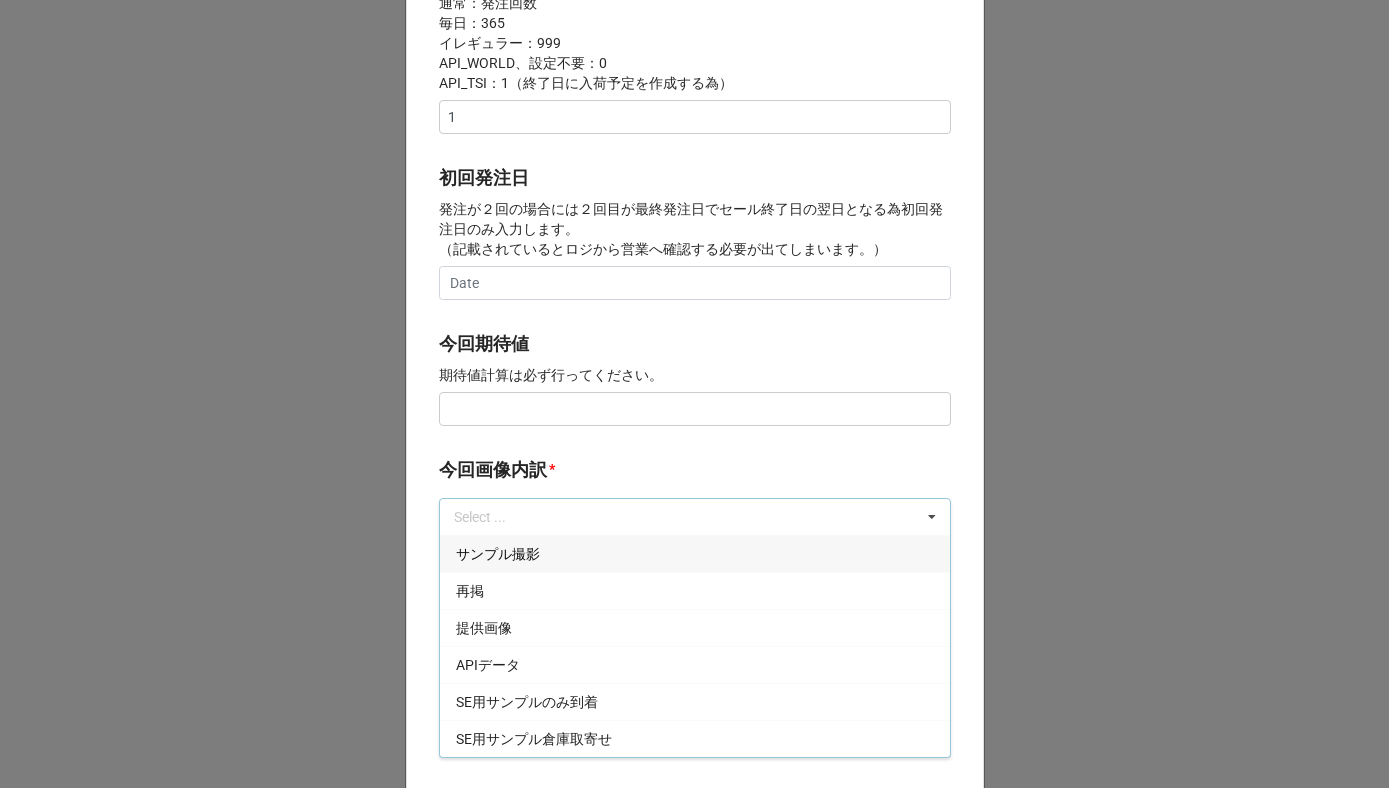 click on "サンプル撮影" at bounding box center [498, 554] 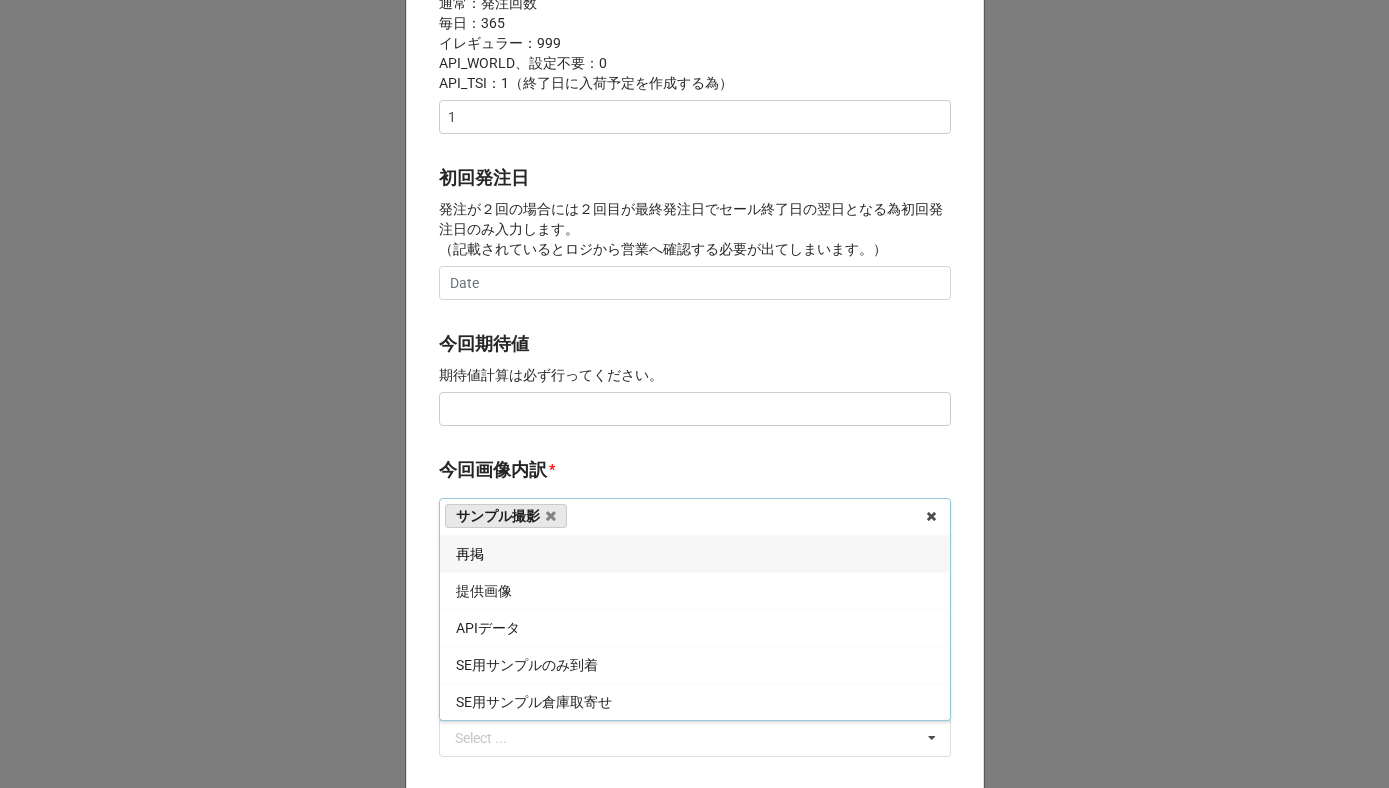 click on "再掲" at bounding box center [695, 553] 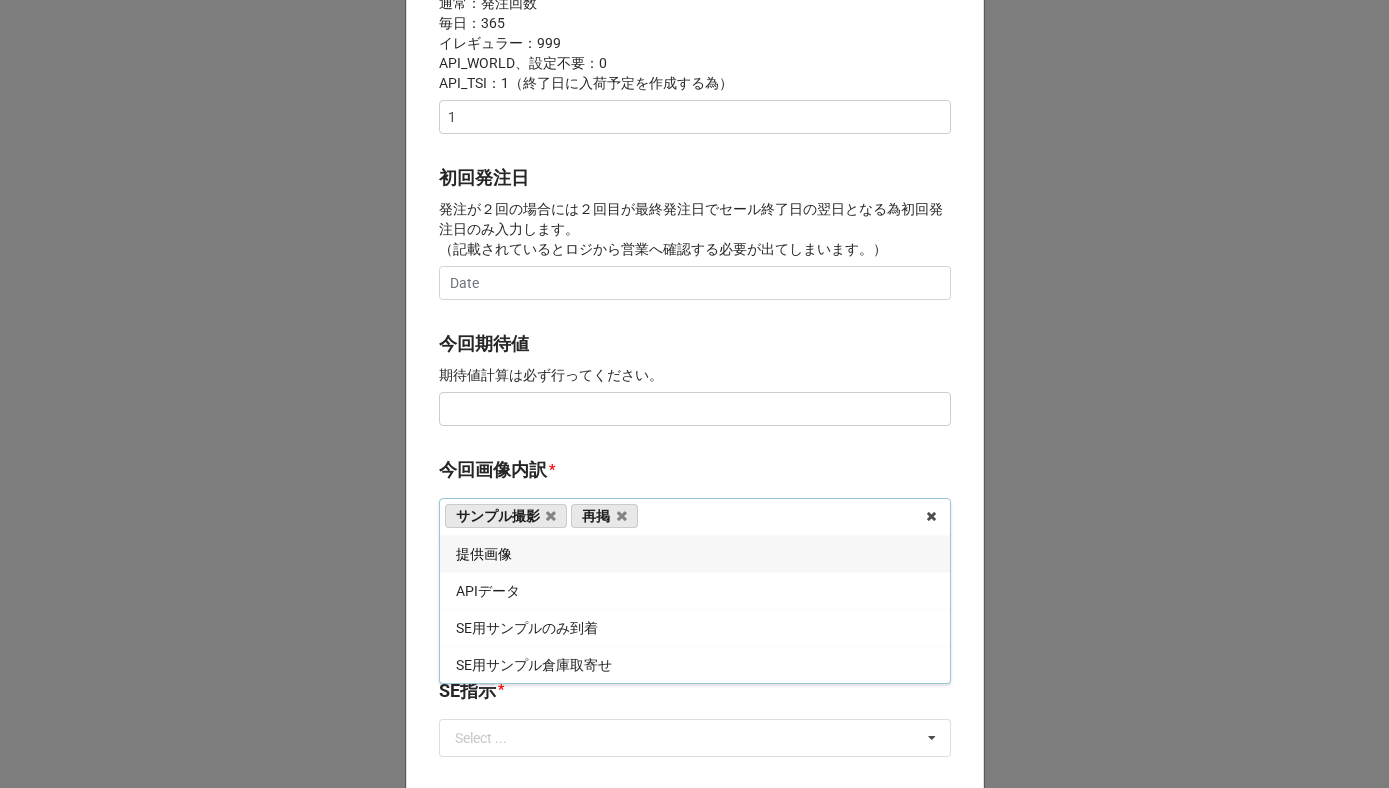 click on "今回画像内訳" at bounding box center [493, 470] 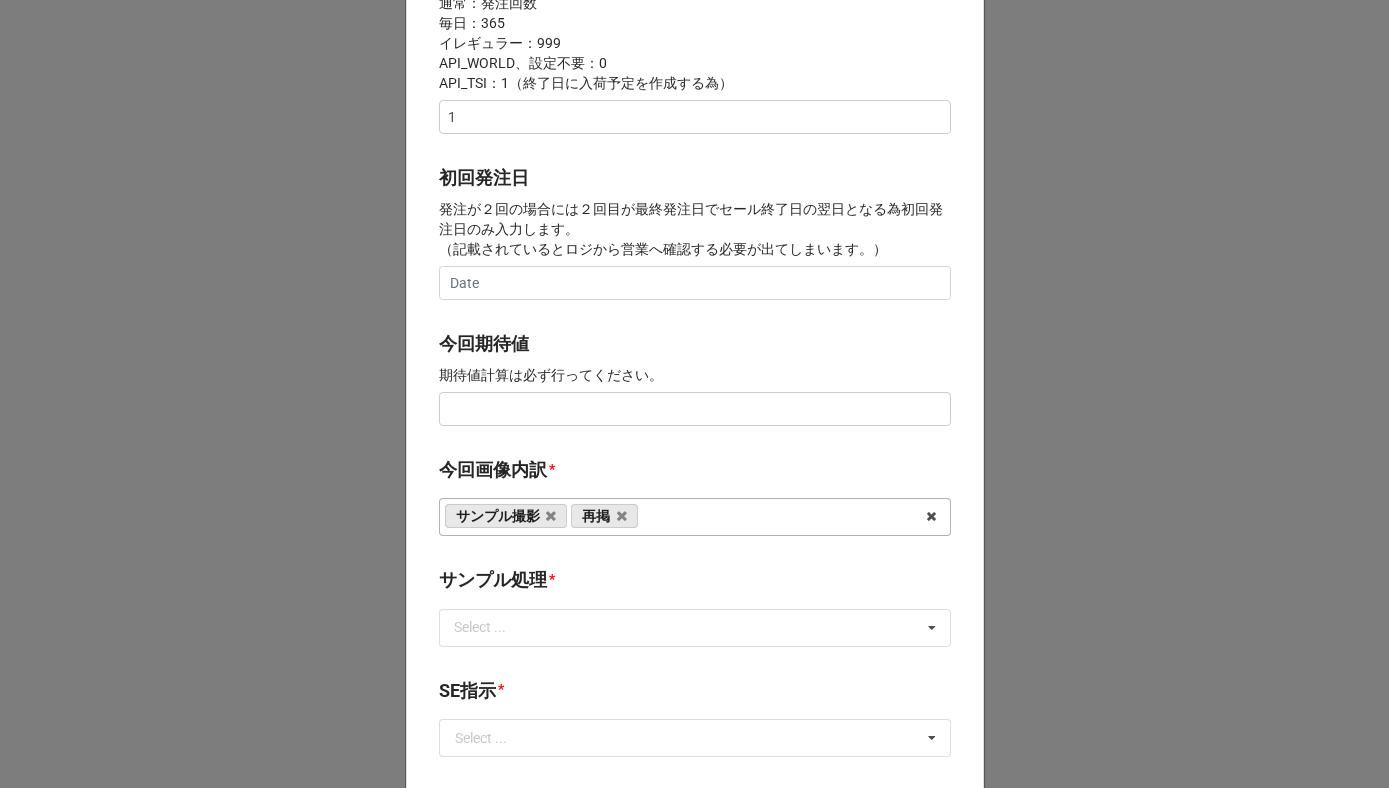 scroll, scrollTop: 789, scrollLeft: 0, axis: vertical 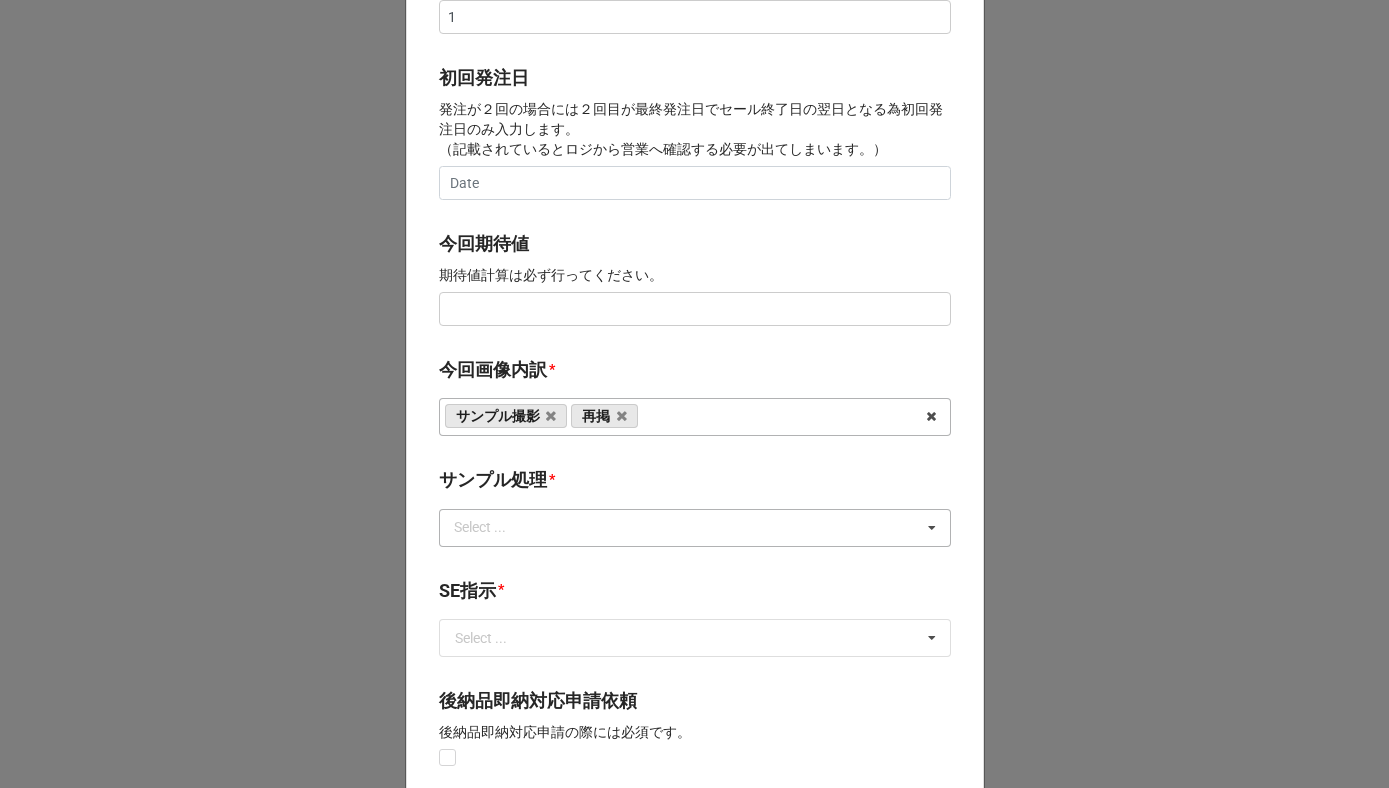 click on "Select ..." at bounding box center [492, 527] 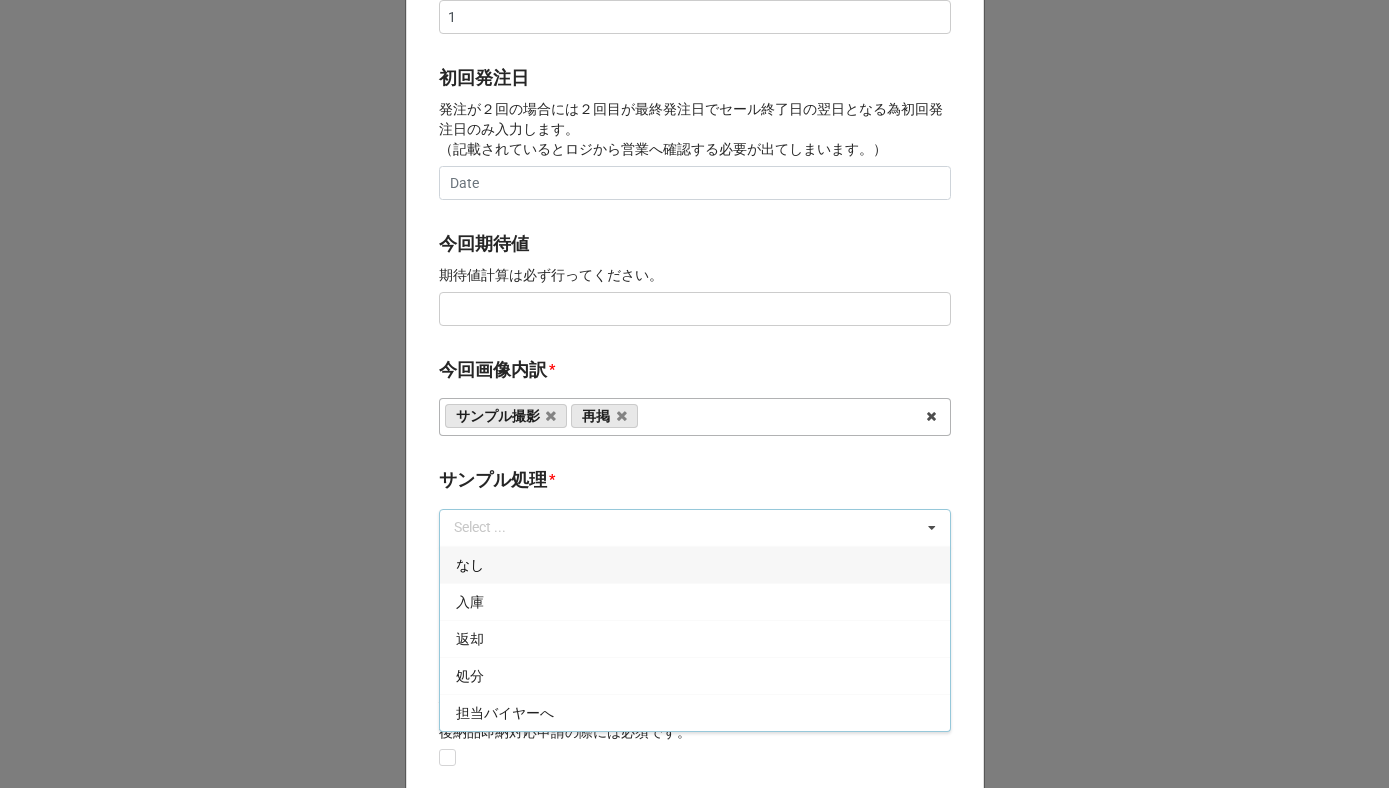 click on "なし" at bounding box center (695, 564) 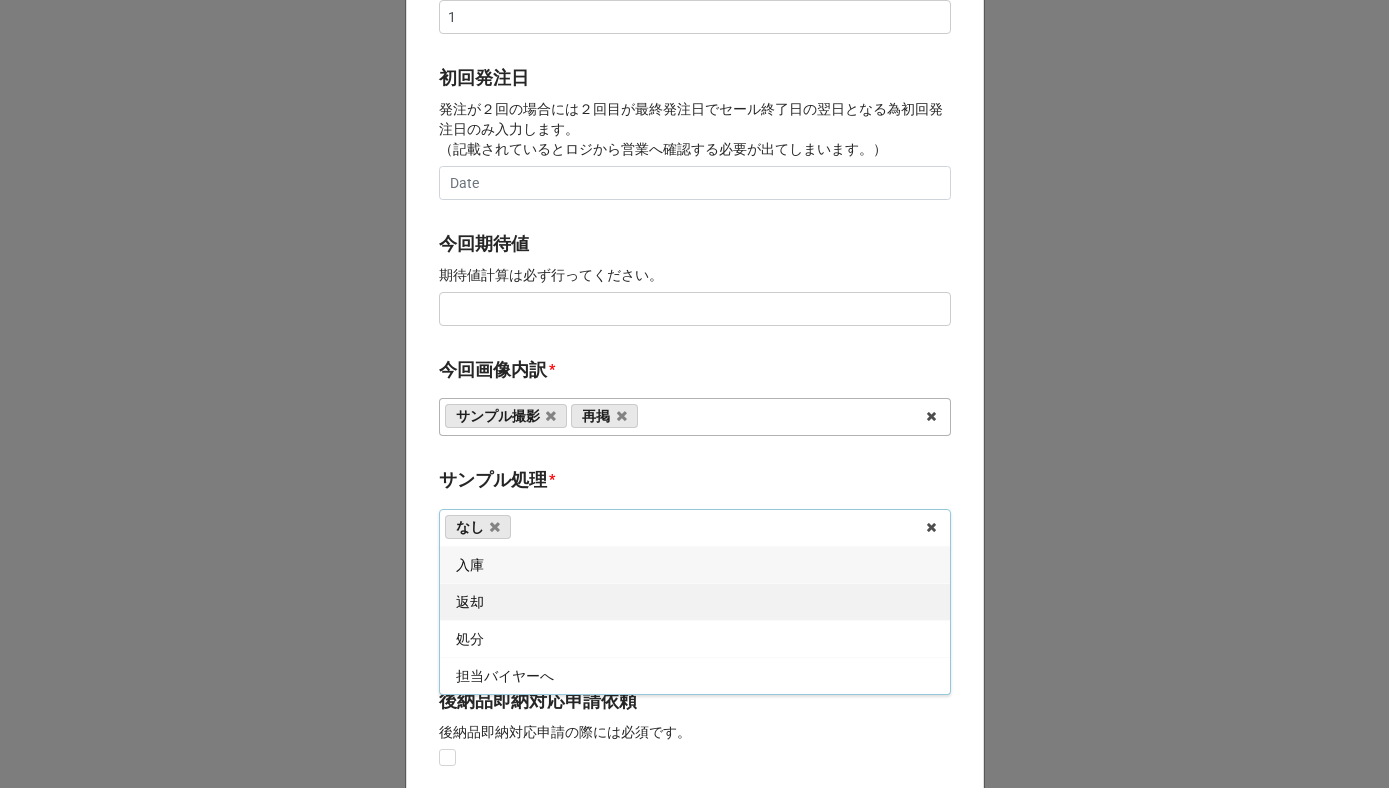 click on "返却" at bounding box center [695, 601] 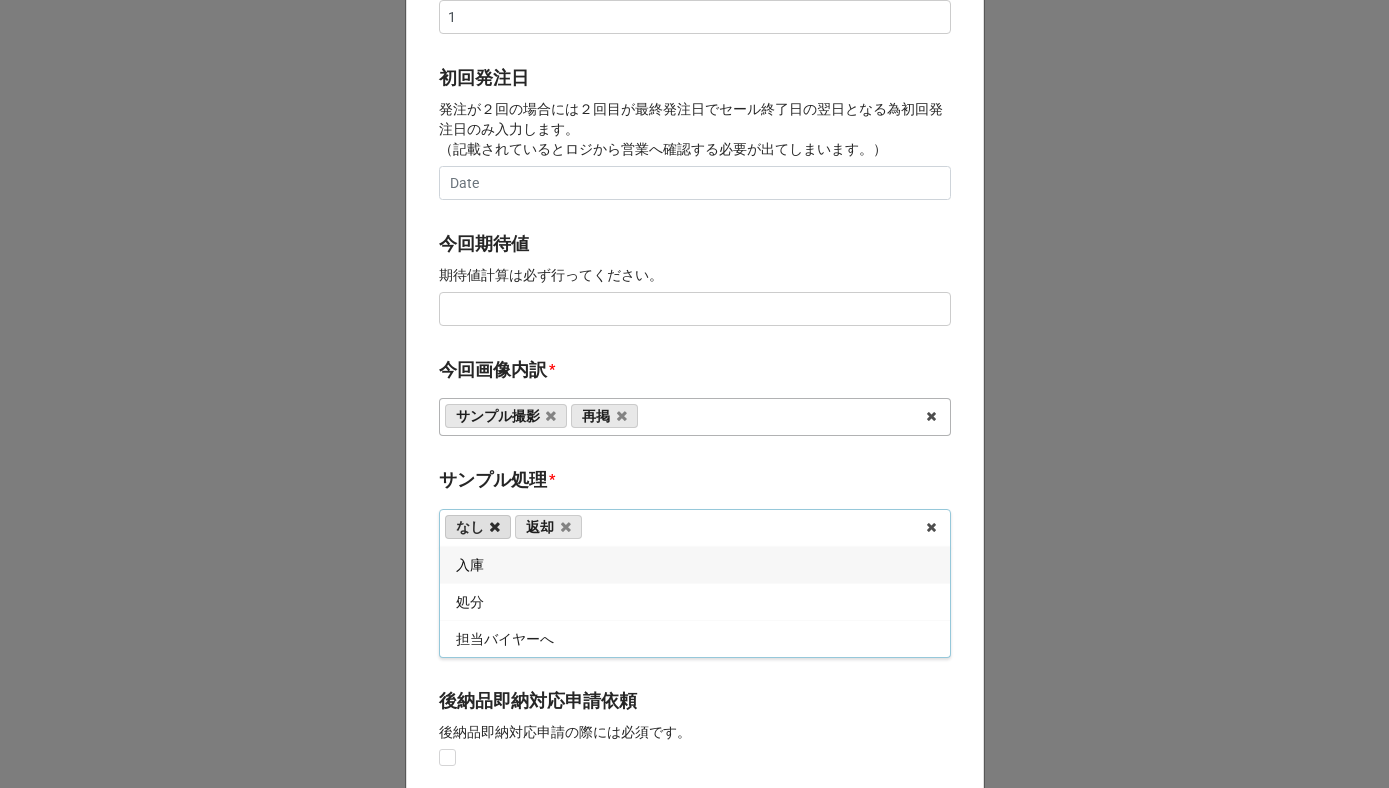 click at bounding box center [495, 527] 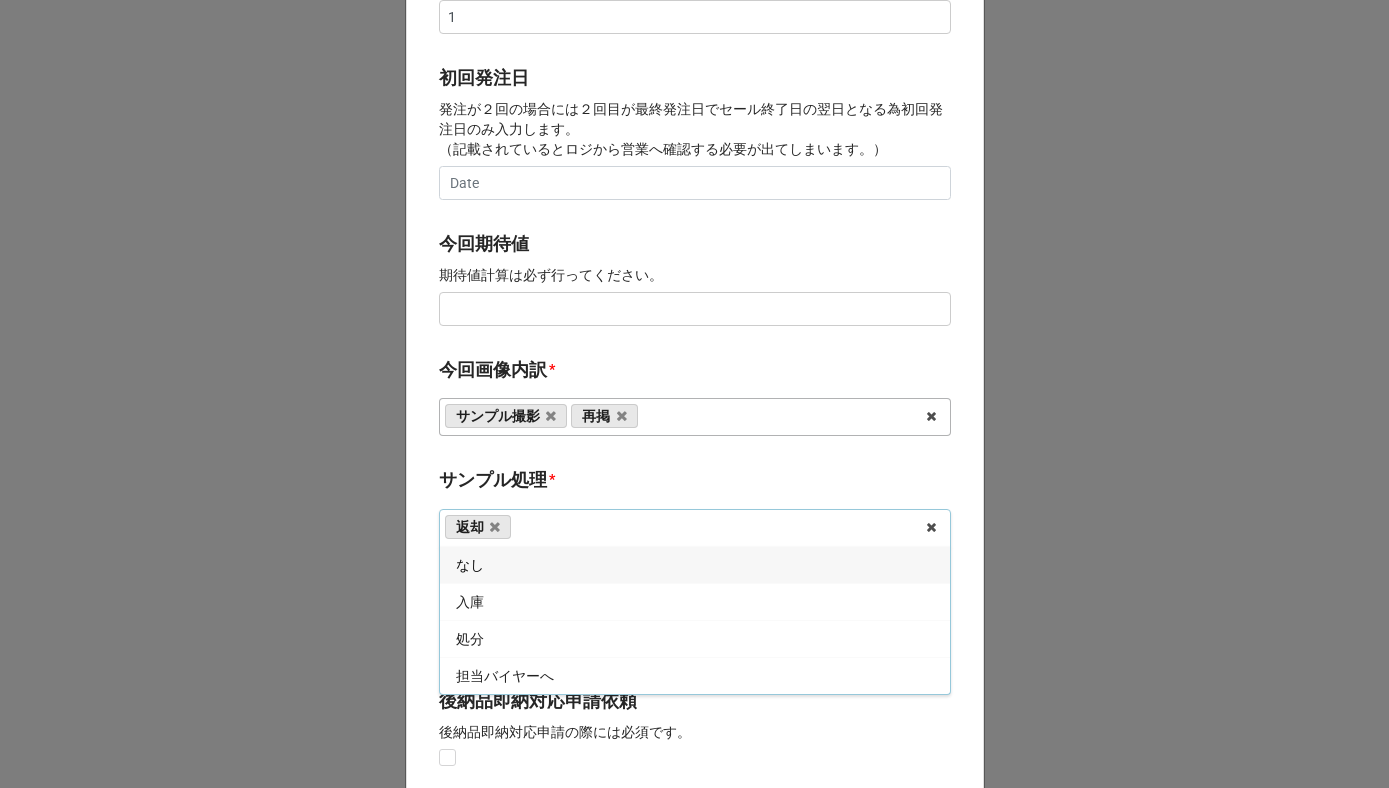 click on "サンプル処理" at bounding box center (493, 480) 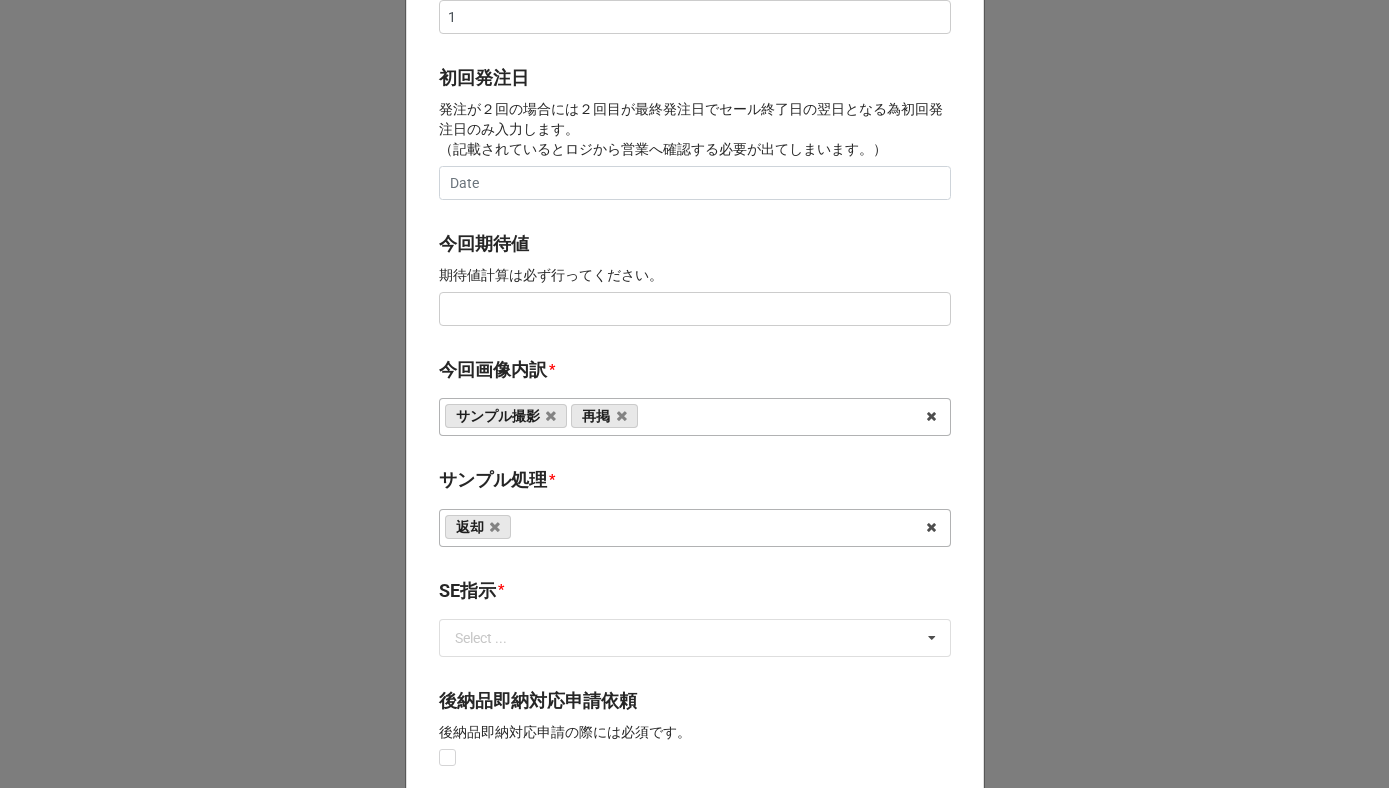 scroll, scrollTop: 966, scrollLeft: 0, axis: vertical 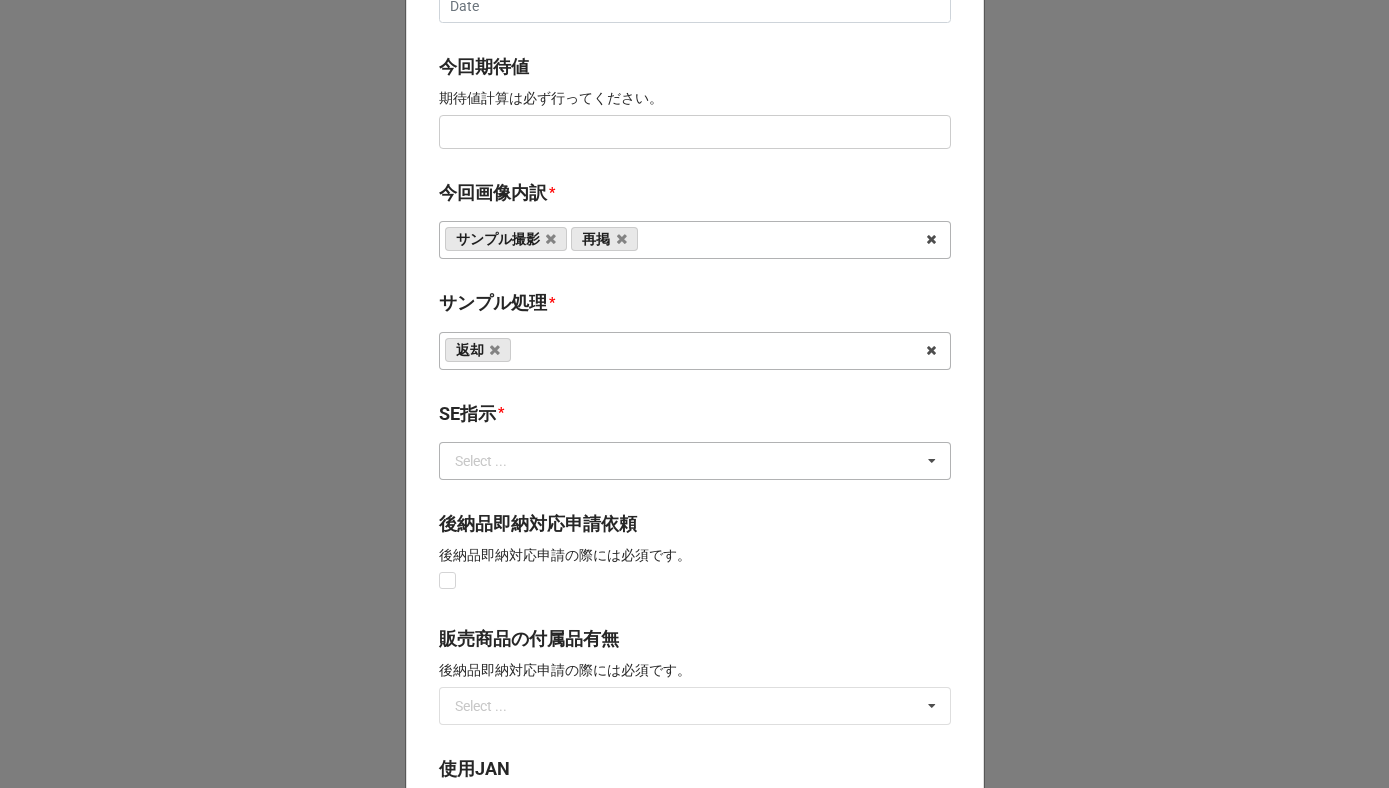 click on "Select ..." at bounding box center (481, 461) 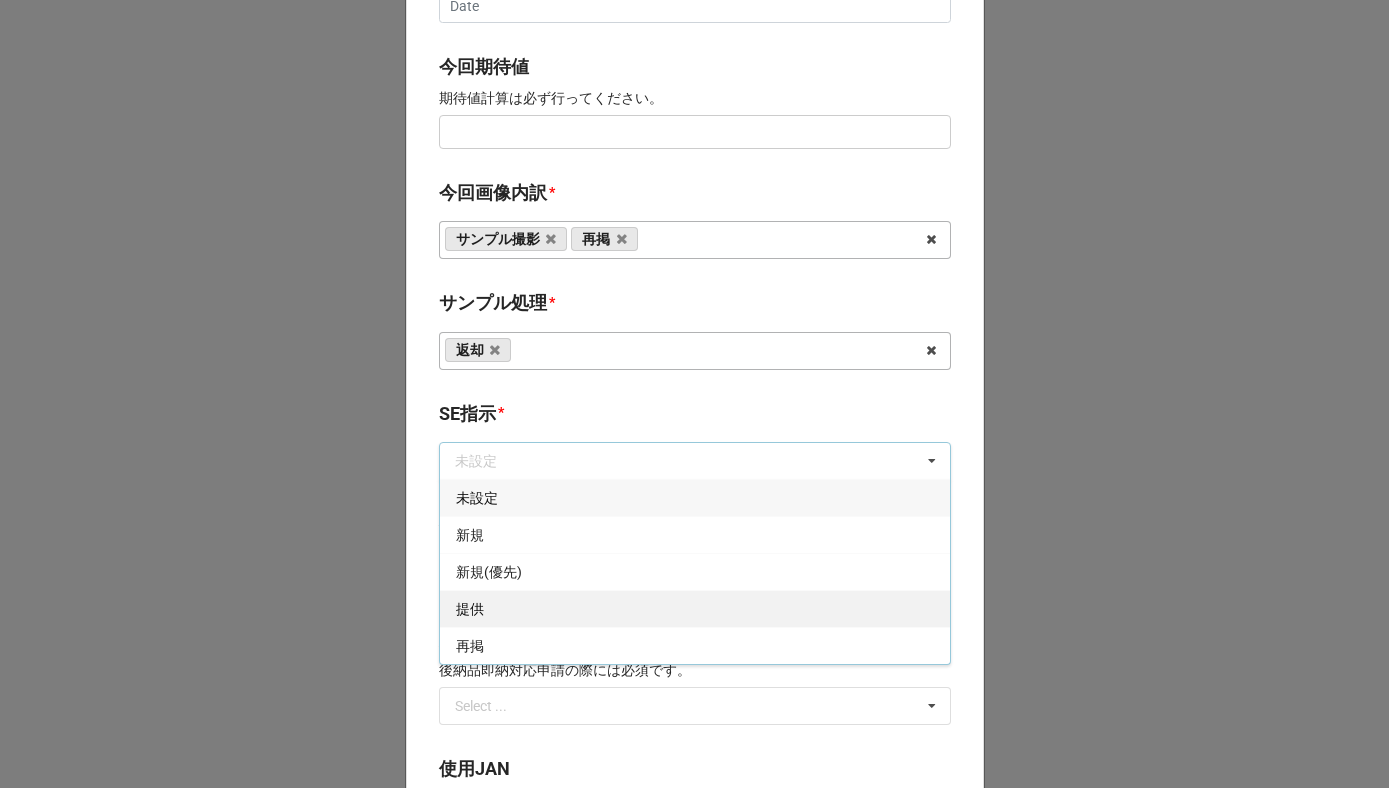 click on "提供" at bounding box center (695, 608) 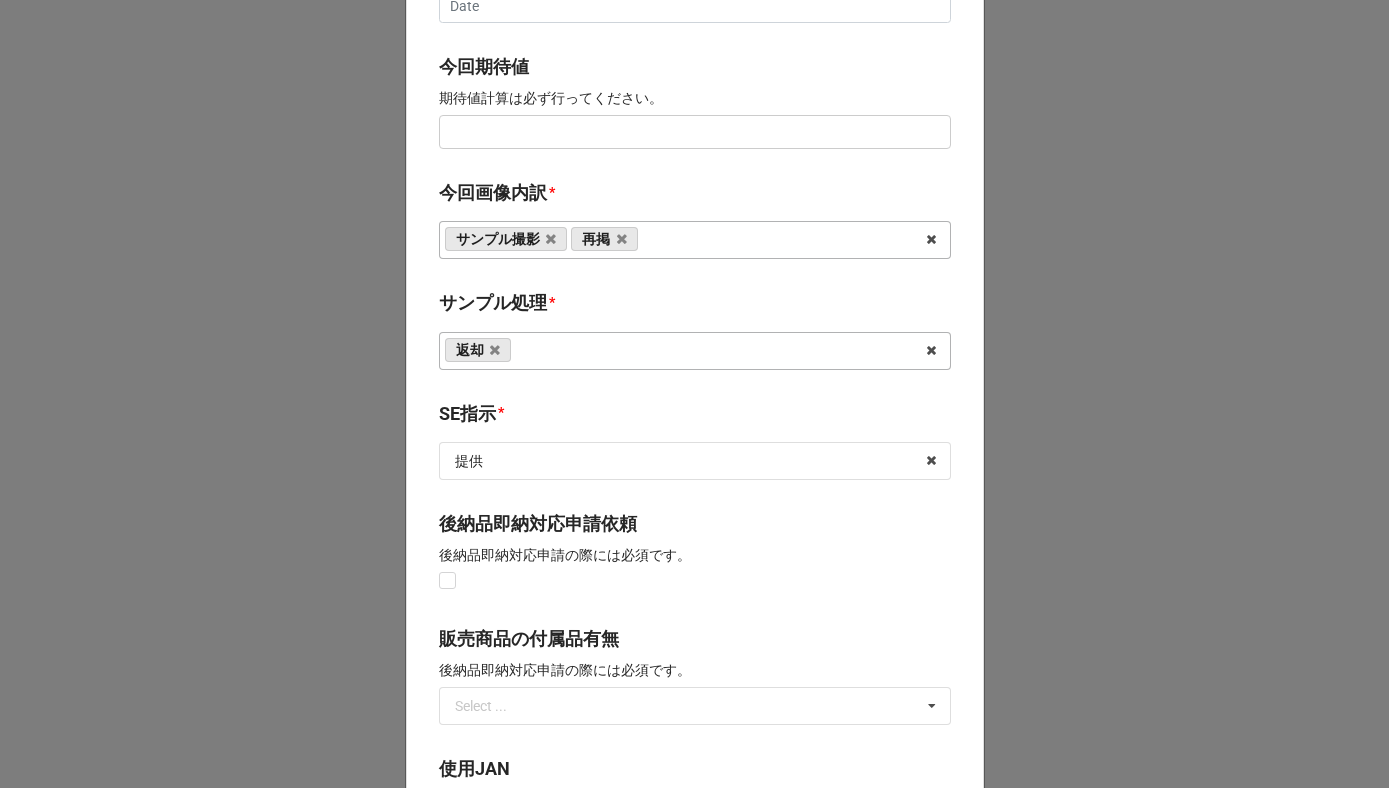 click on "SE指示 *" at bounding box center (695, 417) 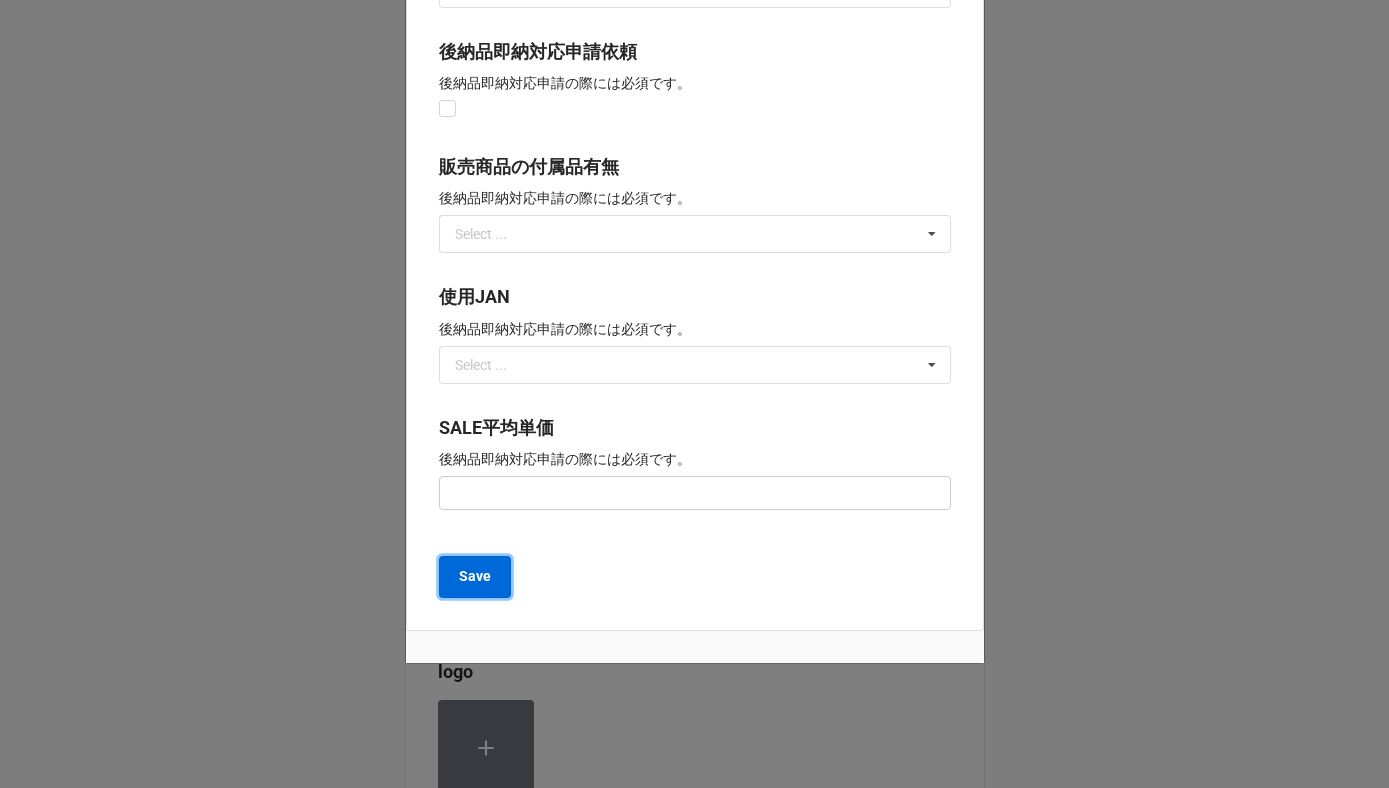 click on "Save" at bounding box center [475, 576] 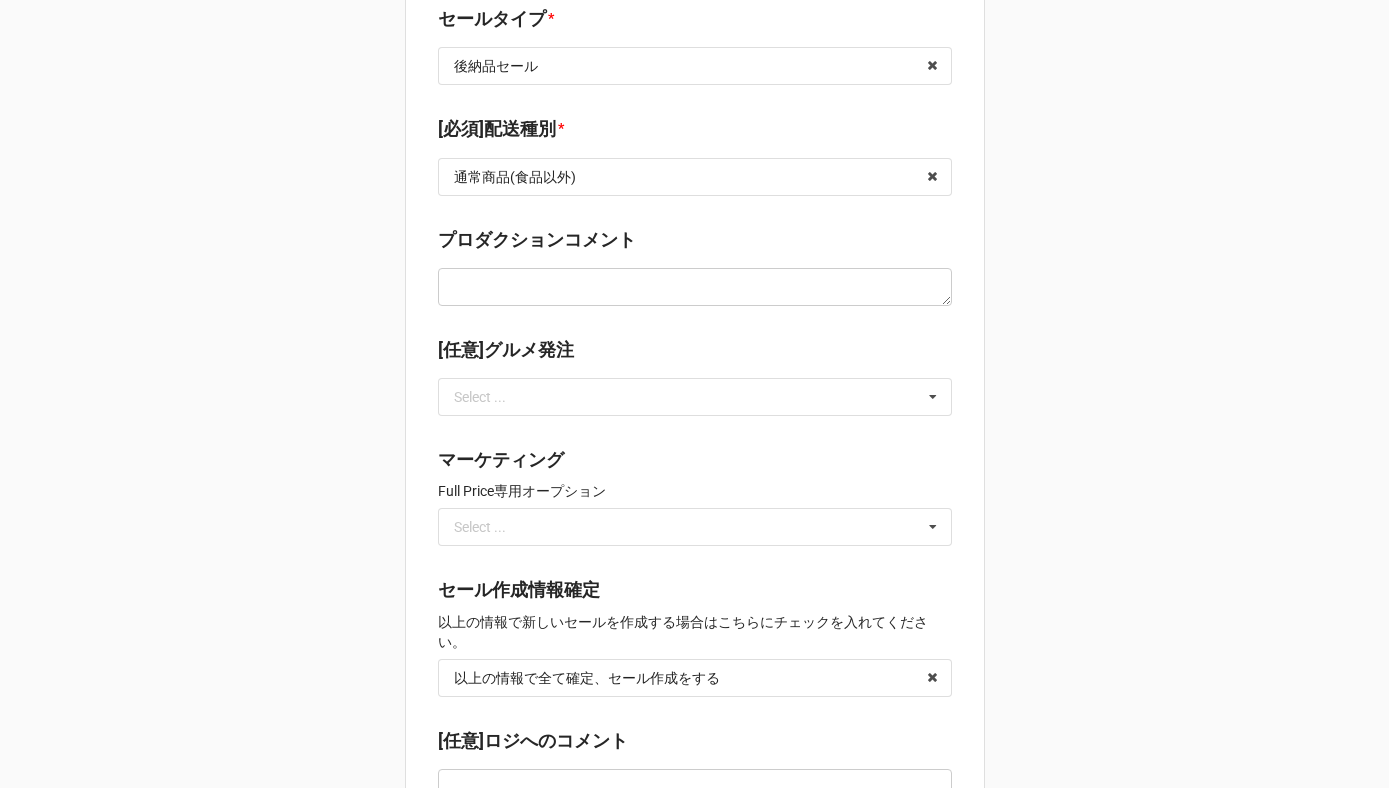scroll, scrollTop: 2088, scrollLeft: 0, axis: vertical 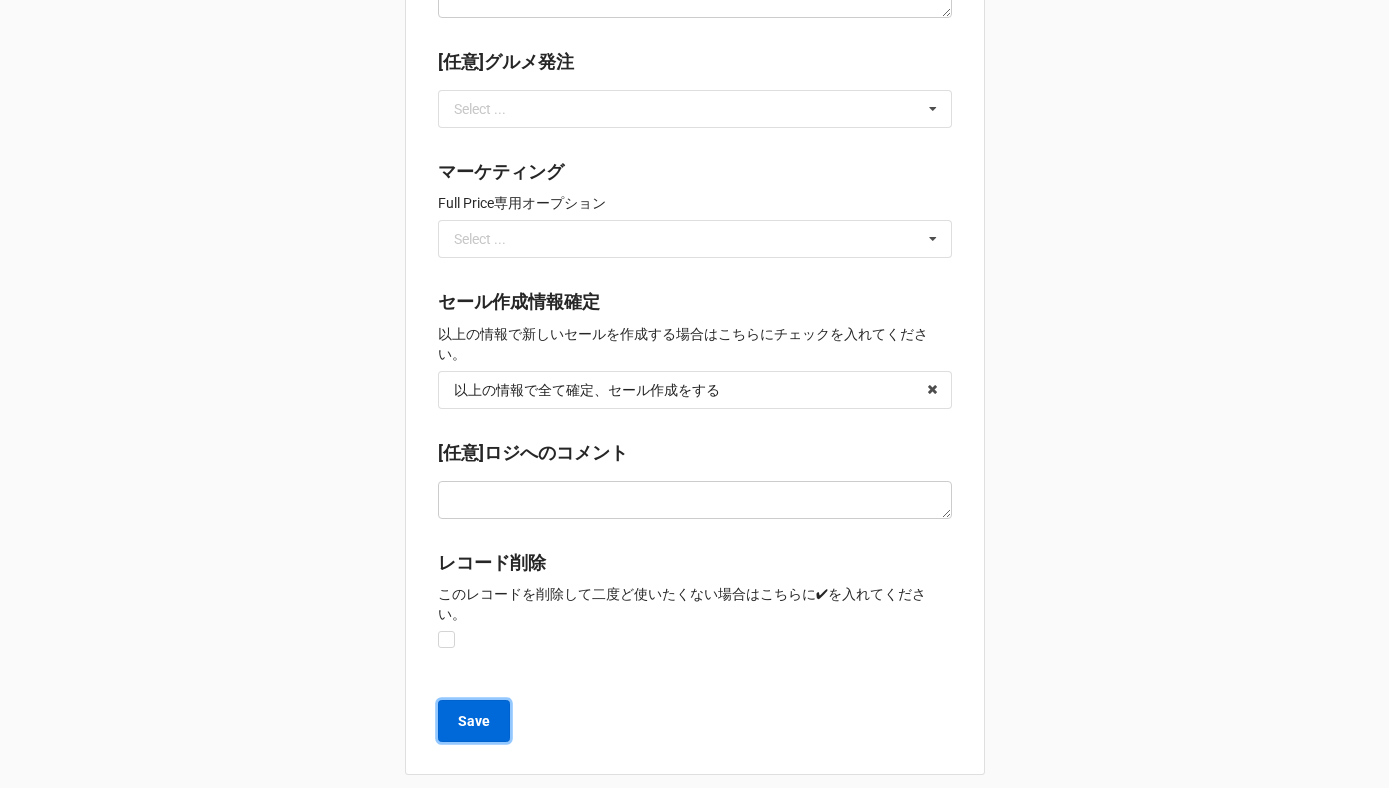 click on "Save" at bounding box center [474, 721] 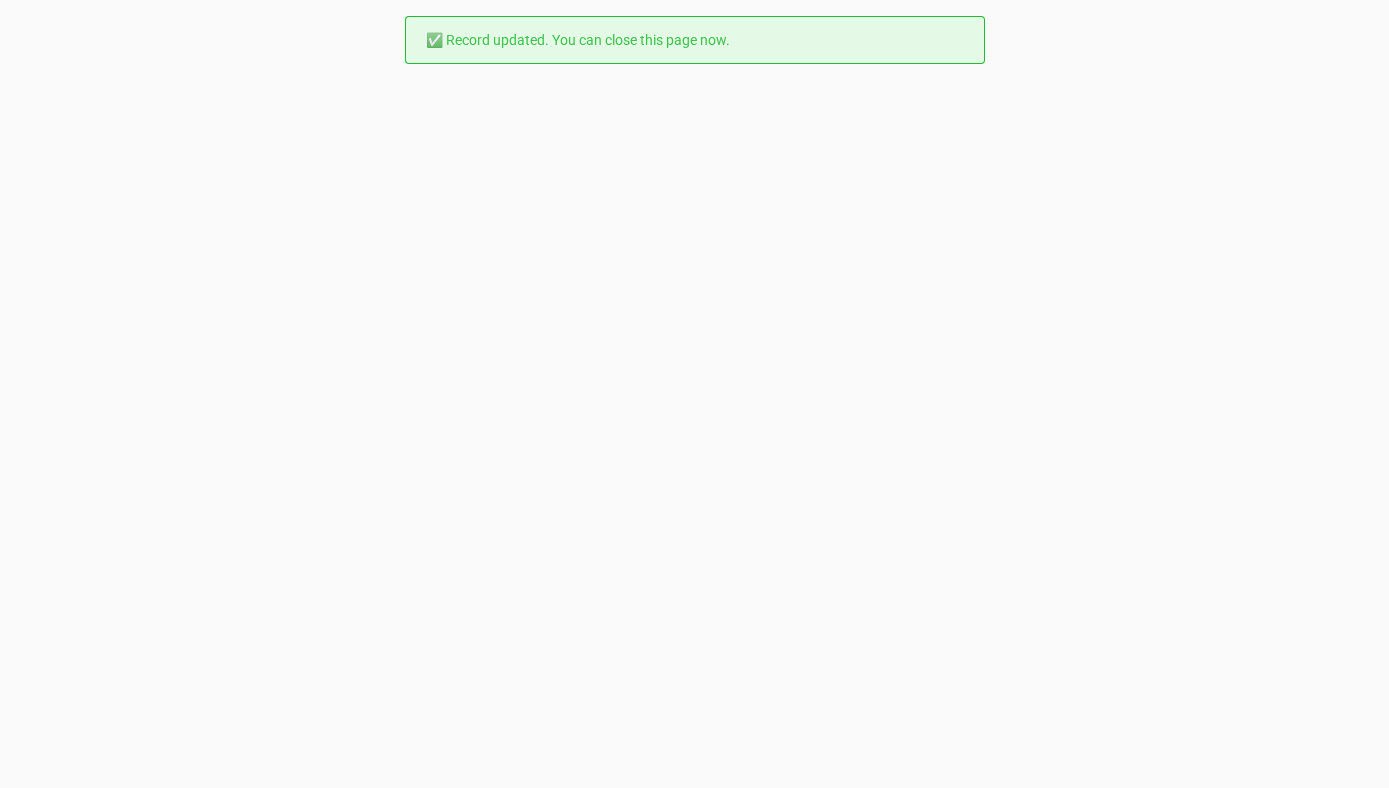 scroll, scrollTop: 0, scrollLeft: 0, axis: both 